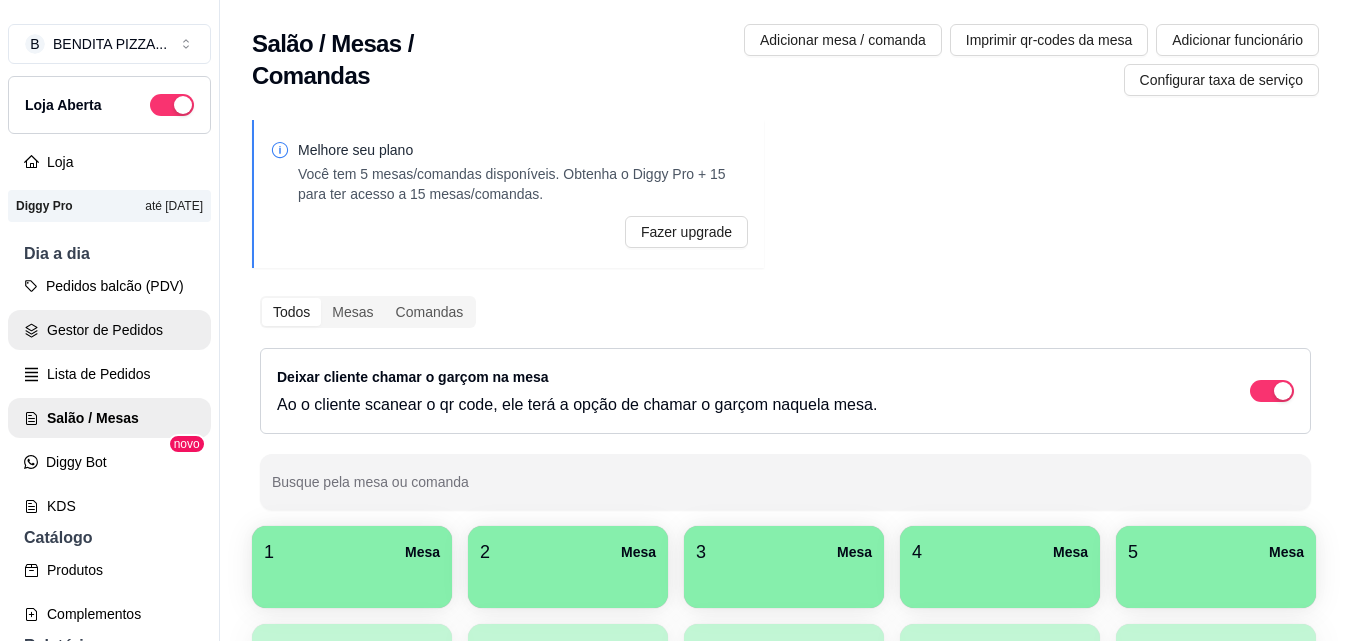 click on "Pedidos balcão (PDV)" at bounding box center (109, 286) 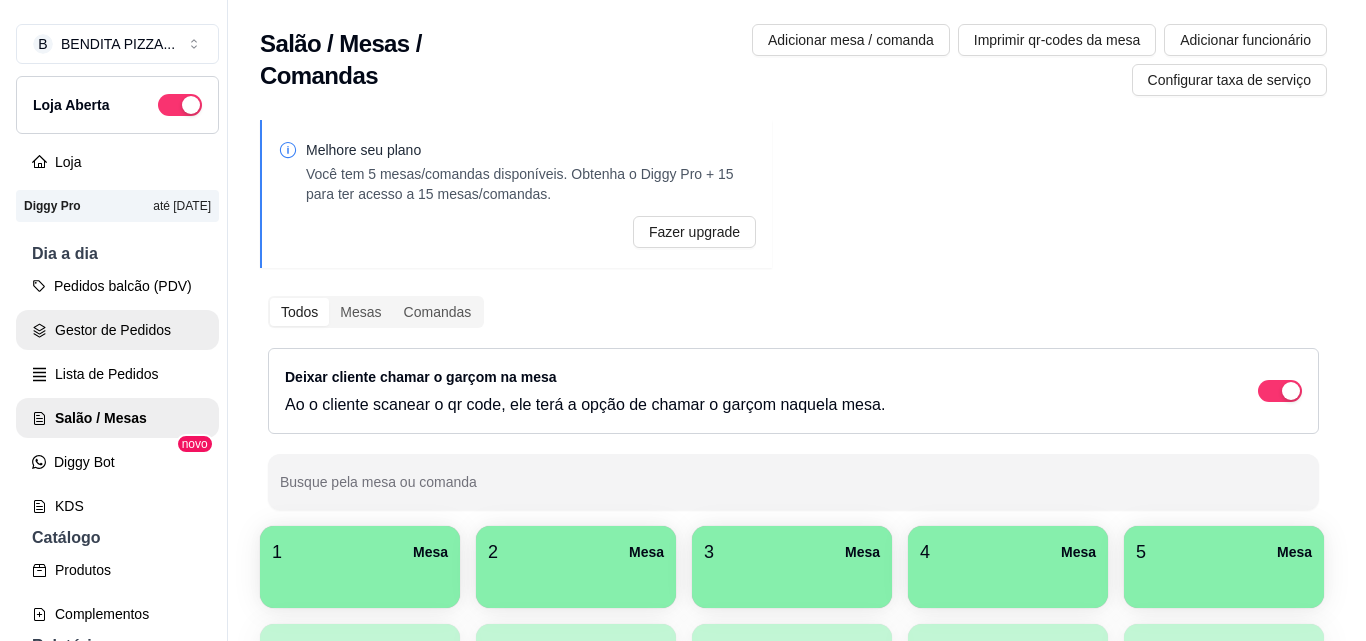 scroll, scrollTop: 0, scrollLeft: 0, axis: both 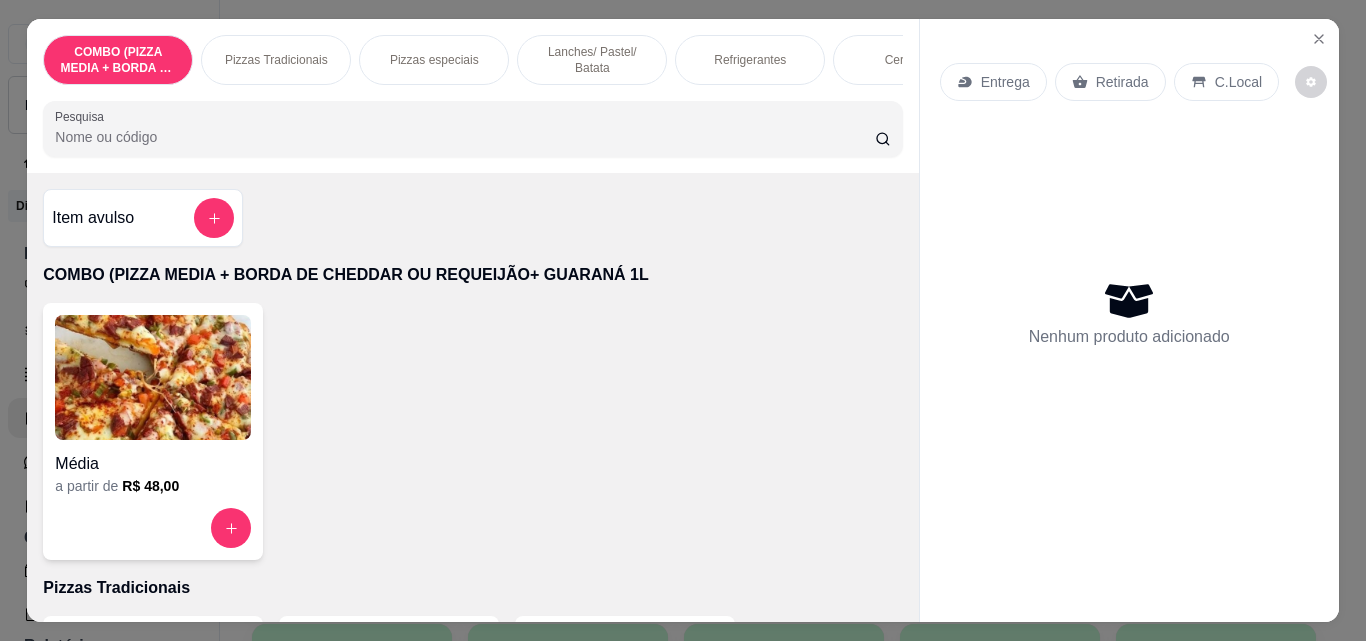 click on "Pizzas Tradicionais" at bounding box center (276, 60) 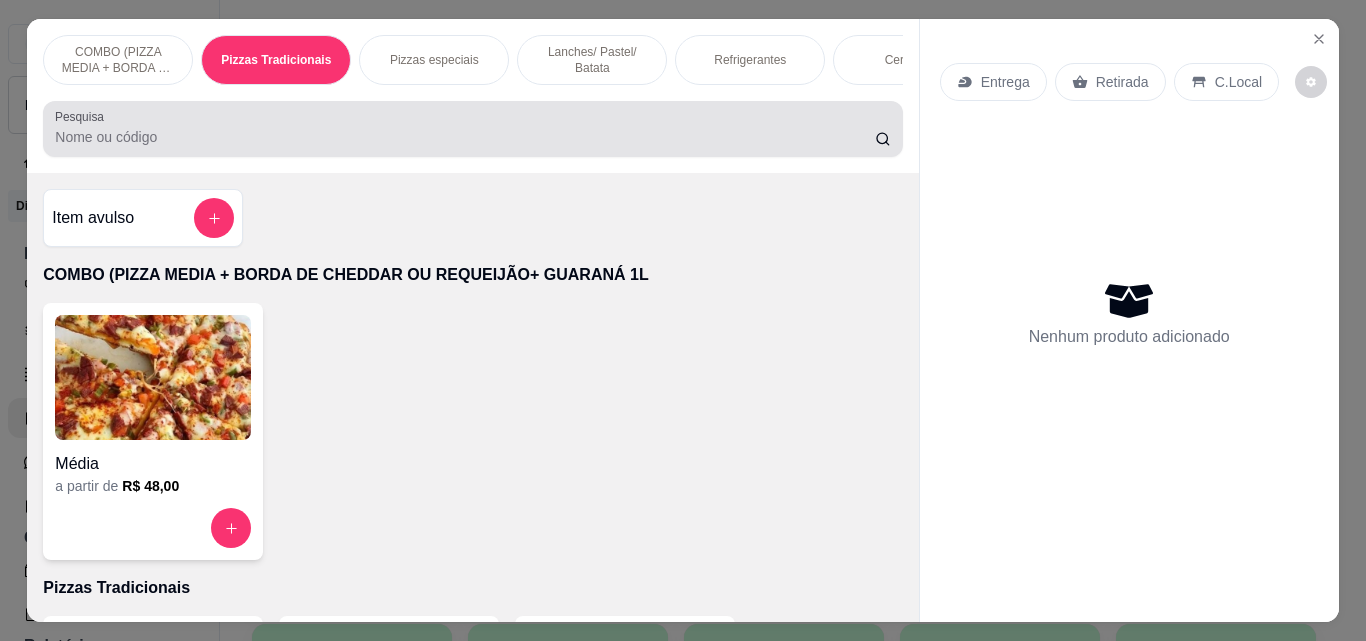 scroll, scrollTop: 403, scrollLeft: 0, axis: vertical 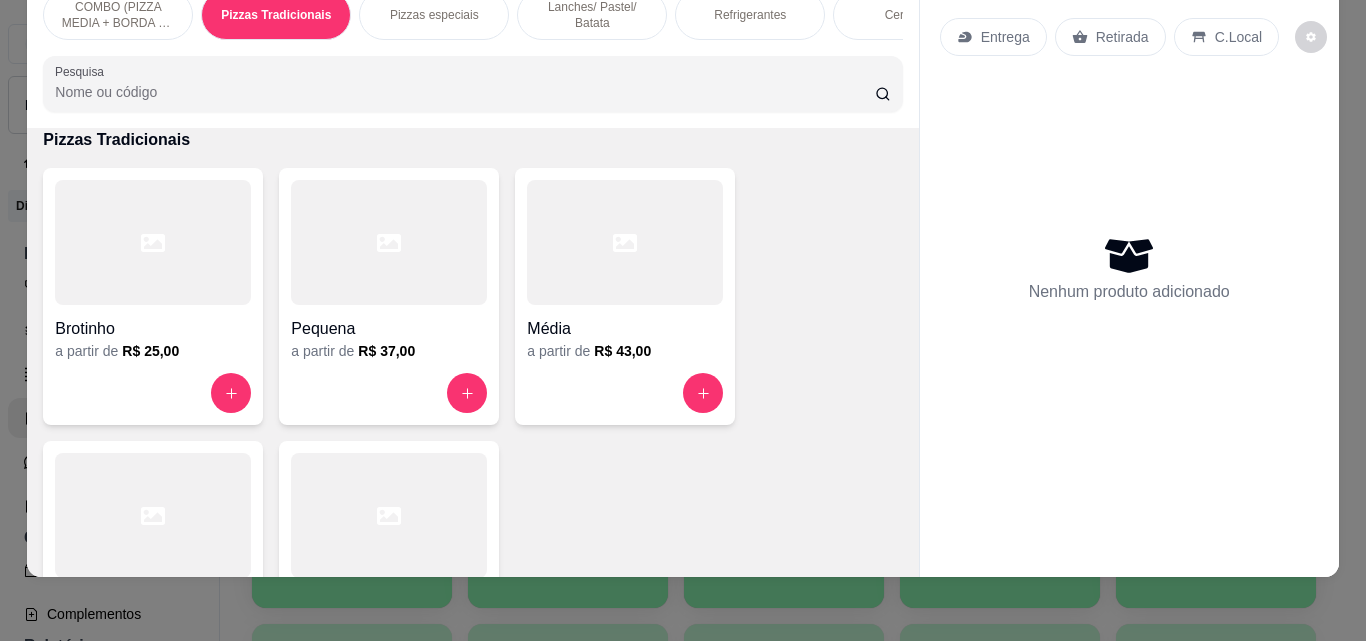 click at bounding box center (389, 515) 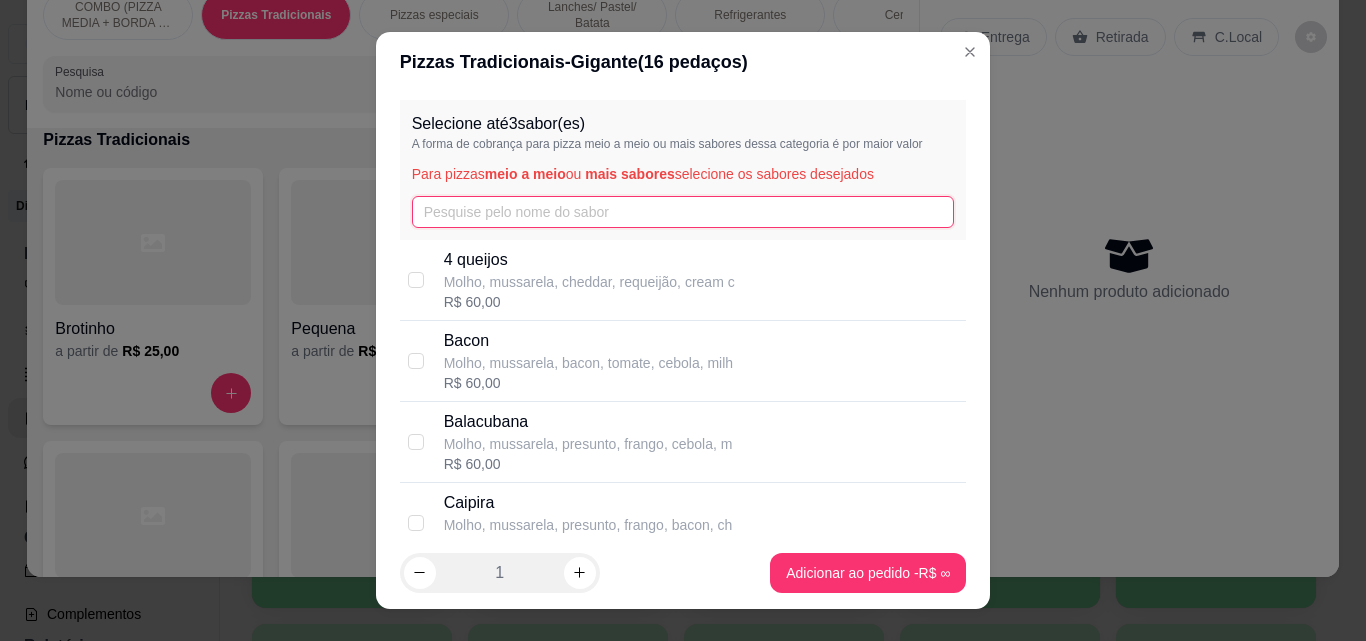 click at bounding box center (683, 212) 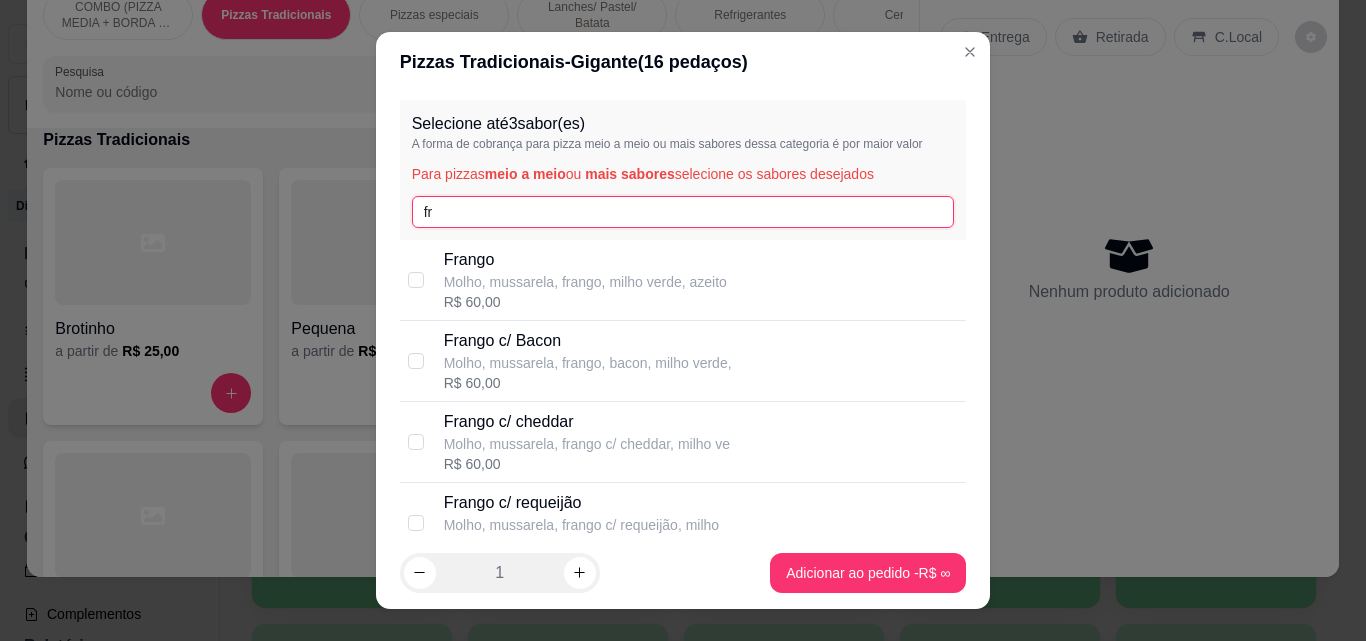 type on "fr" 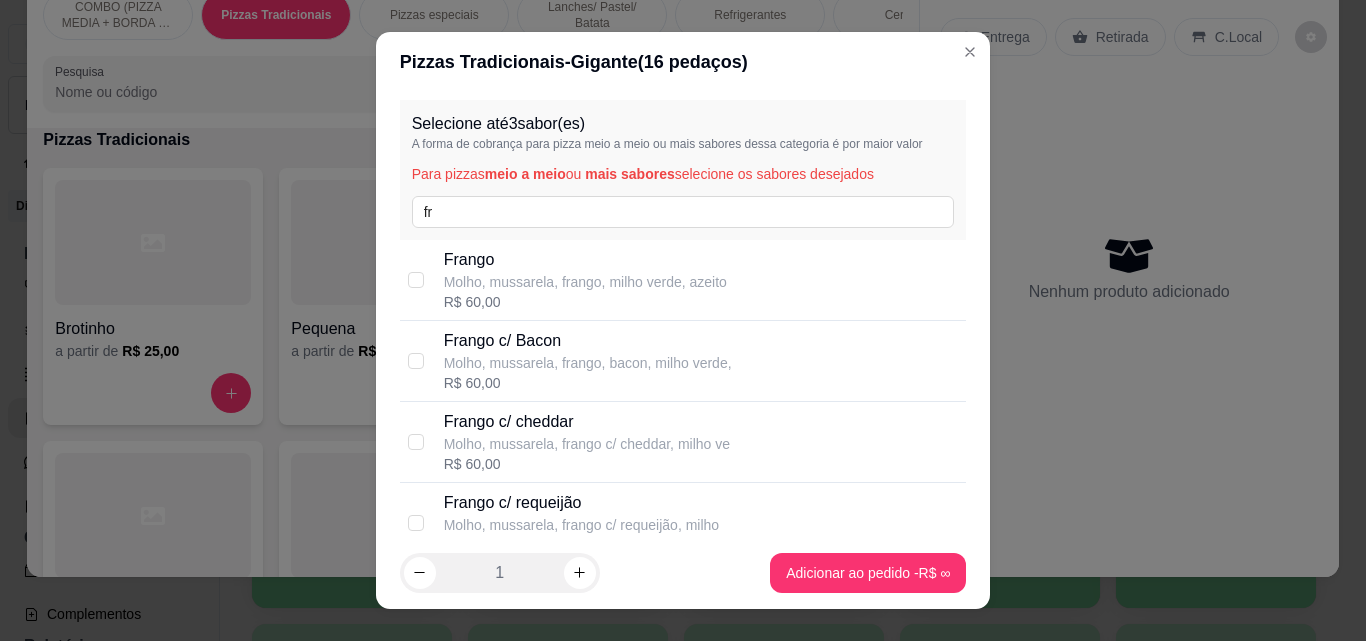 click on "R$ 60,00" at bounding box center (585, 302) 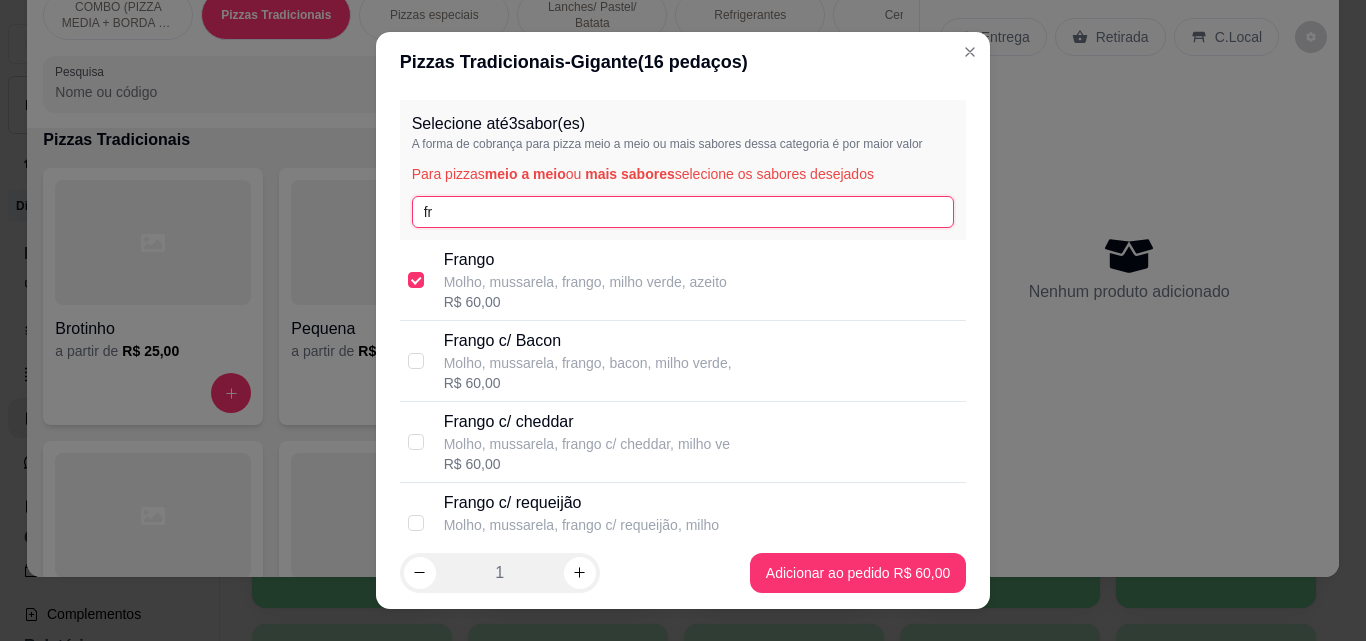 click on "fr" at bounding box center (683, 212) 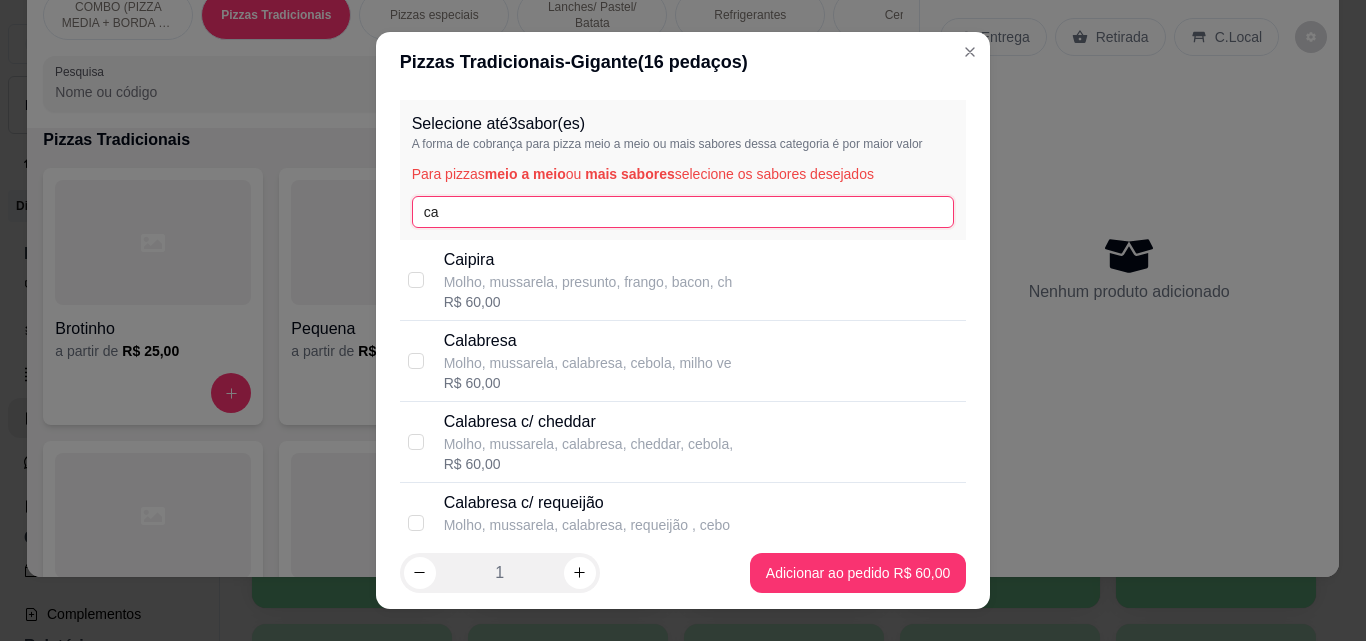 type on "ca" 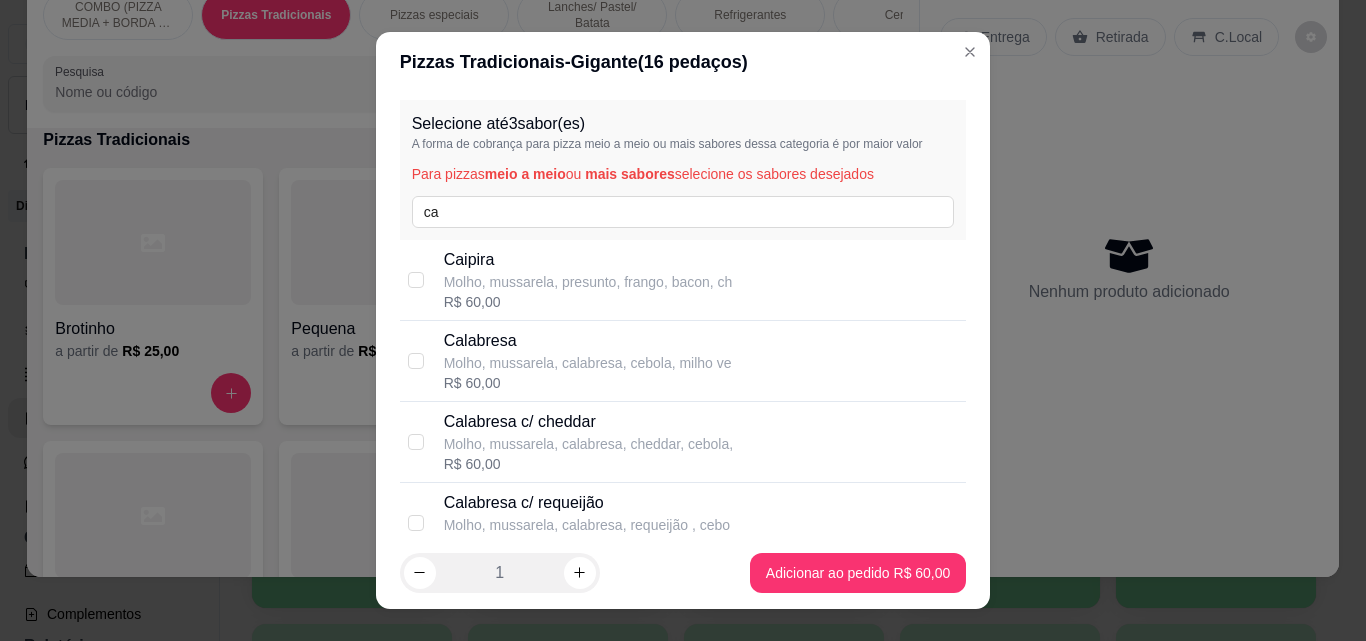 click on "R$ 60,00" at bounding box center [588, 383] 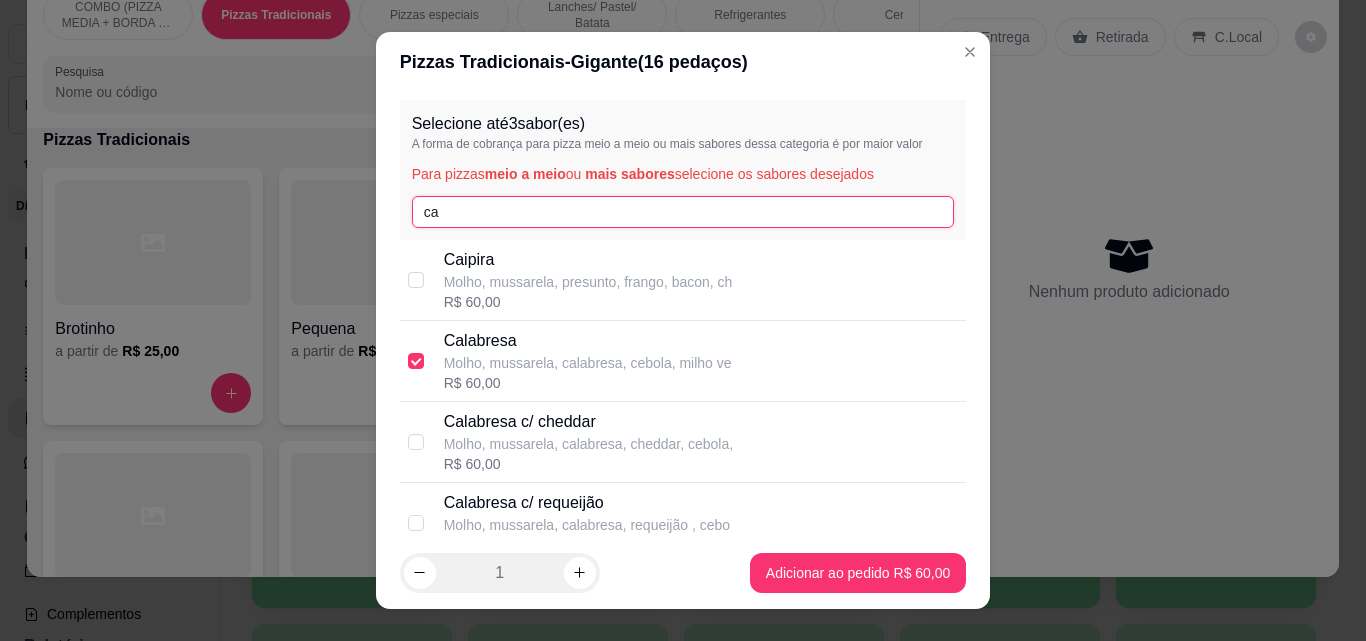 click on "ca" at bounding box center (683, 212) 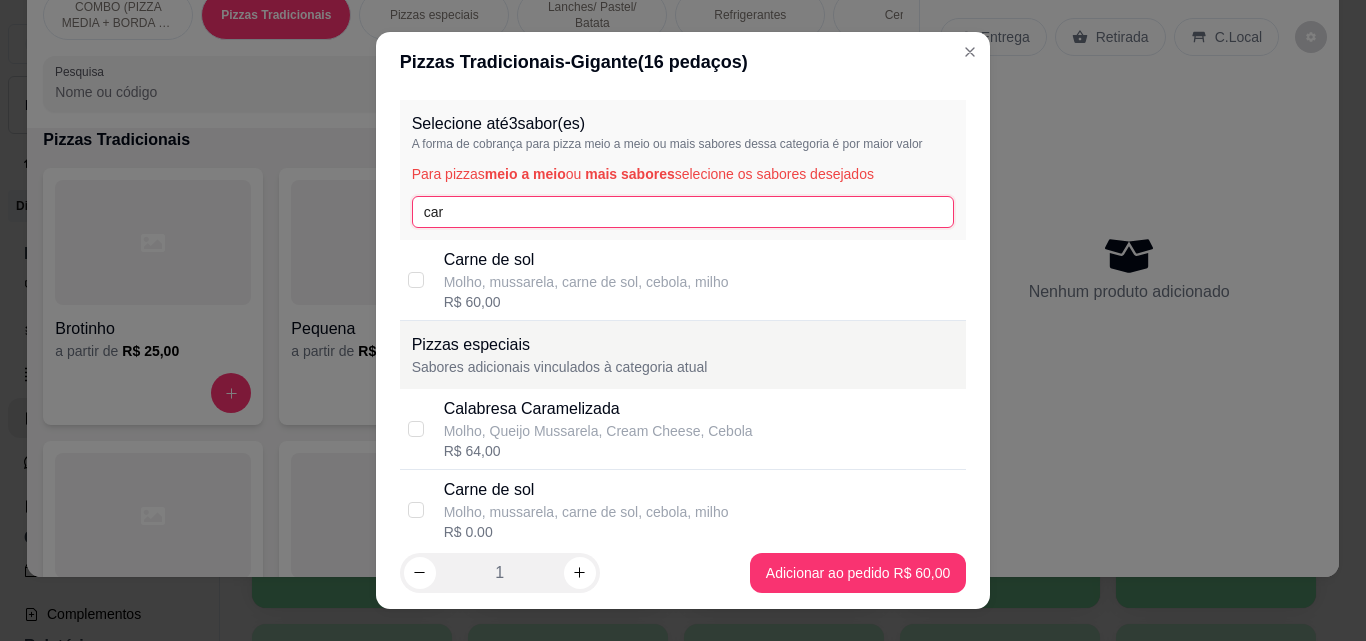 type on "car" 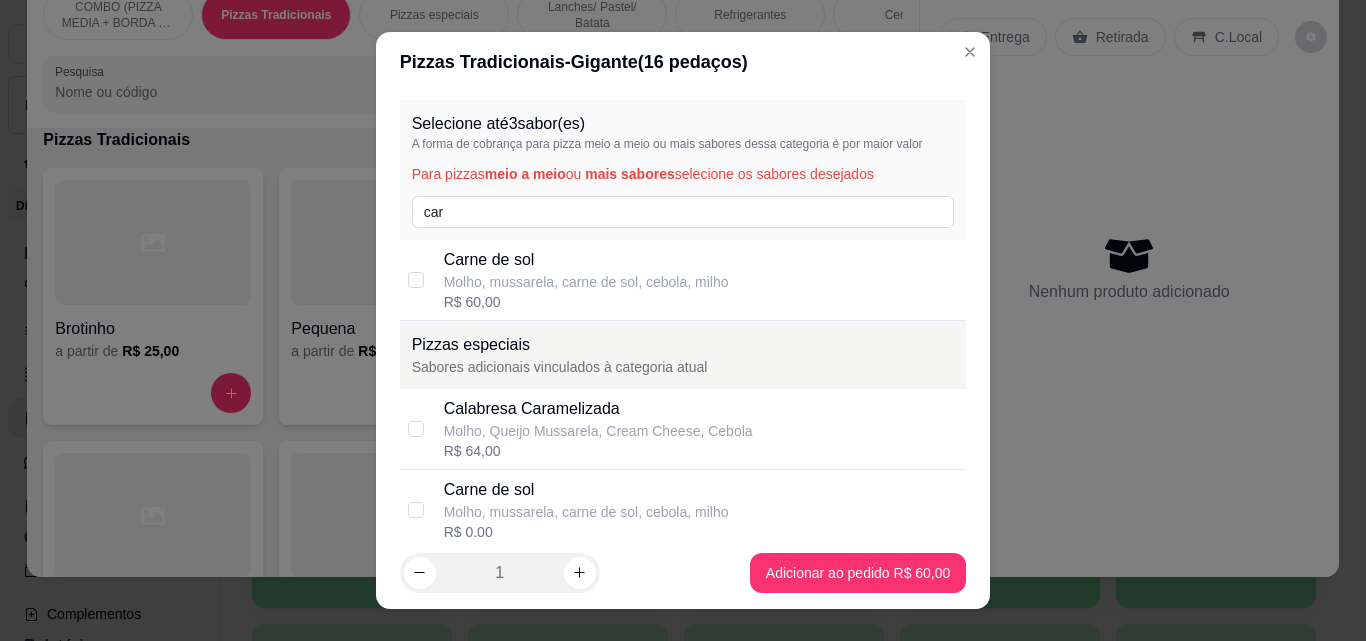 click on "Molho, mussarela, carne de sol, cebola, milho" at bounding box center (586, 282) 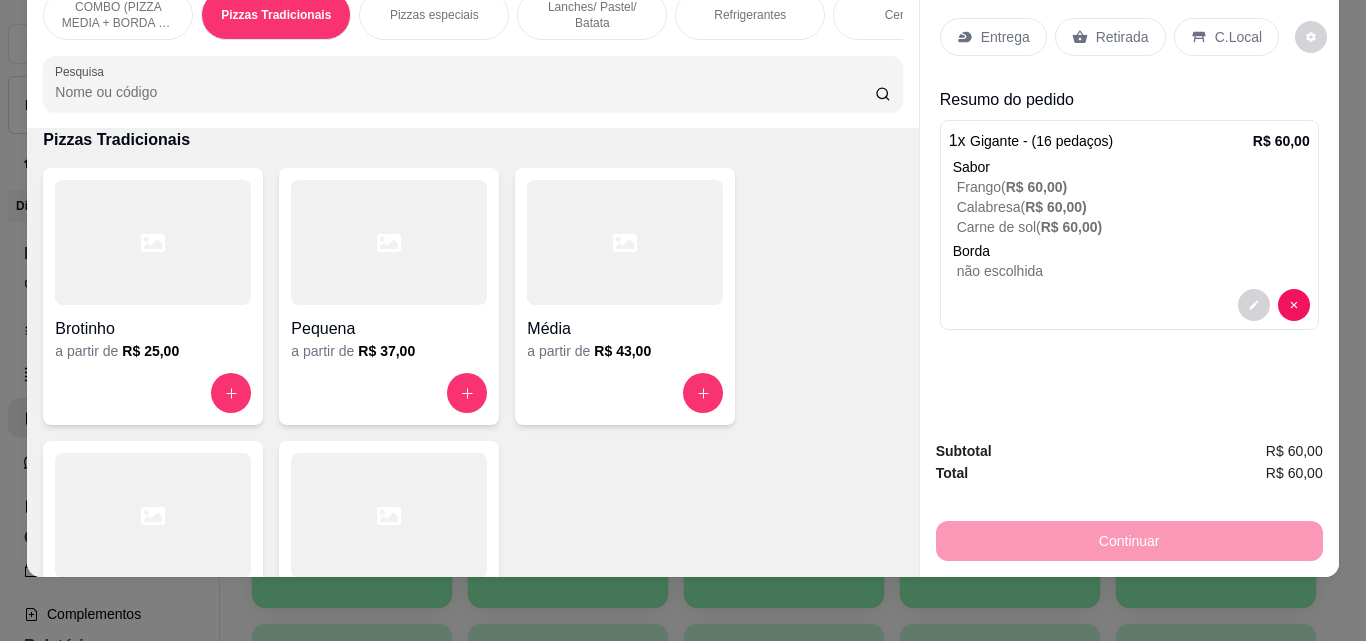 click on "Entrega" at bounding box center (1005, 37) 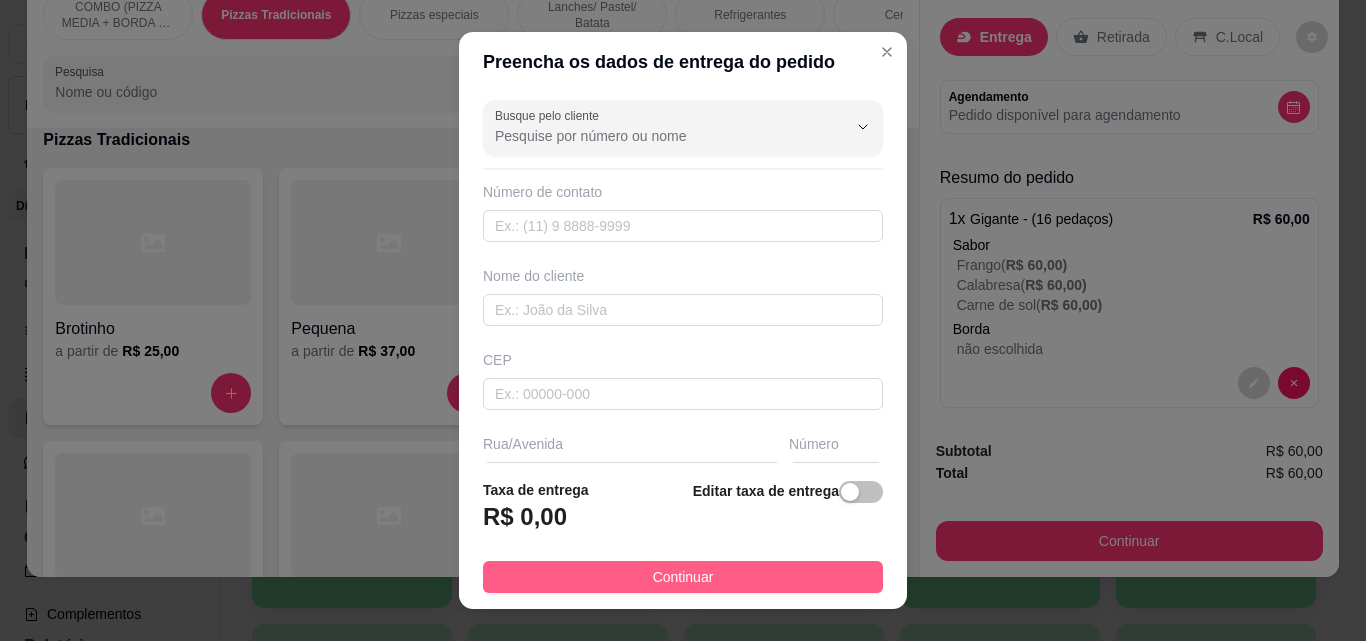 click on "Continuar" at bounding box center [683, 577] 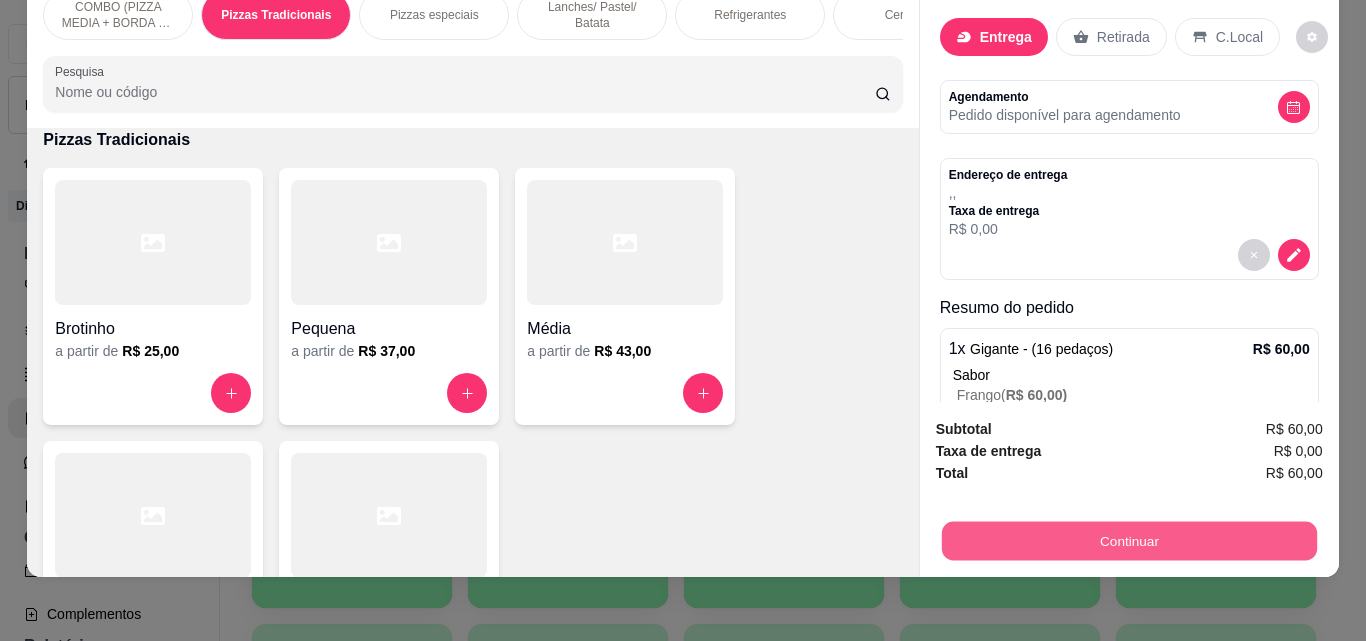 click on "Continuar" at bounding box center [1128, 540] 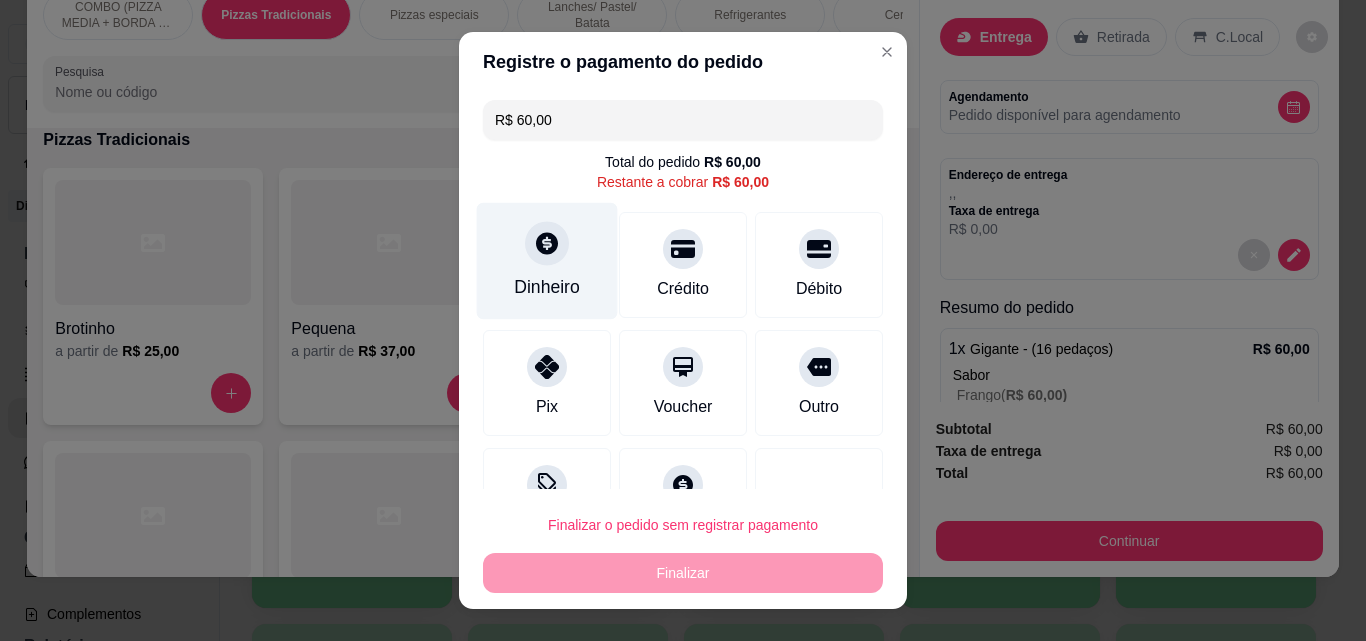 click on "Dinheiro" at bounding box center (547, 261) 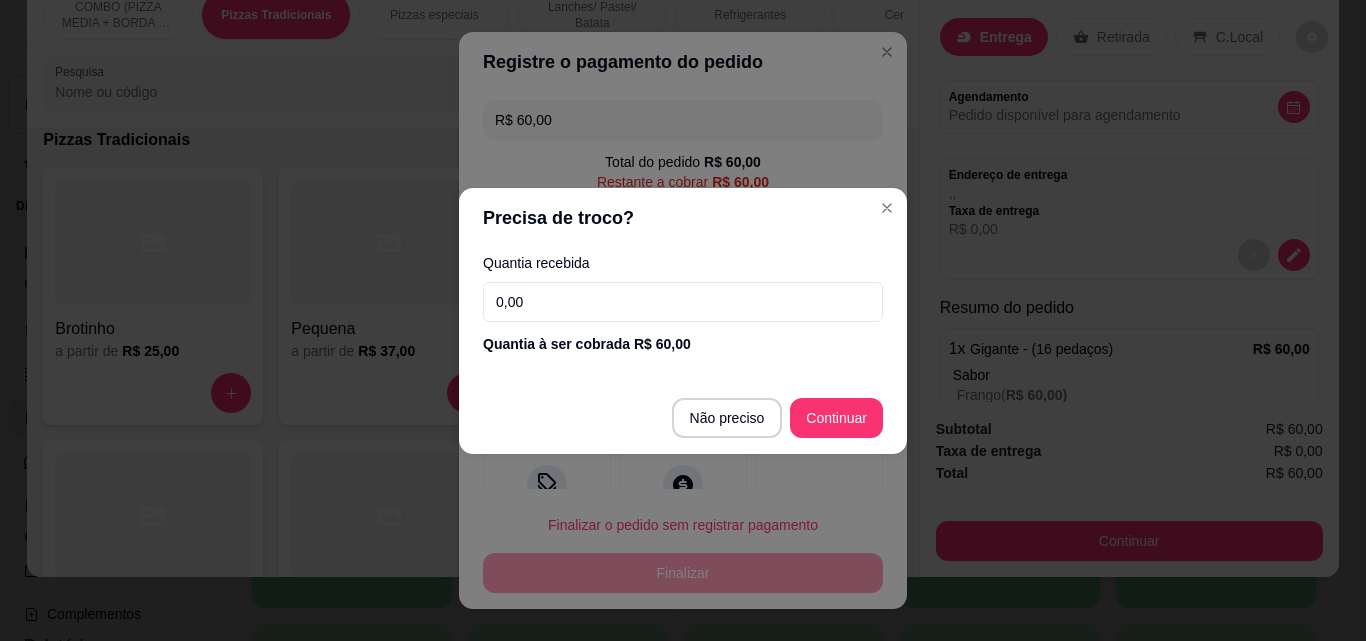 click on "0,00" at bounding box center (683, 302) 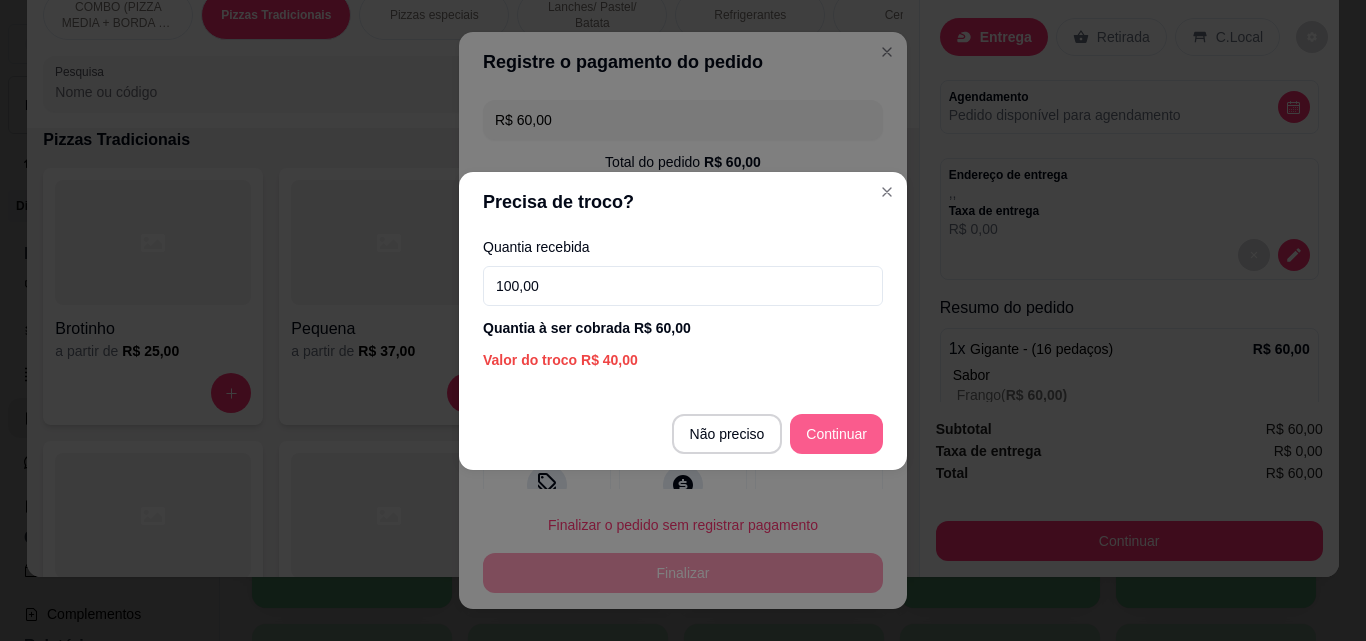 type on "100,00" 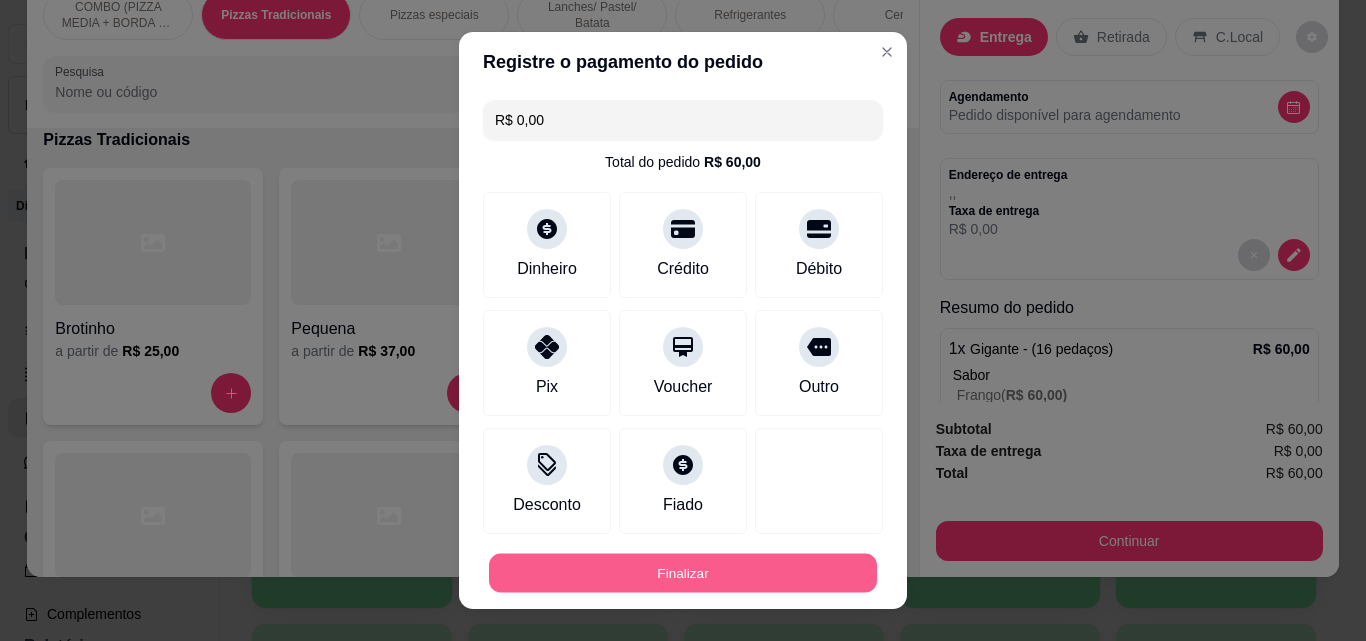 click on "Finalizar" at bounding box center [683, 573] 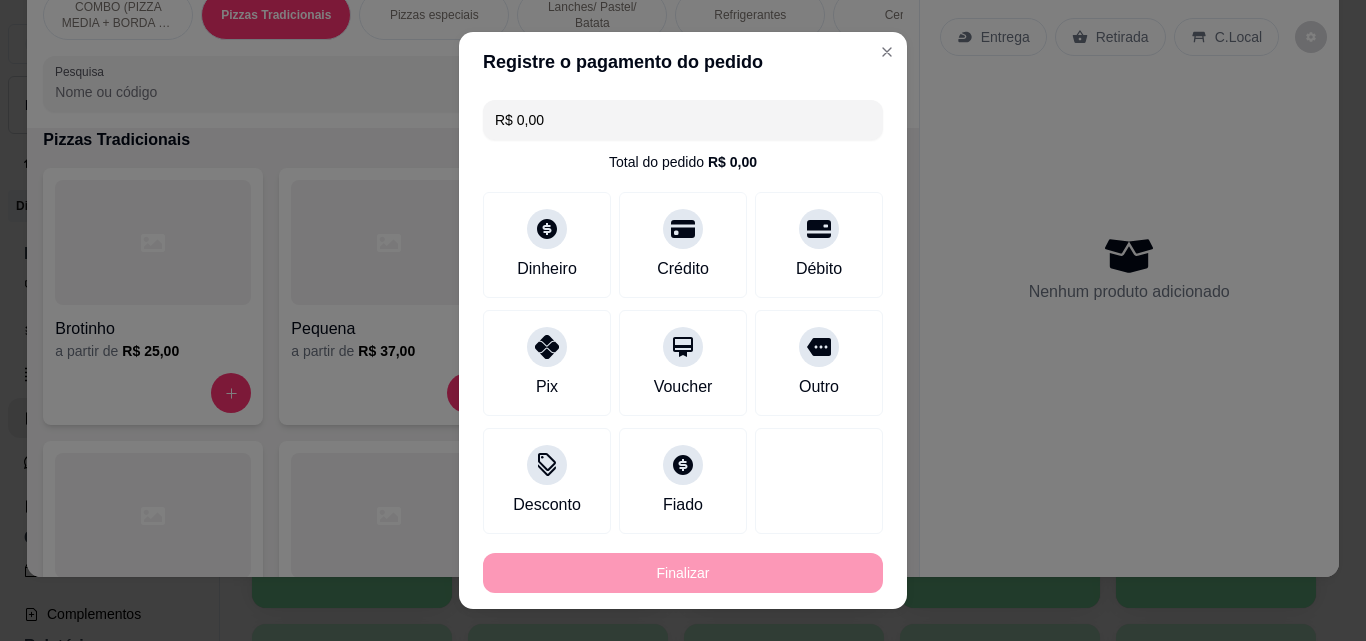 type on "-R$ 60,00" 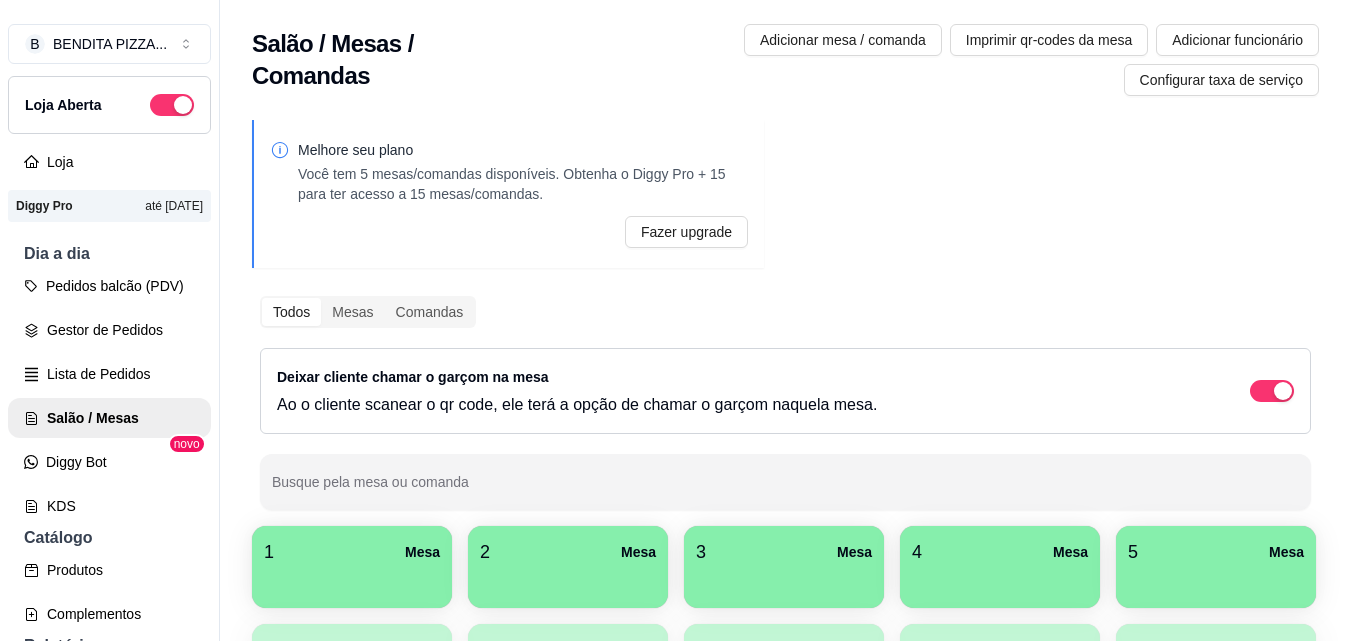 click on "Gestor de Pedidos" at bounding box center (109, 330) 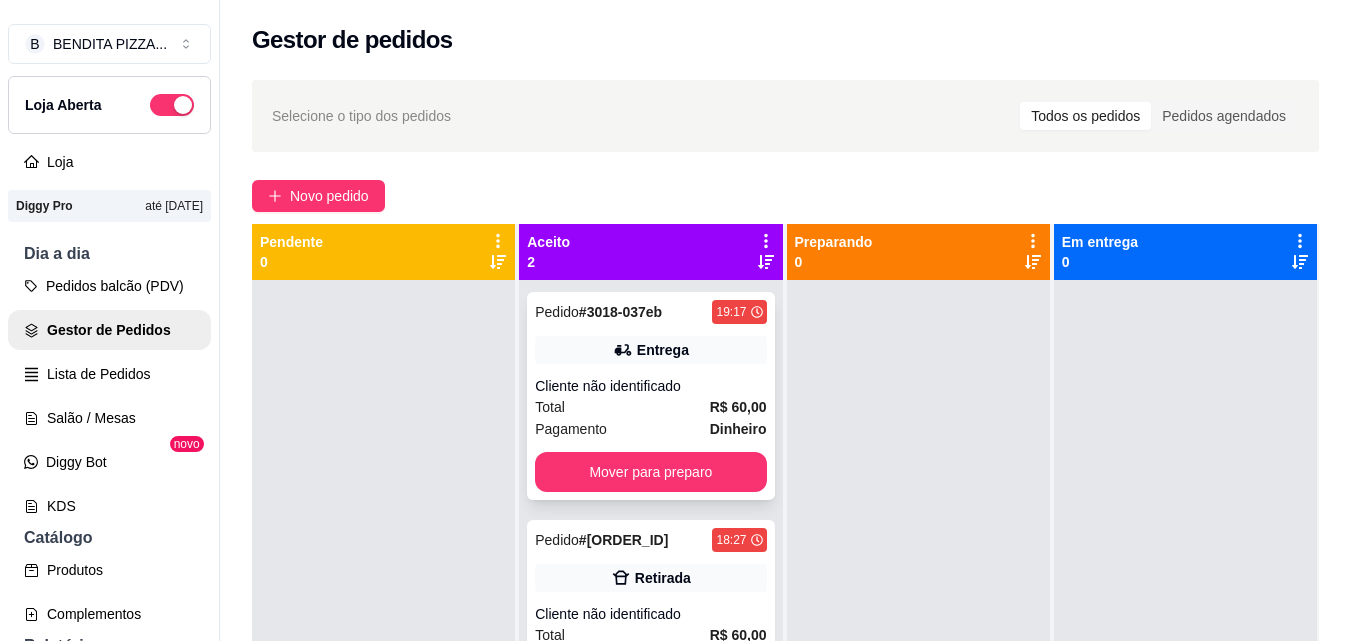 click on "R$ 60,00" at bounding box center (738, 407) 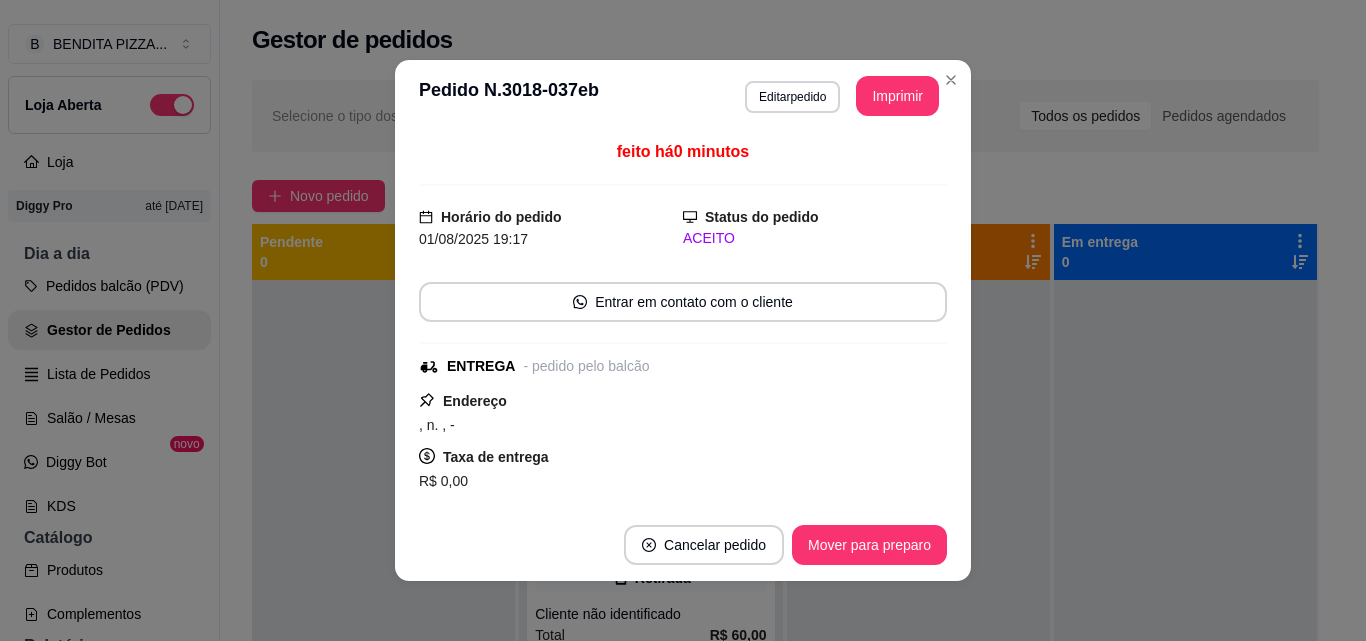 click on "**********" at bounding box center (683, 96) 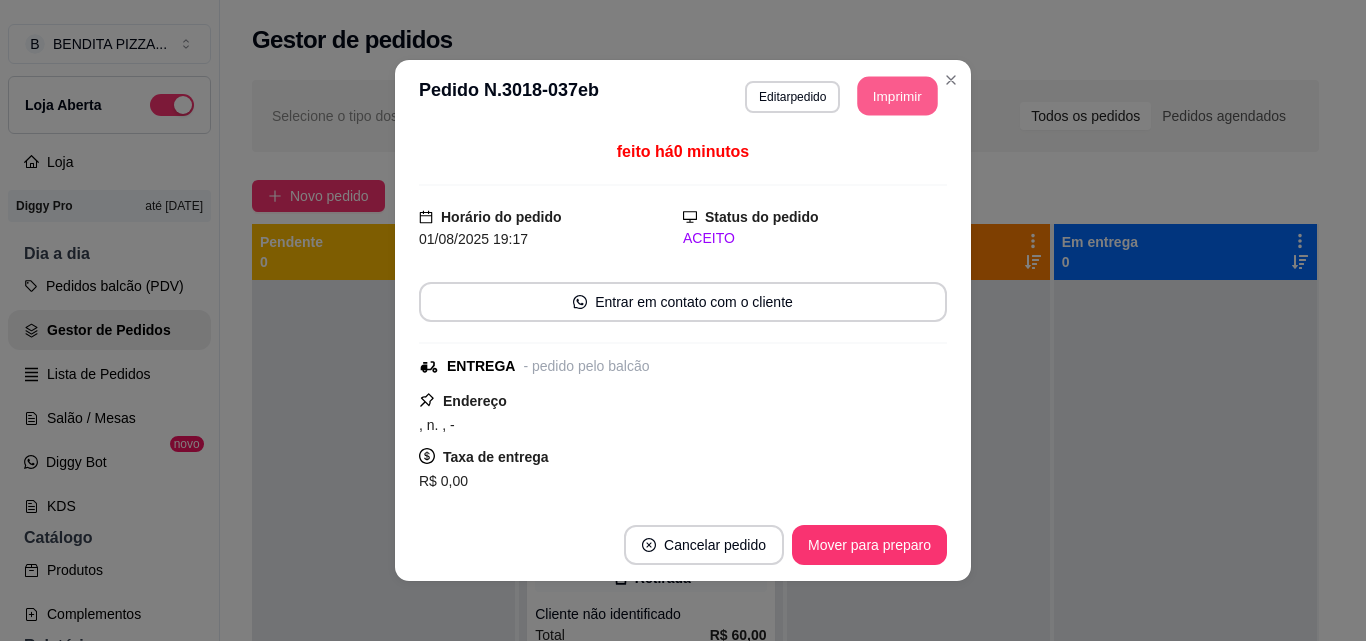 click on "Imprimir" at bounding box center (898, 96) 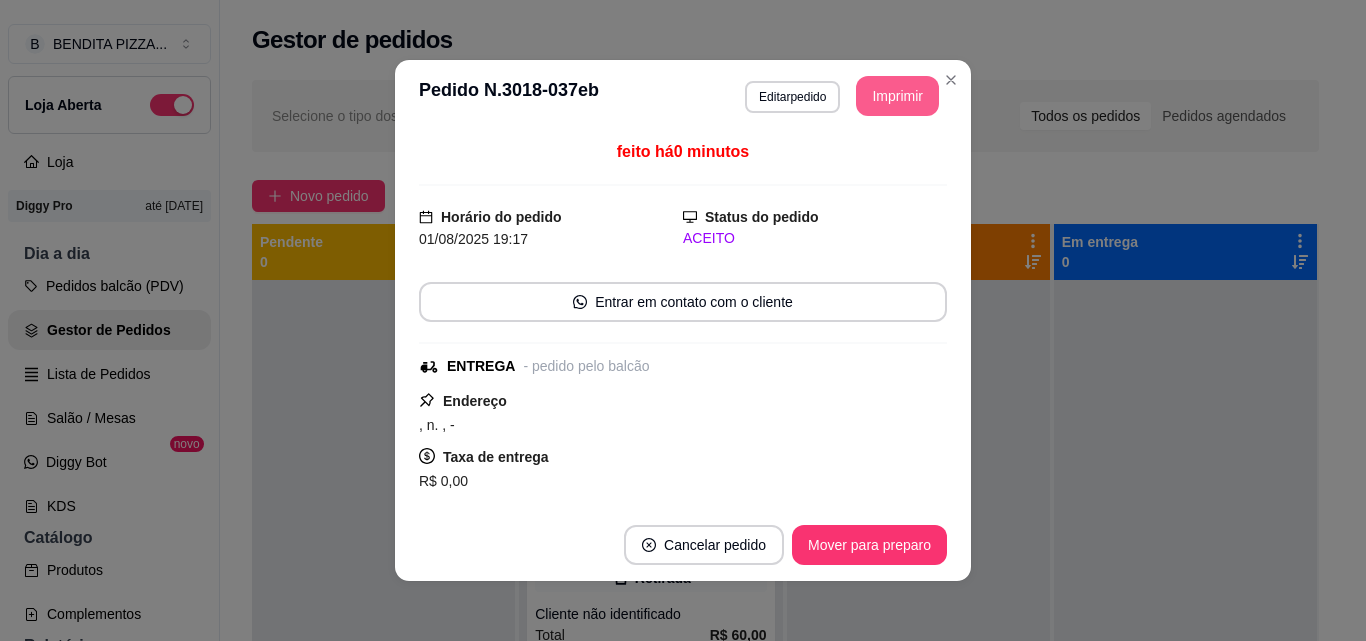 scroll, scrollTop: 0, scrollLeft: 0, axis: both 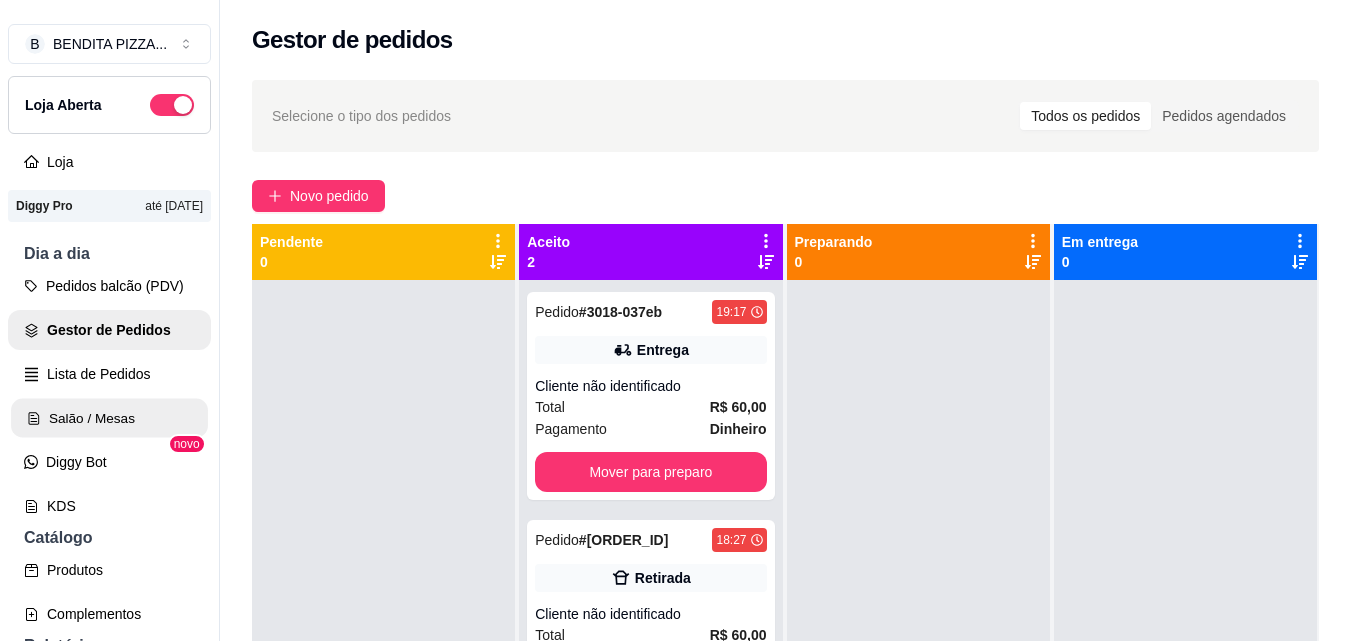 click on "Salão / Mesas" at bounding box center (109, 418) 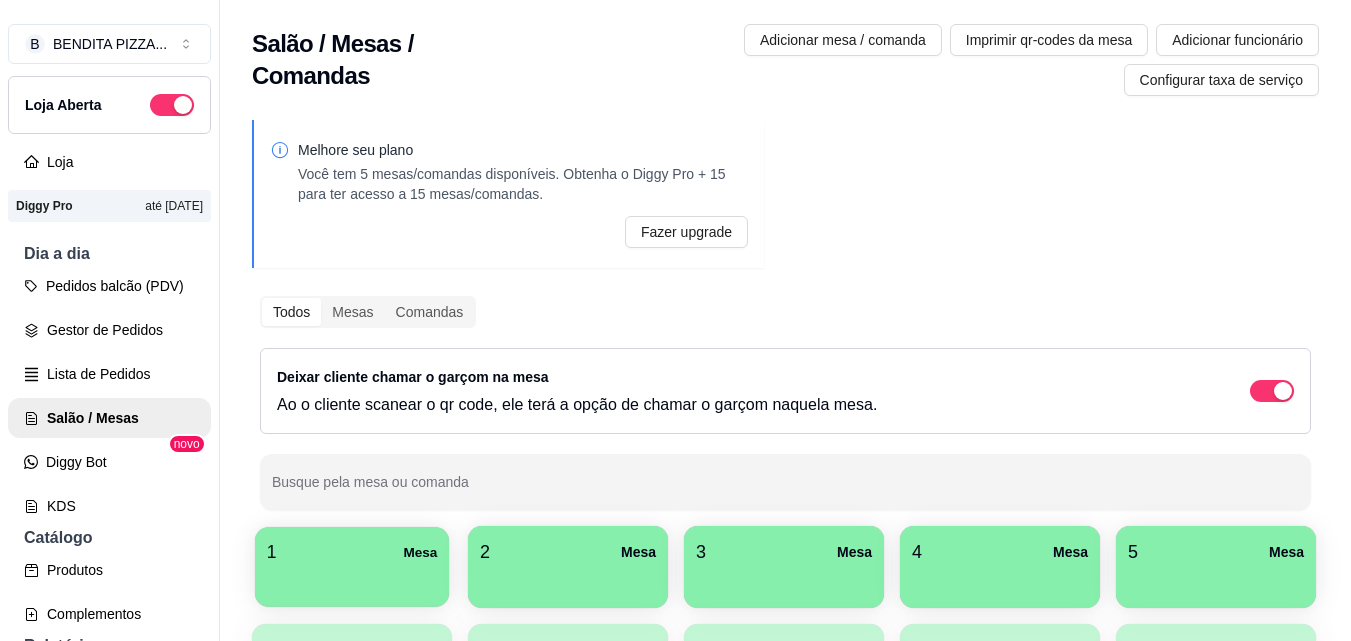 click at bounding box center (352, 580) 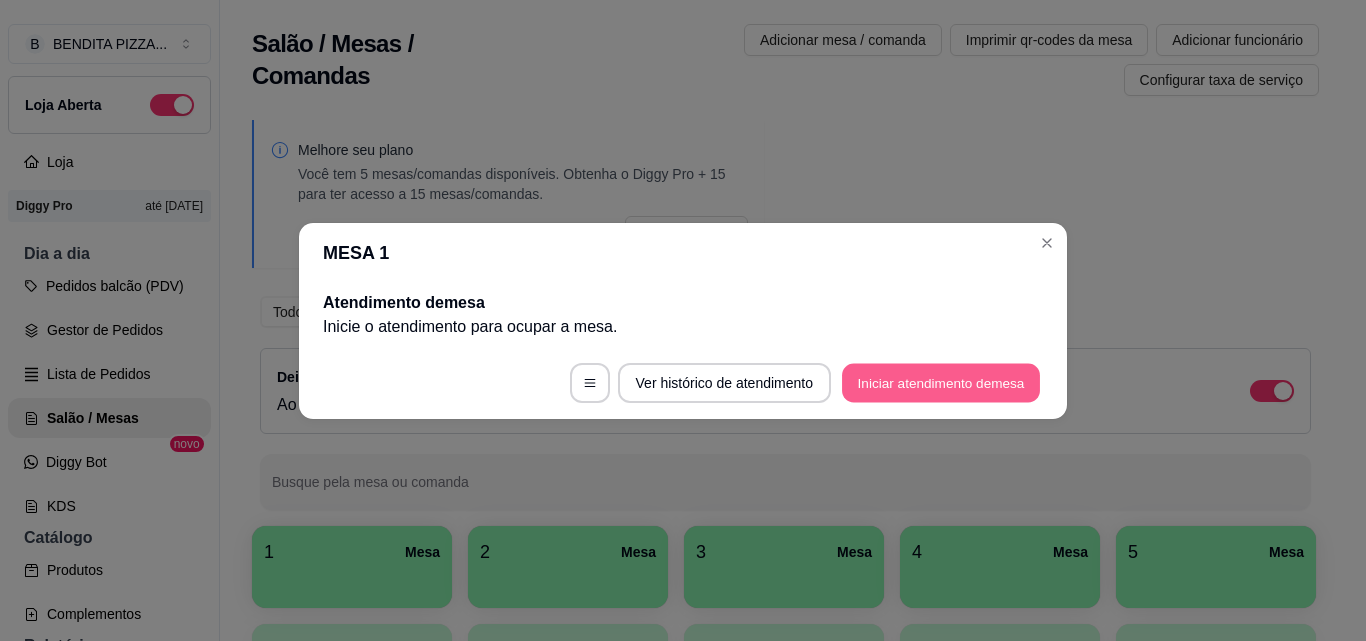 click on "Iniciar atendimento de  mesa" at bounding box center [941, 382] 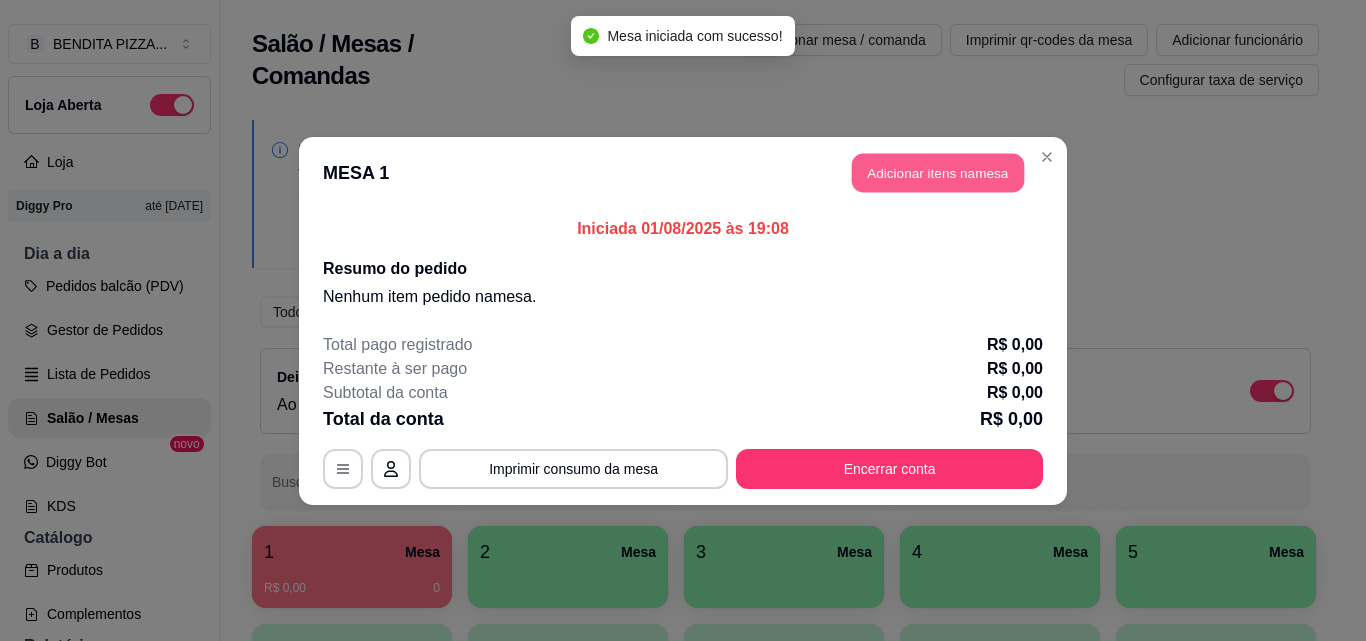 click on "Adicionar itens na  mesa" at bounding box center (938, 172) 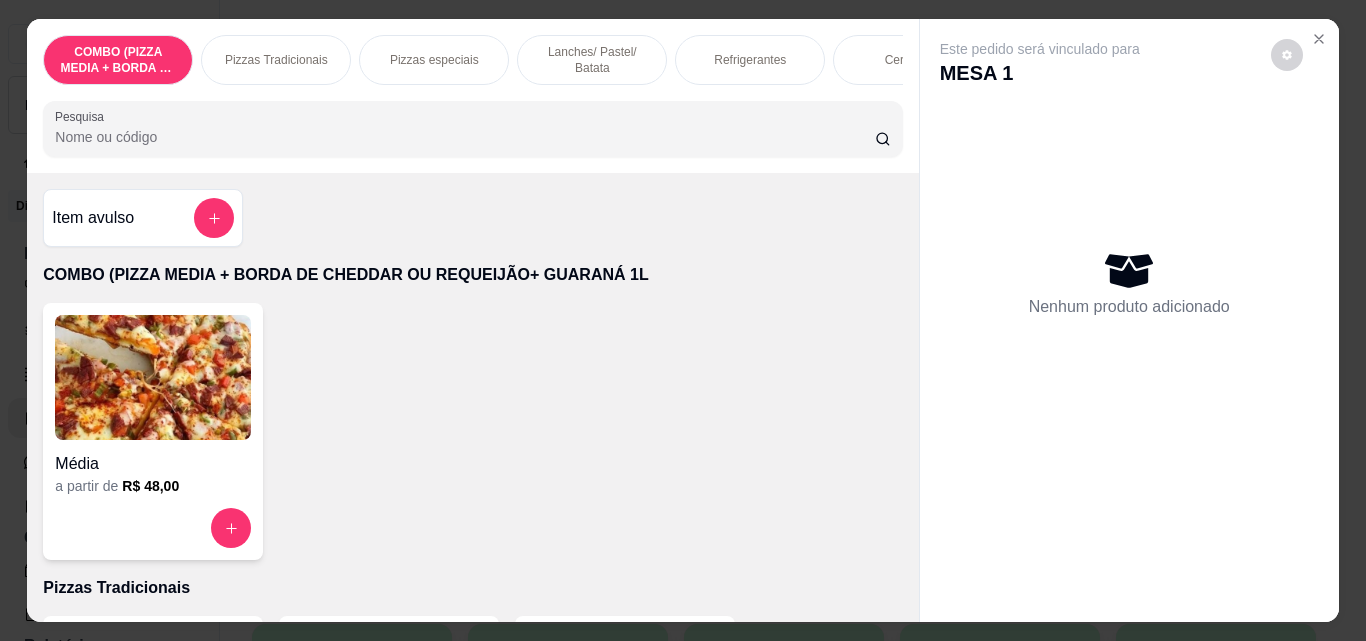 drag, startPoint x: 242, startPoint y: 44, endPoint x: 238, endPoint y: 59, distance: 15.524175 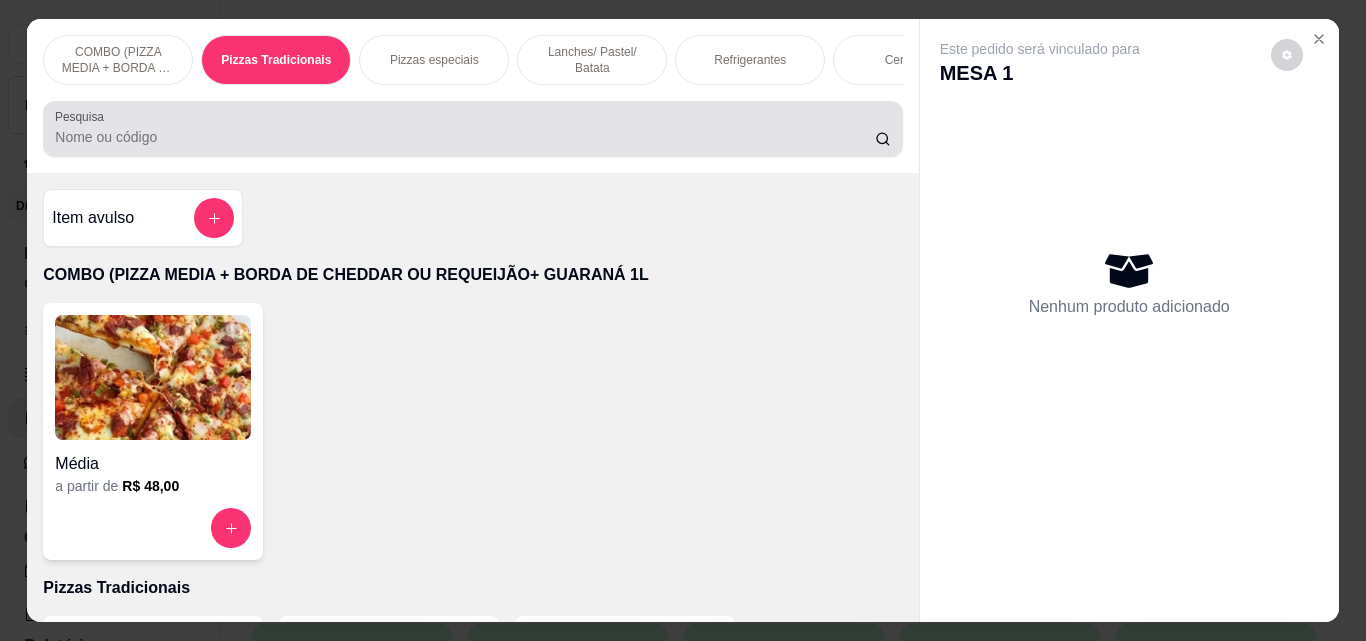 scroll, scrollTop: 403, scrollLeft: 0, axis: vertical 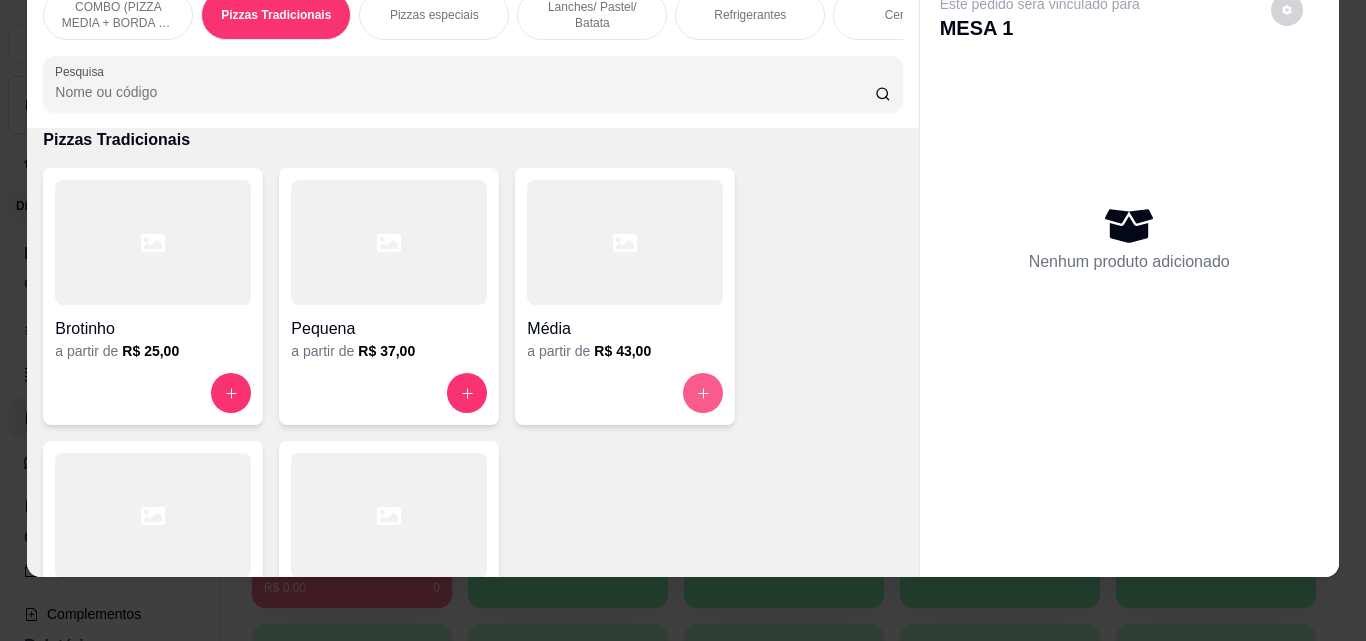 click at bounding box center [625, 393] 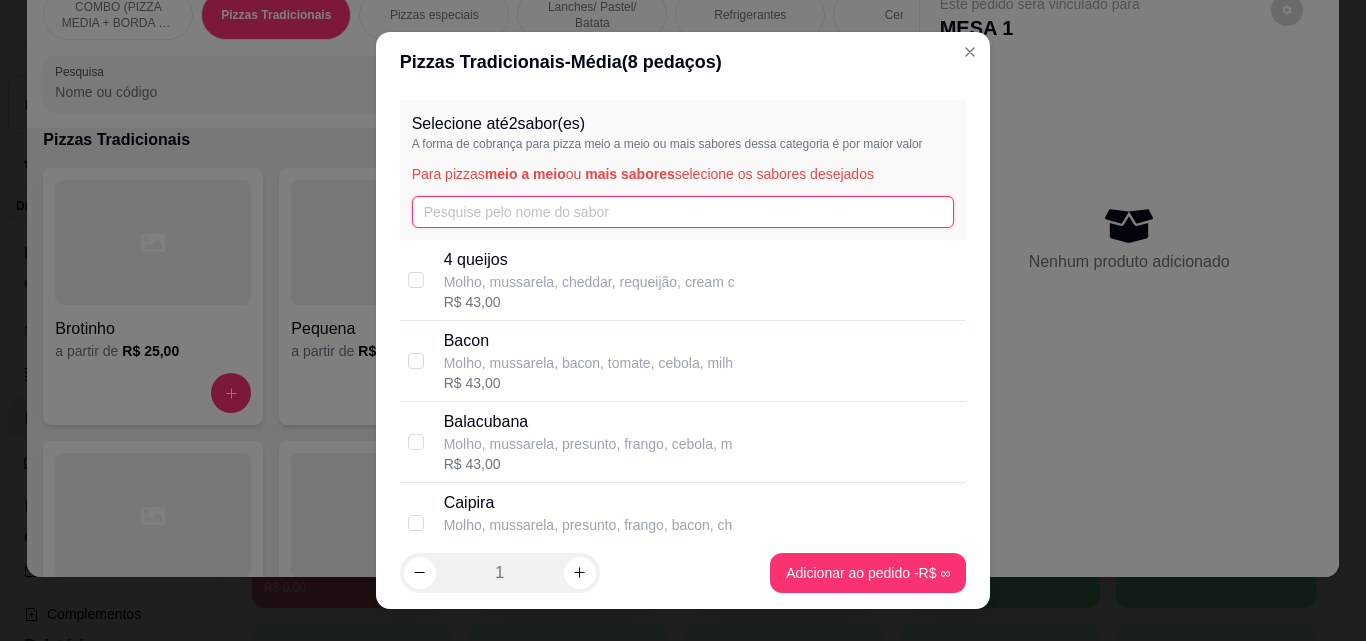 click at bounding box center (683, 212) 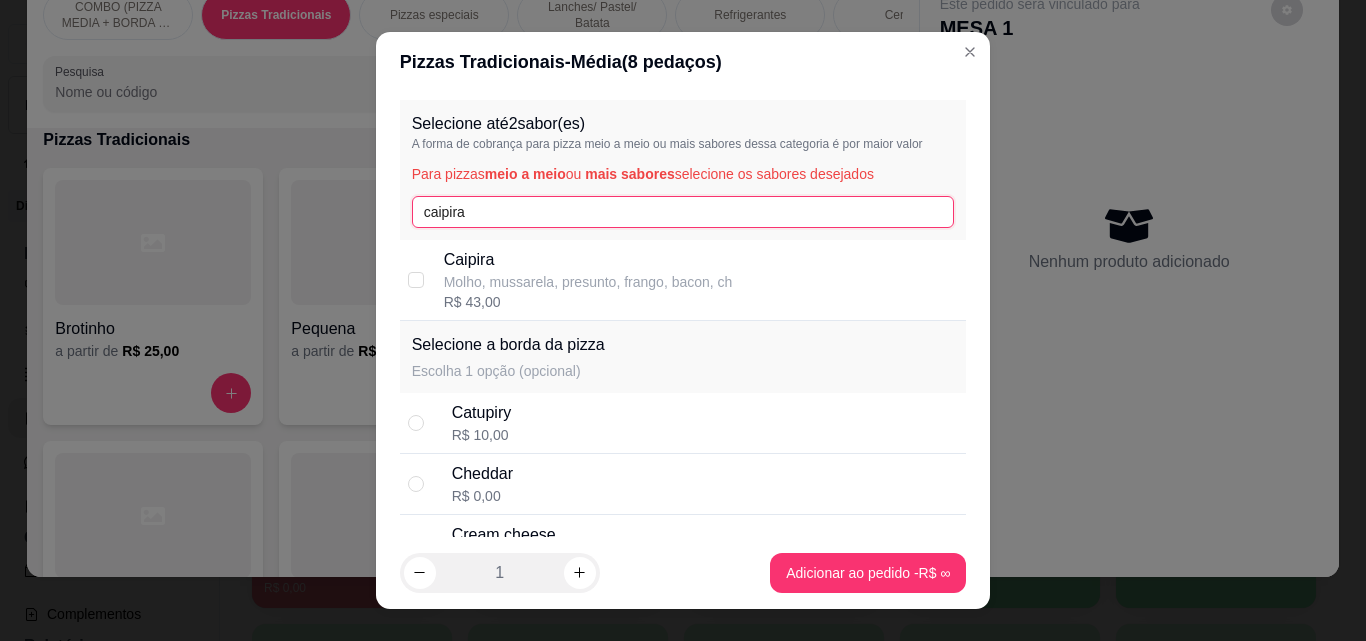 type on "caipira" 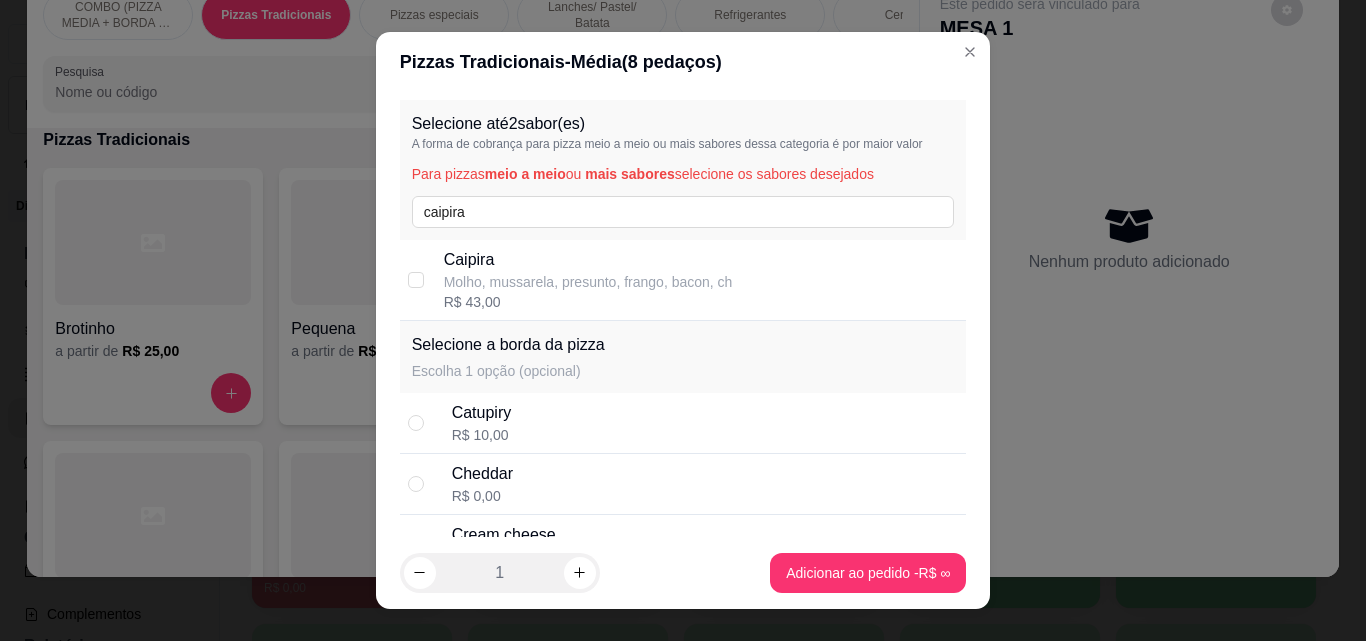 click on "Caipira  Molho, mussarela, presunto, frango, bacon, ch R$ 43,00" at bounding box center [683, 280] 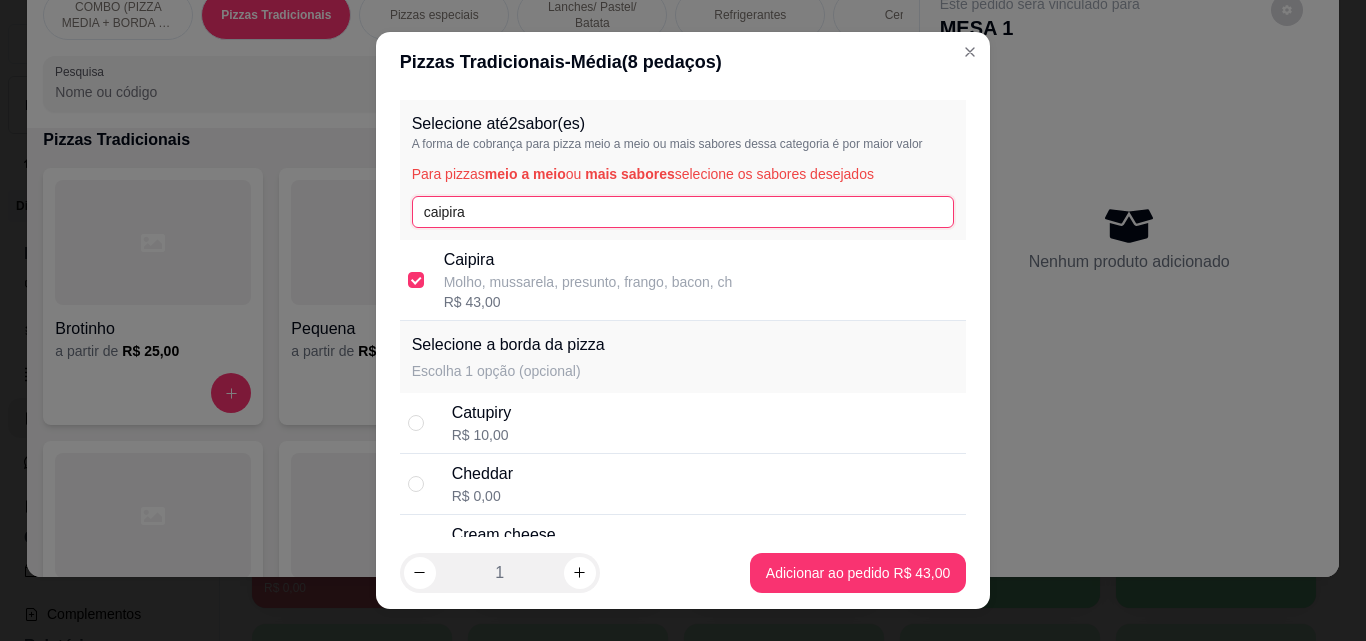 click on "caipira" at bounding box center (683, 212) 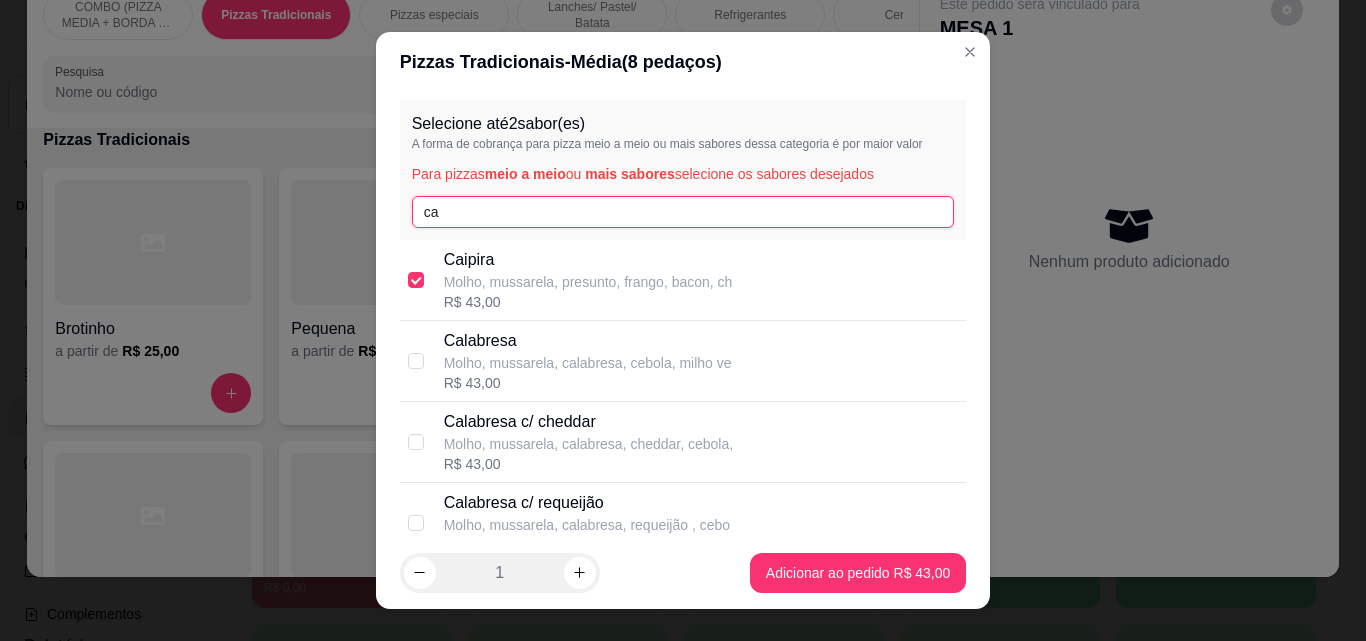 type on "c" 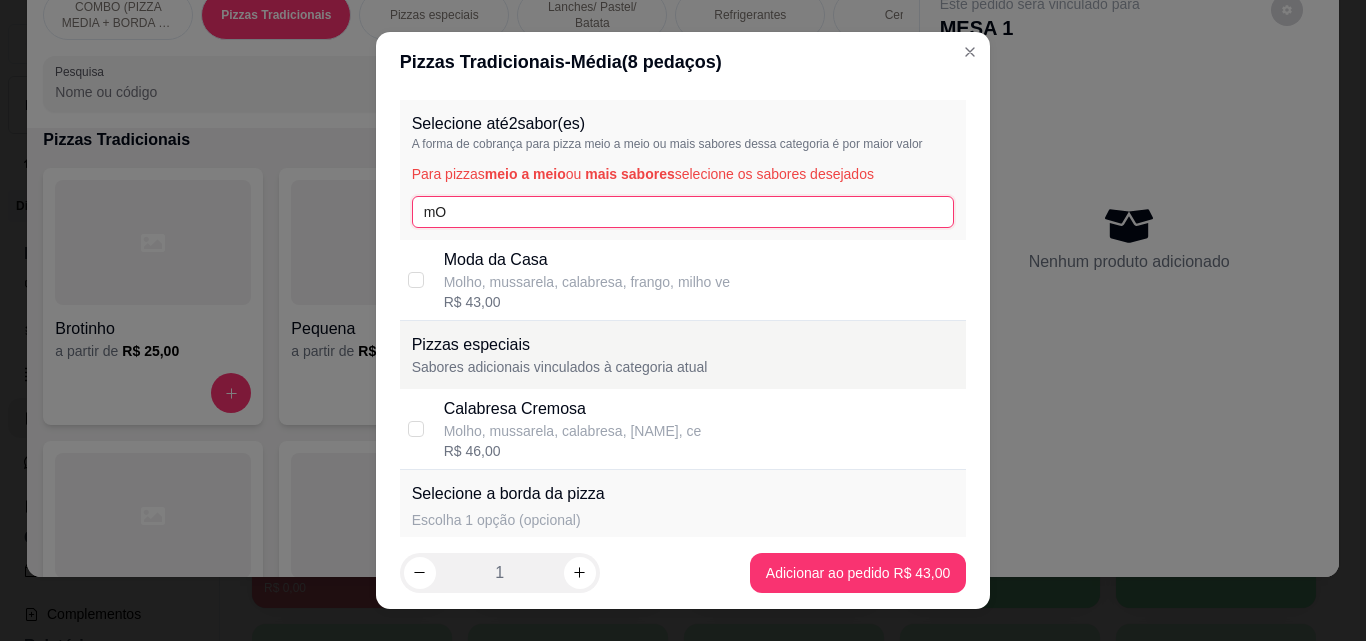 type on "mO" 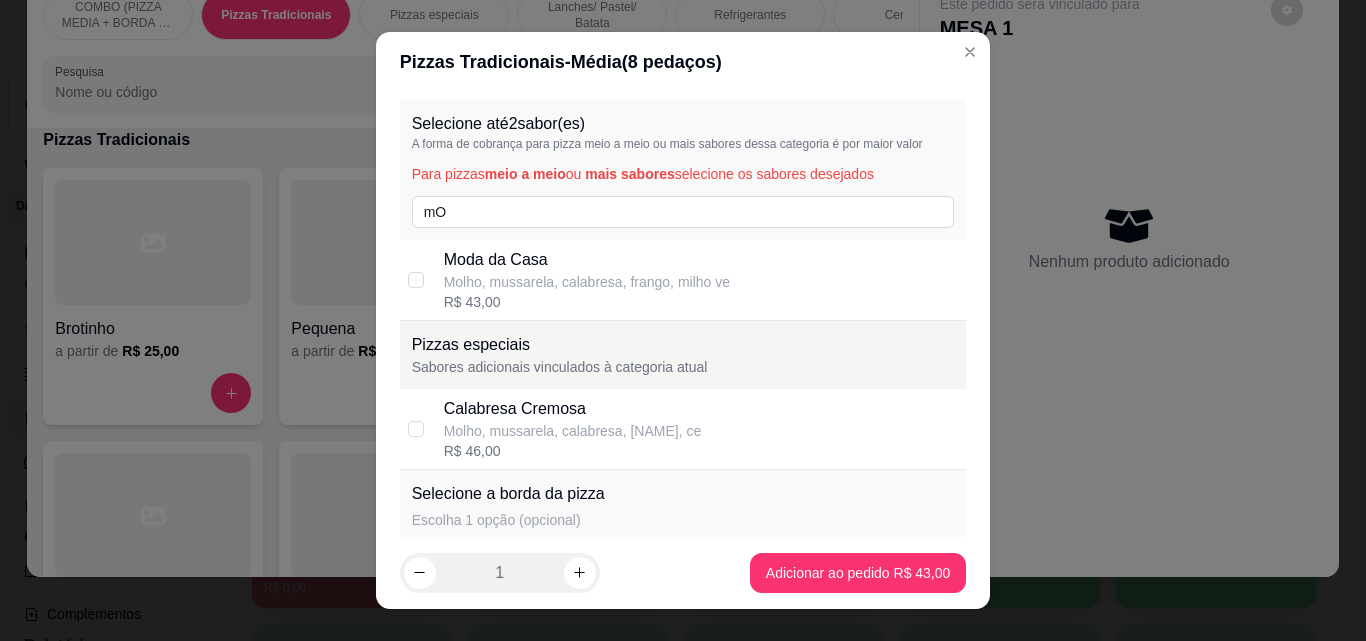 click on "Molho, mussarela, calabresa, frango, milho ve" at bounding box center [587, 282] 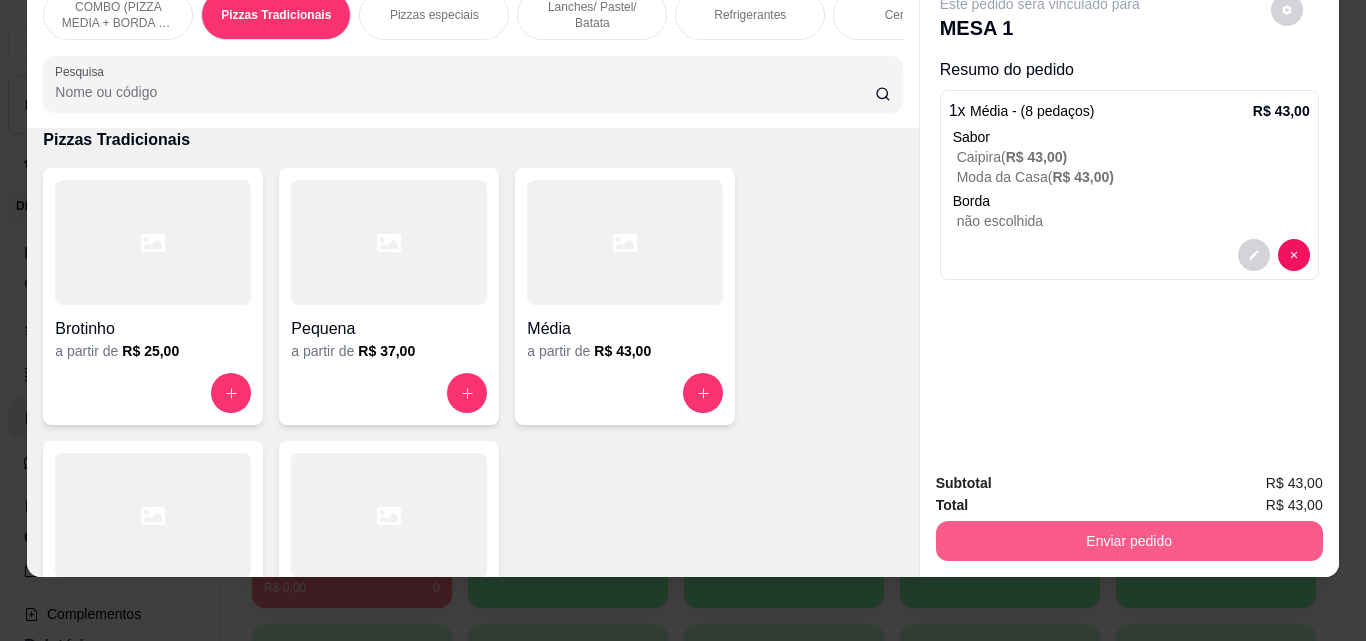 click on "Enviar pedido" at bounding box center (1129, 541) 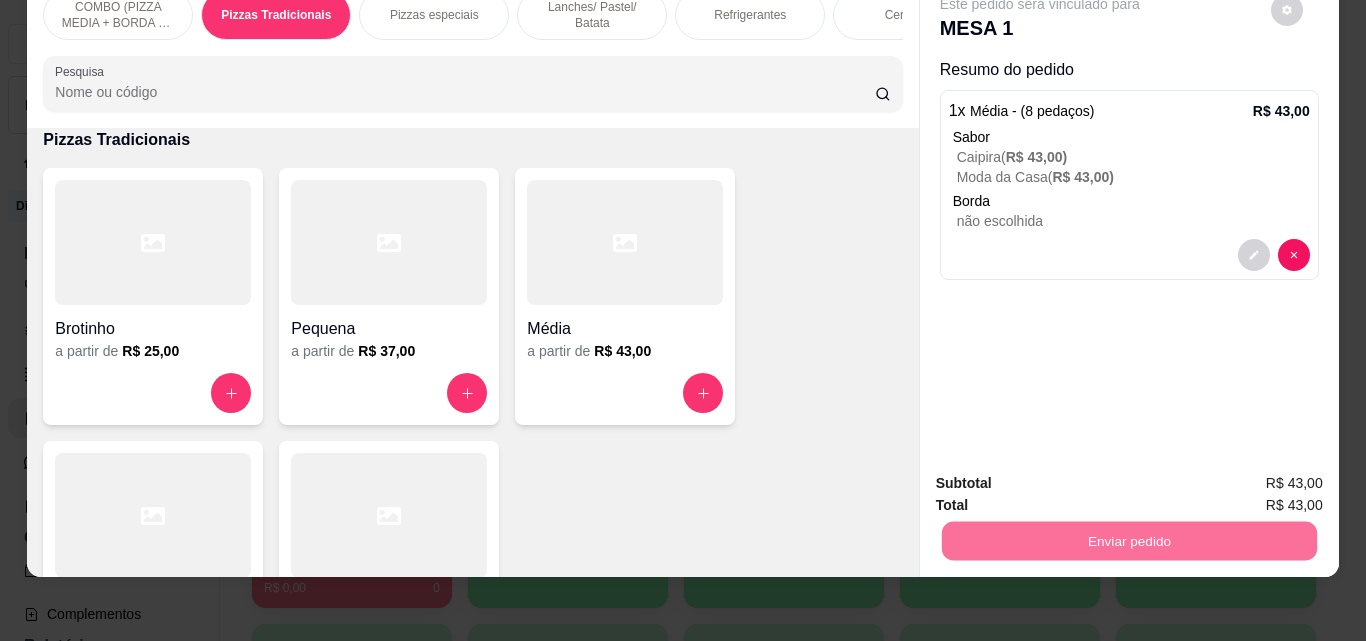 click on "Não registrar e enviar pedido" at bounding box center [1063, 476] 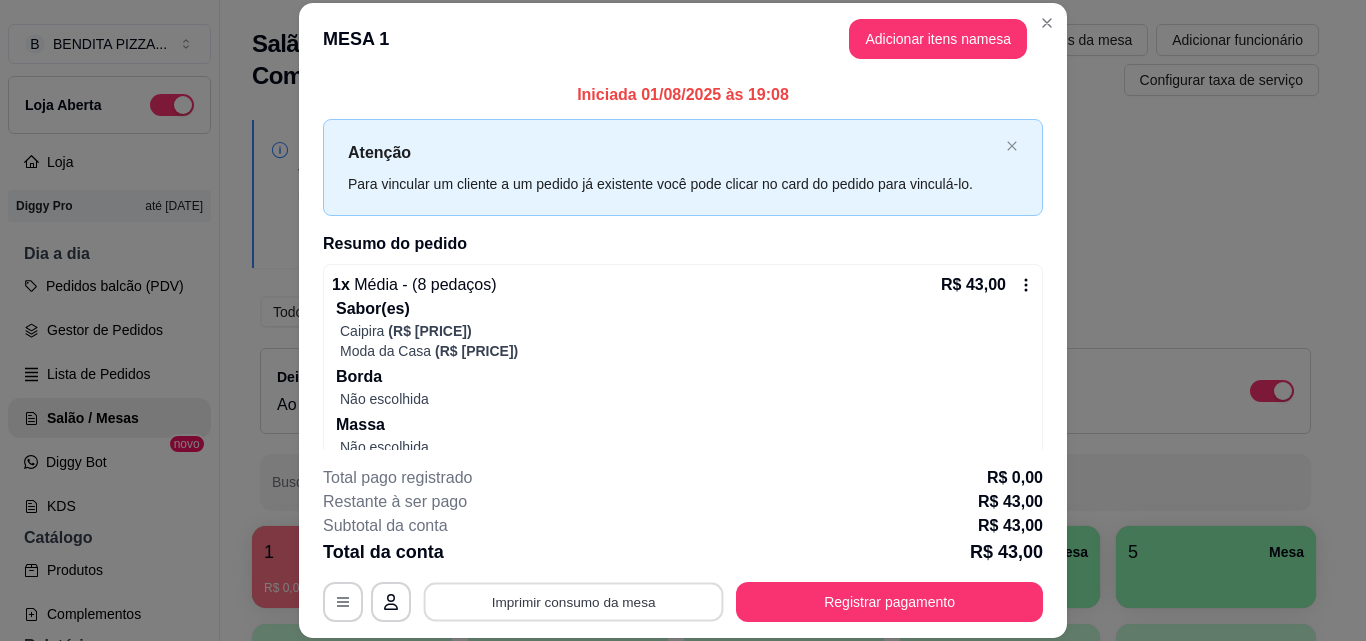 click on "Imprimir consumo da mesa" at bounding box center [574, 601] 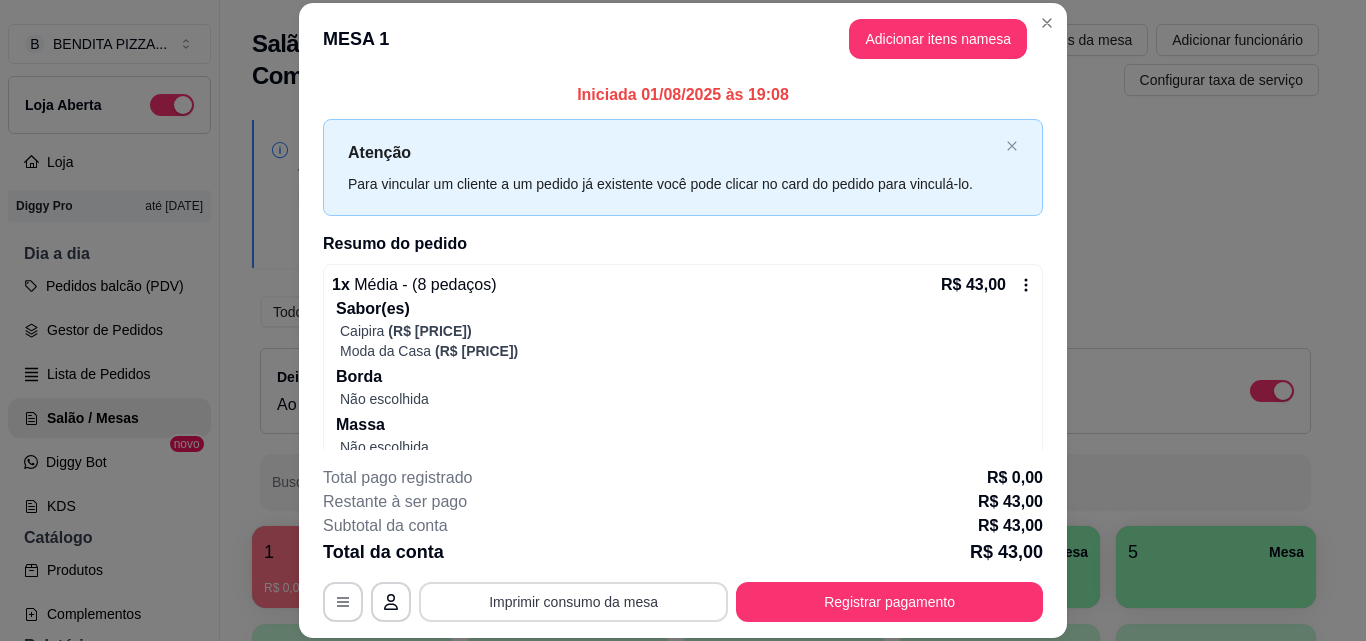 scroll, scrollTop: 0, scrollLeft: 0, axis: both 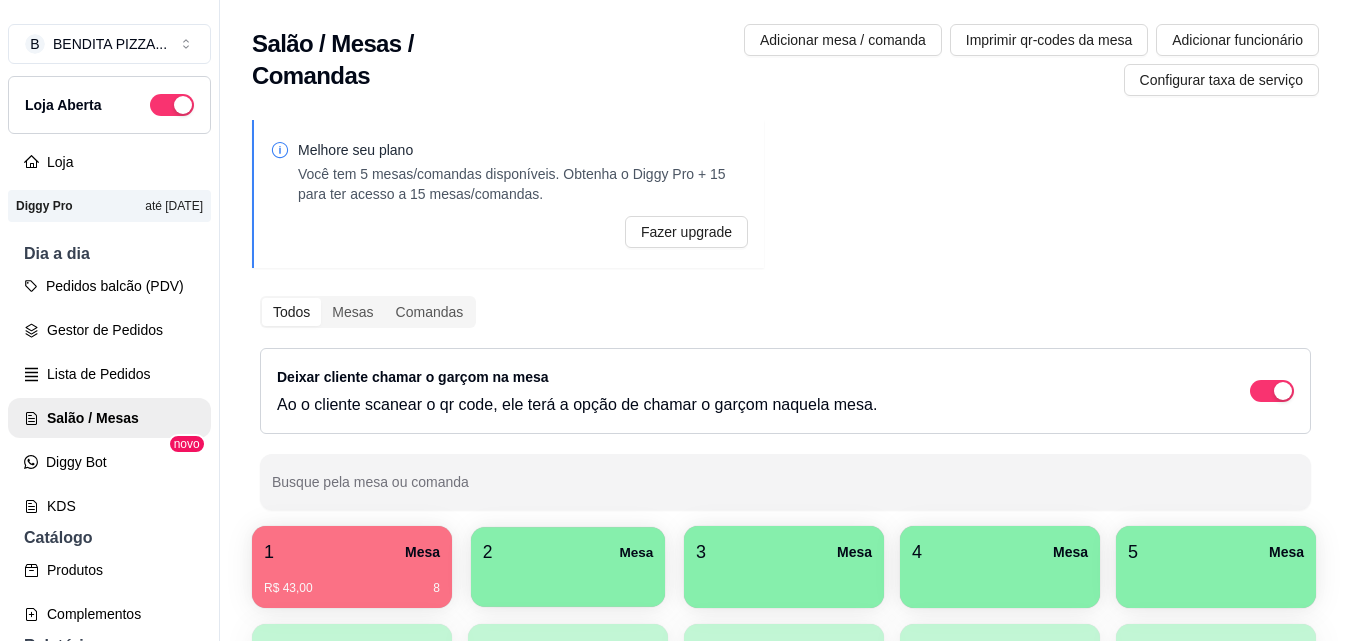 click at bounding box center [568, 580] 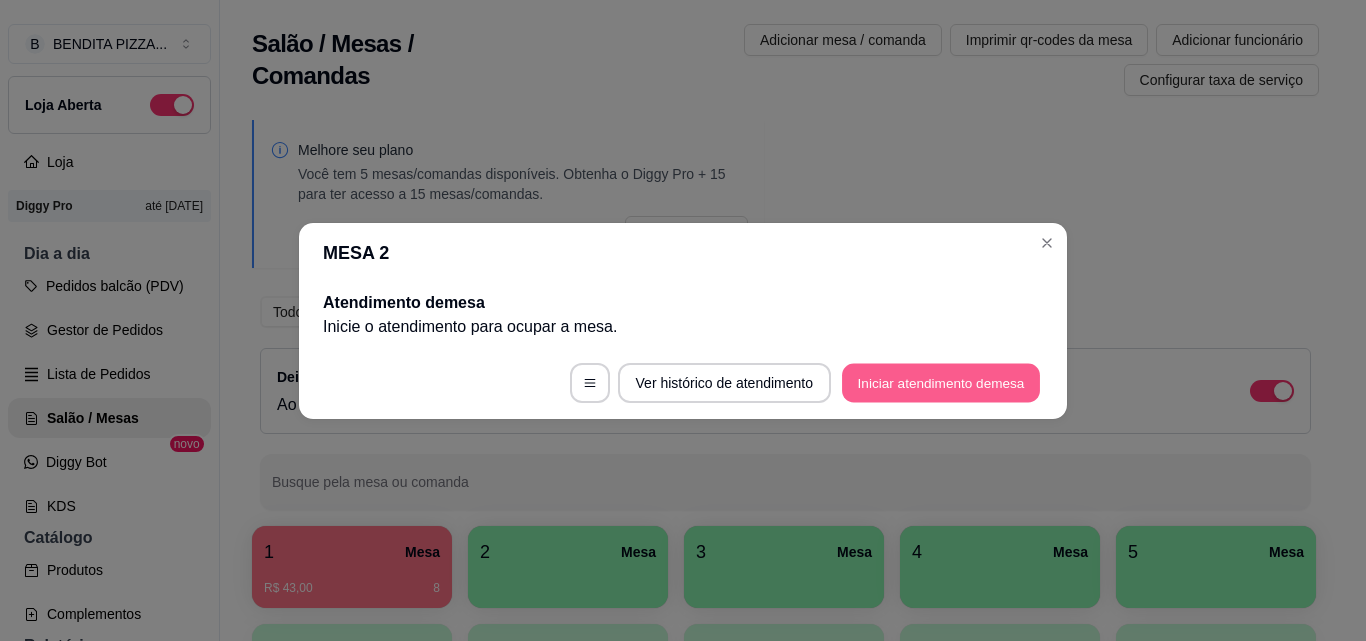 click on "Iniciar atendimento de  mesa" at bounding box center (941, 382) 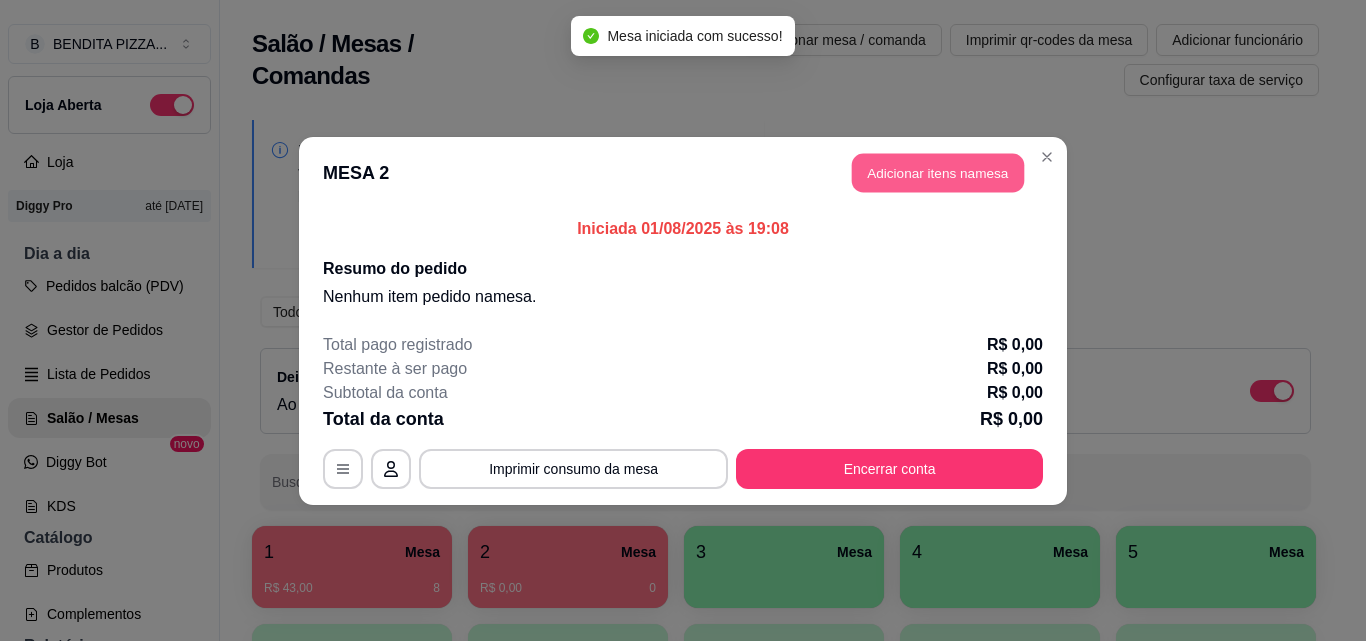 click on "Adicionar itens na  mesa" at bounding box center [938, 172] 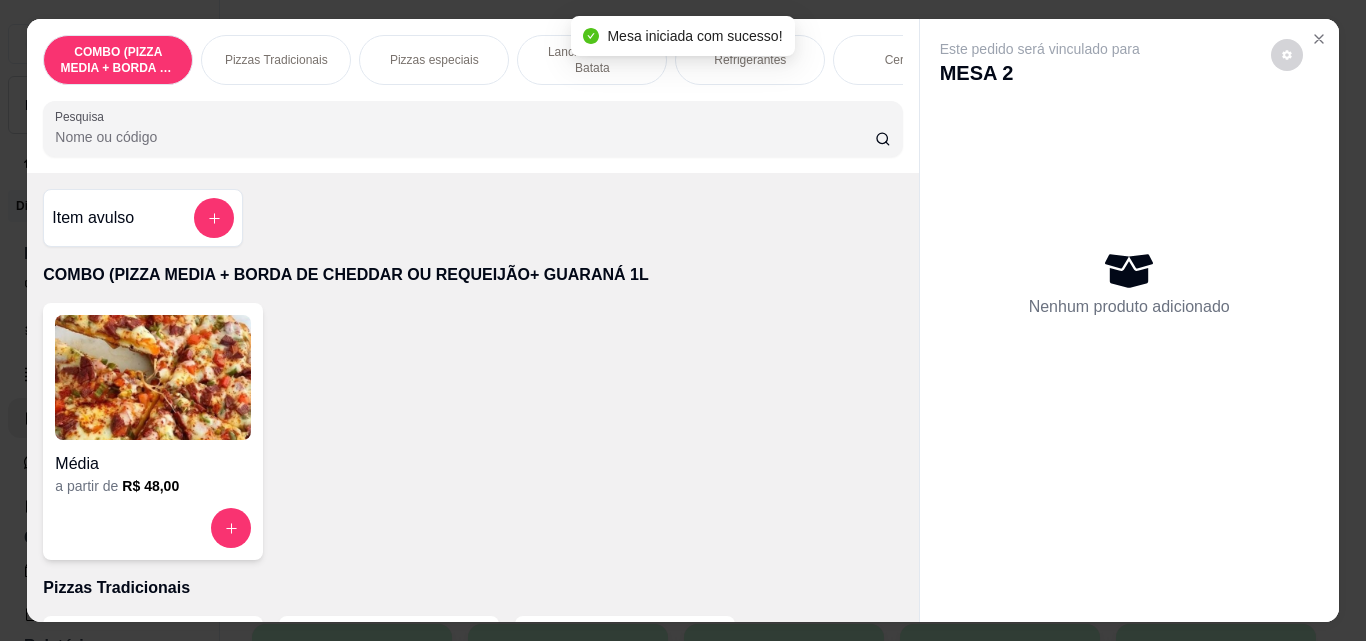 click on "Pizzas Tradicionais" at bounding box center (276, 60) 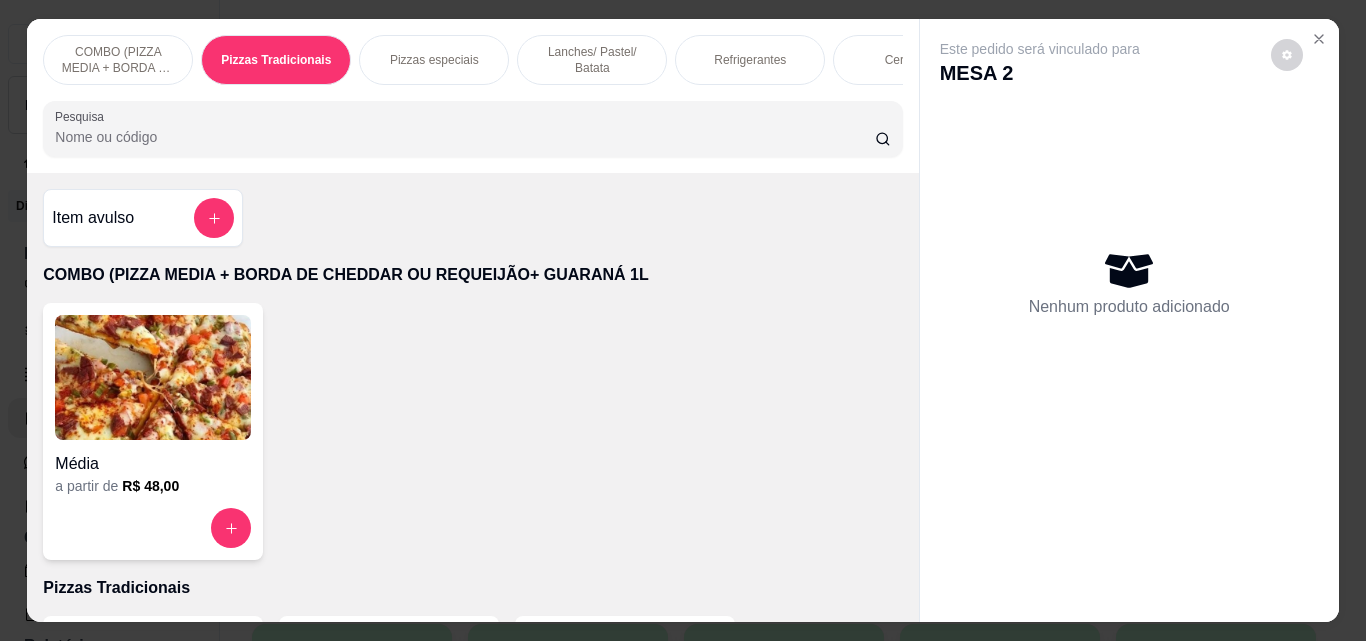 scroll, scrollTop: 403, scrollLeft: 0, axis: vertical 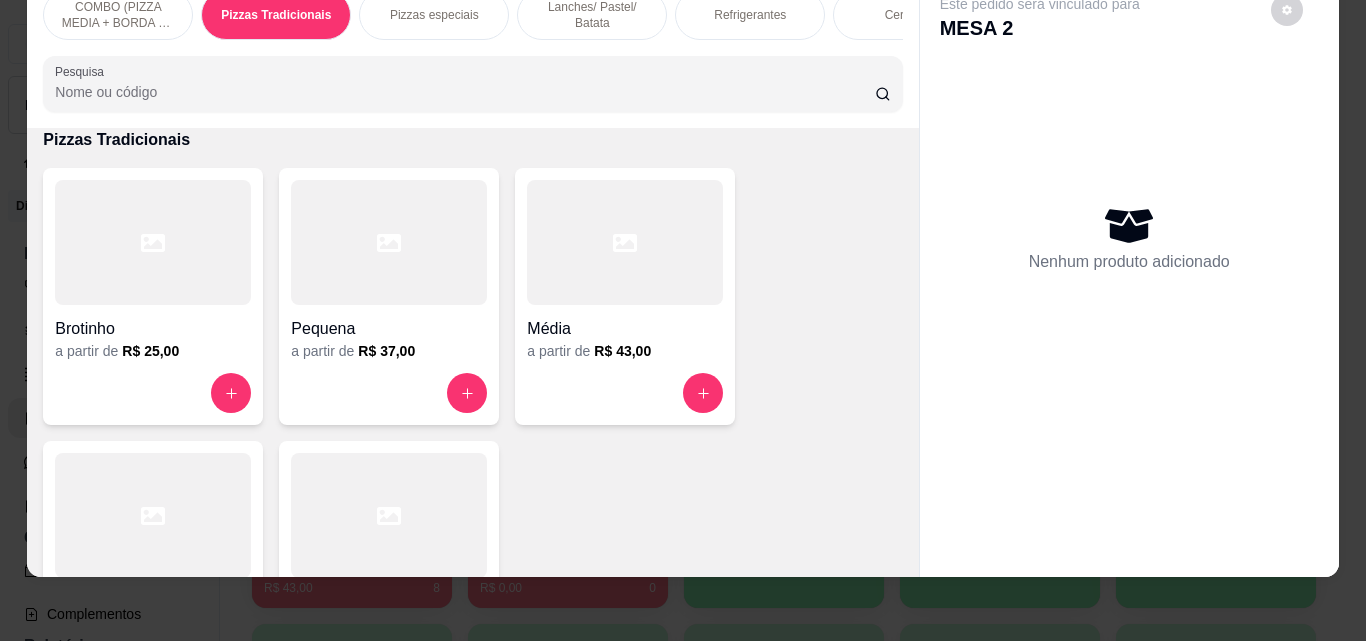 click at bounding box center (389, 515) 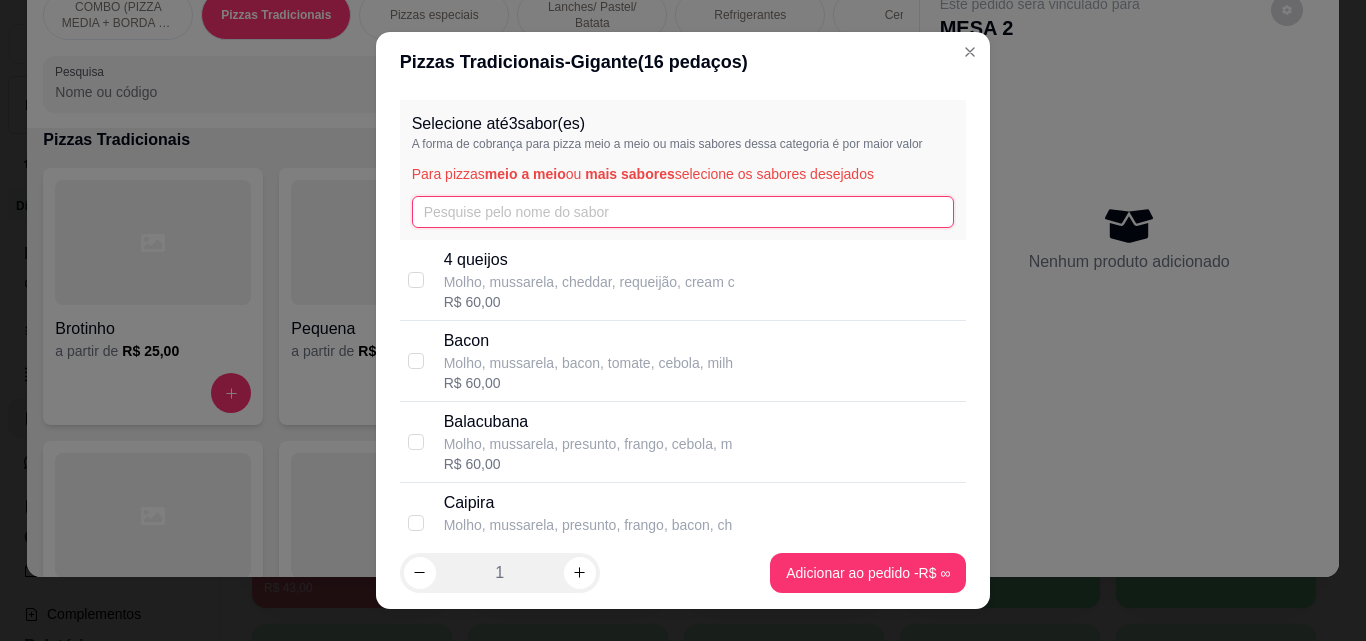 click at bounding box center (683, 212) 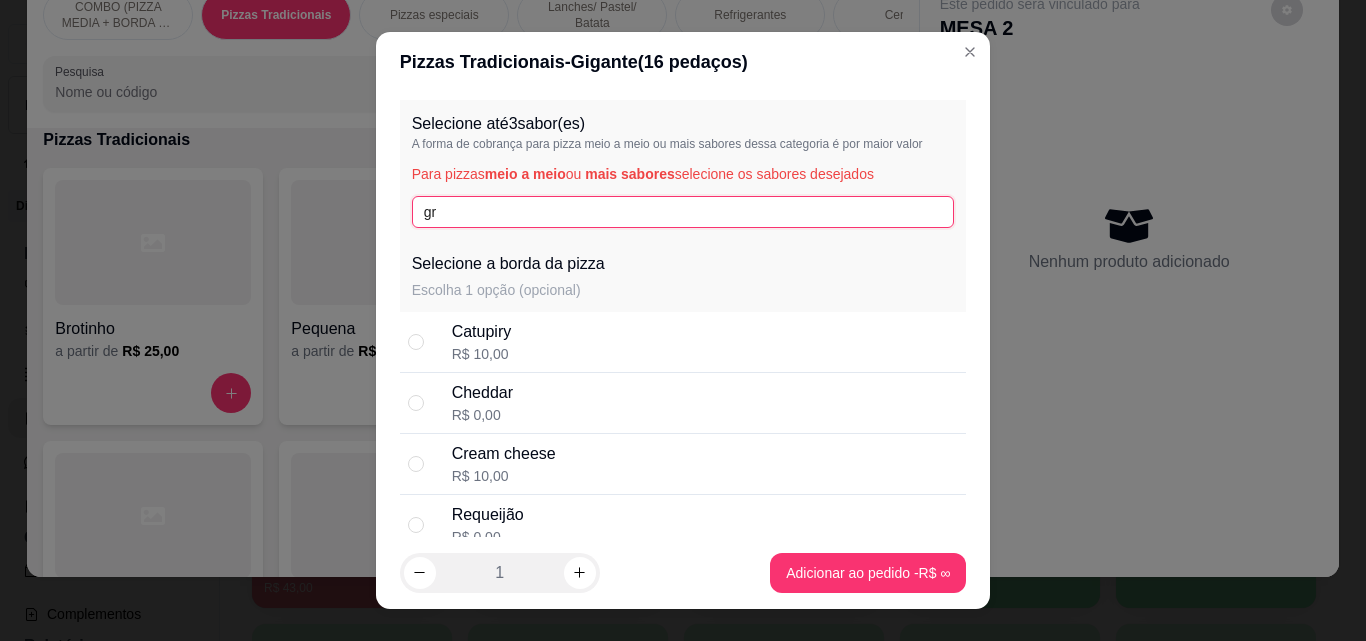 type on "g" 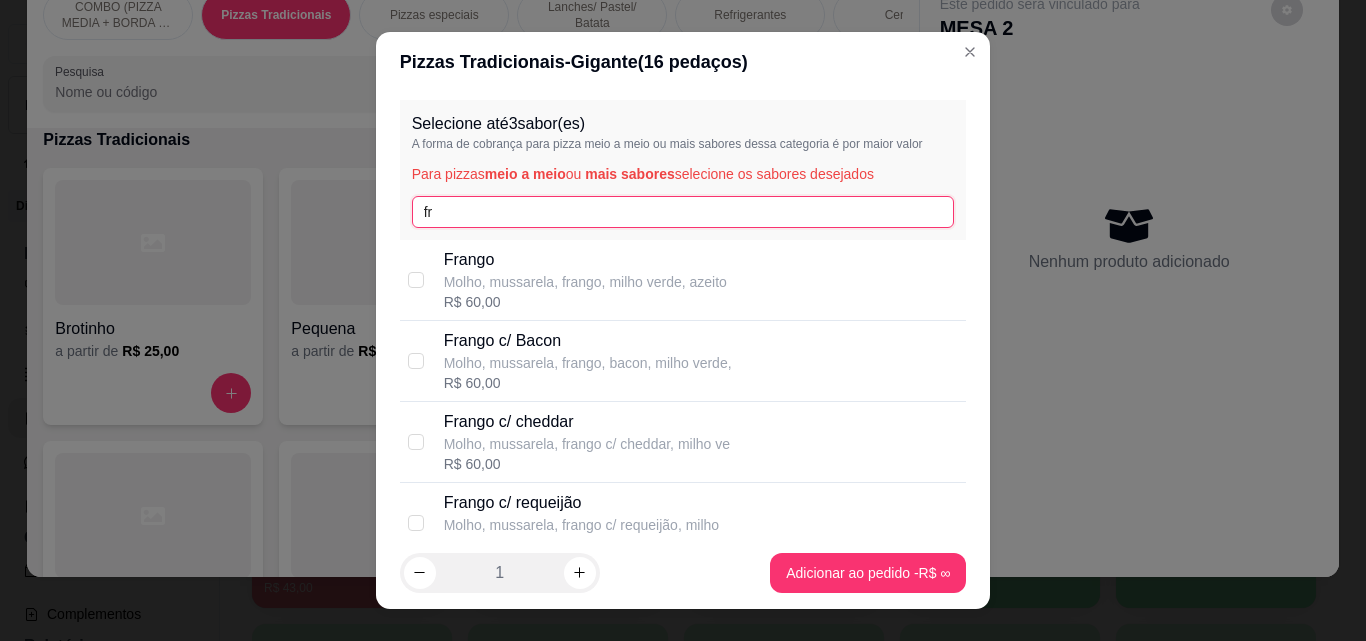 type on "fr" 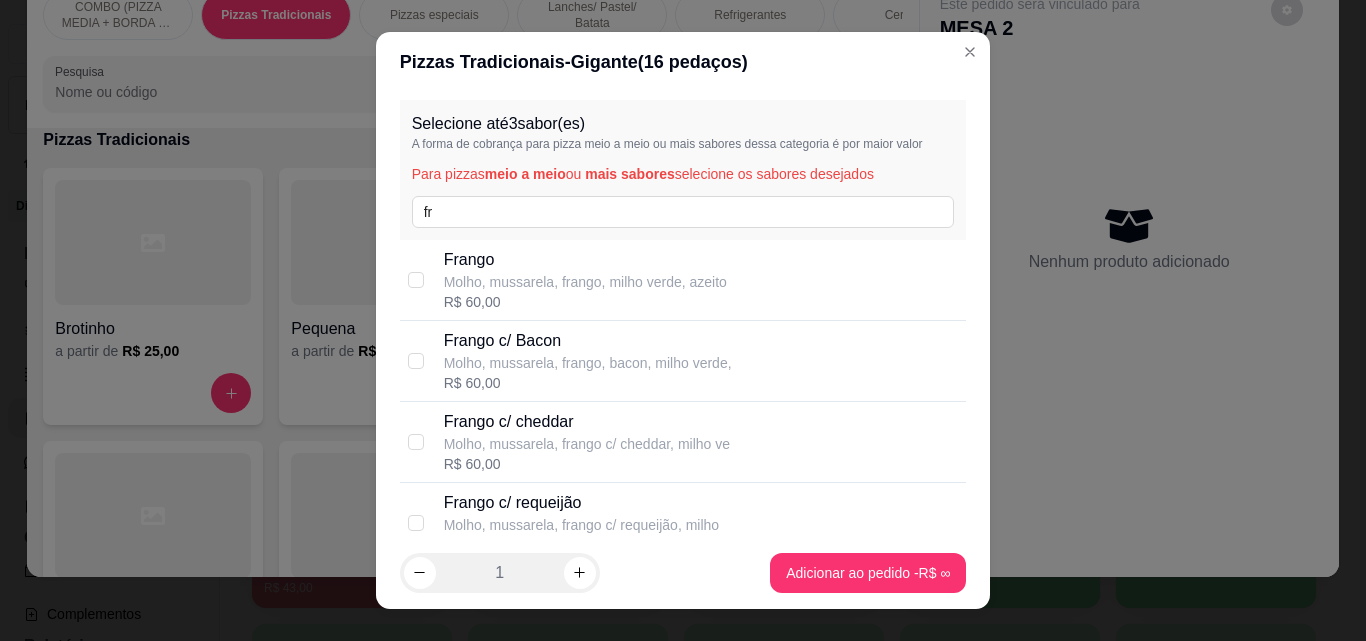 scroll, scrollTop: 389, scrollLeft: 0, axis: vertical 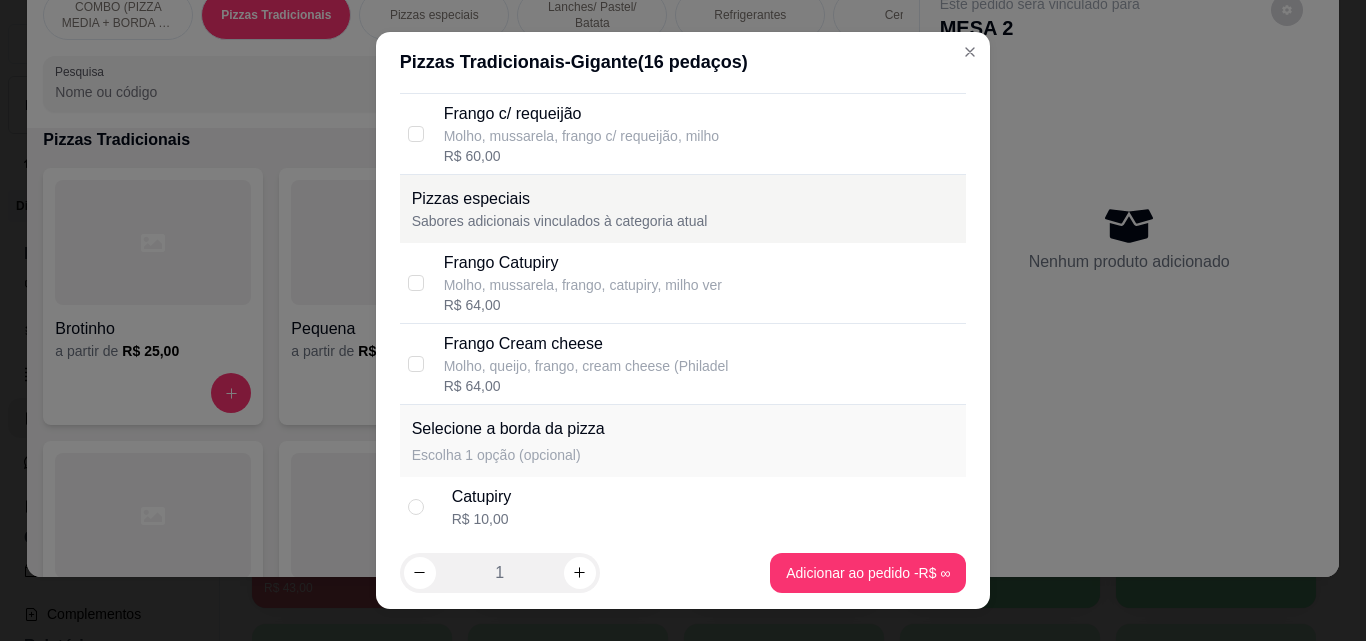 click on "Molho, mussarela, frango, catupiry, milho ver" at bounding box center [583, 285] 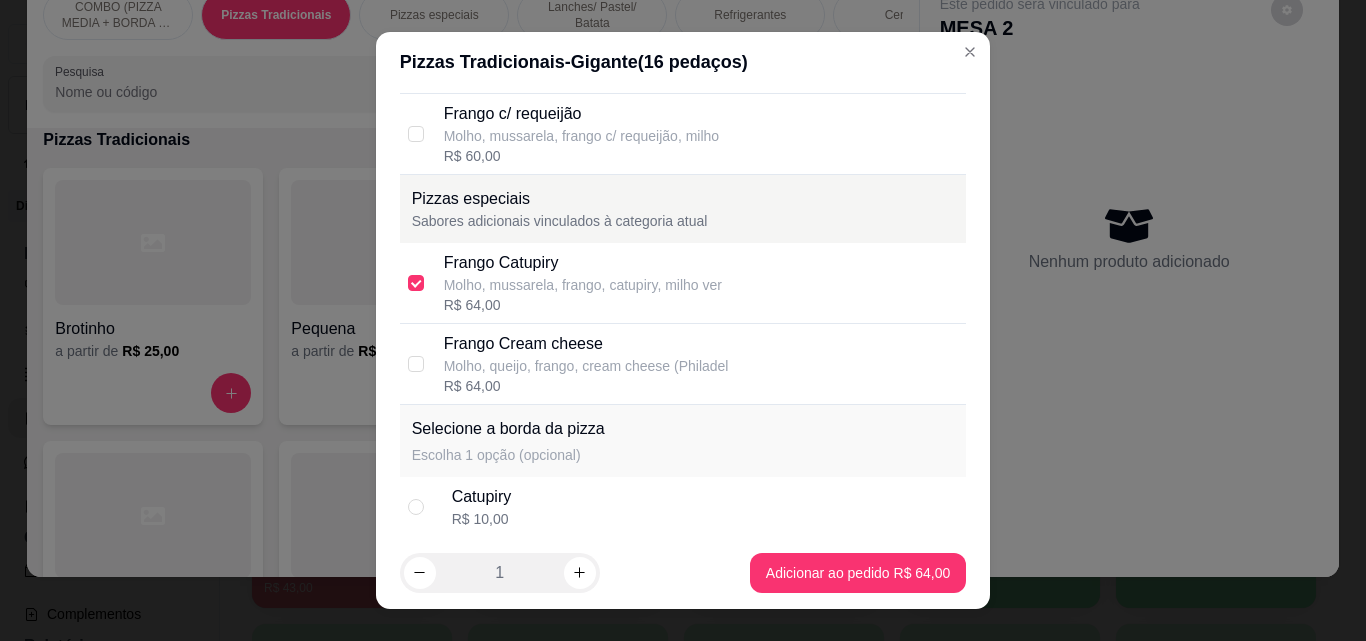 click on "Selecione até  3  sabor(es) A forma de cobrança para pizza meio a meio ou mais sabores dessa categoria é por   maior valor Para pizzas  meio a meio  ou   mais sabores  selecione os sabores desejados fr Frango Molho, mussarela, frango, milho verde, azeito R$ 60,00 Frango c/ Bacon Molho, mussarela, frango, bacon, milho verde, R$ 60,00 Frango c/ cheddar Molho, mussarela, frango c/ cheddar, milho ve R$ 60,00 Frango c/ requeijão  Molho, mussarela, frango c/ requeijão, milho  R$ 60,00 Pizzas especiais  Sabores adicionais vinculados à categoria atual Frango Catupiry Molho, mussarela, frango, catupiry, milho ver R$ 64,00 Frango Cream cheese Molho, queijo, frango, cream cheese (Philadel R$ 64,00 Selecione a borda da pizza Escolha 1 opção (opcional) Catupiry  R$ 10,00 Cheddar  R$ 0,00 Cream cheese R$ 10,00 Requeijão  R$ 0,00 Alguma observação?" at bounding box center (683, 314) 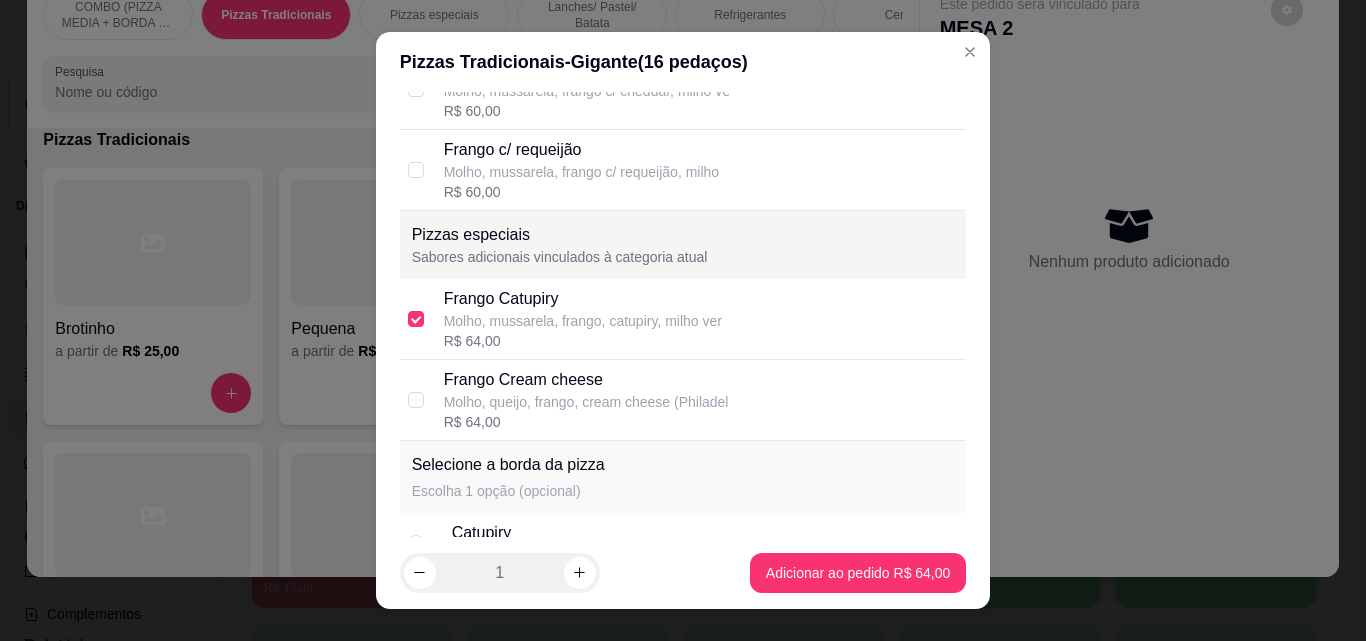 scroll, scrollTop: 349, scrollLeft: 0, axis: vertical 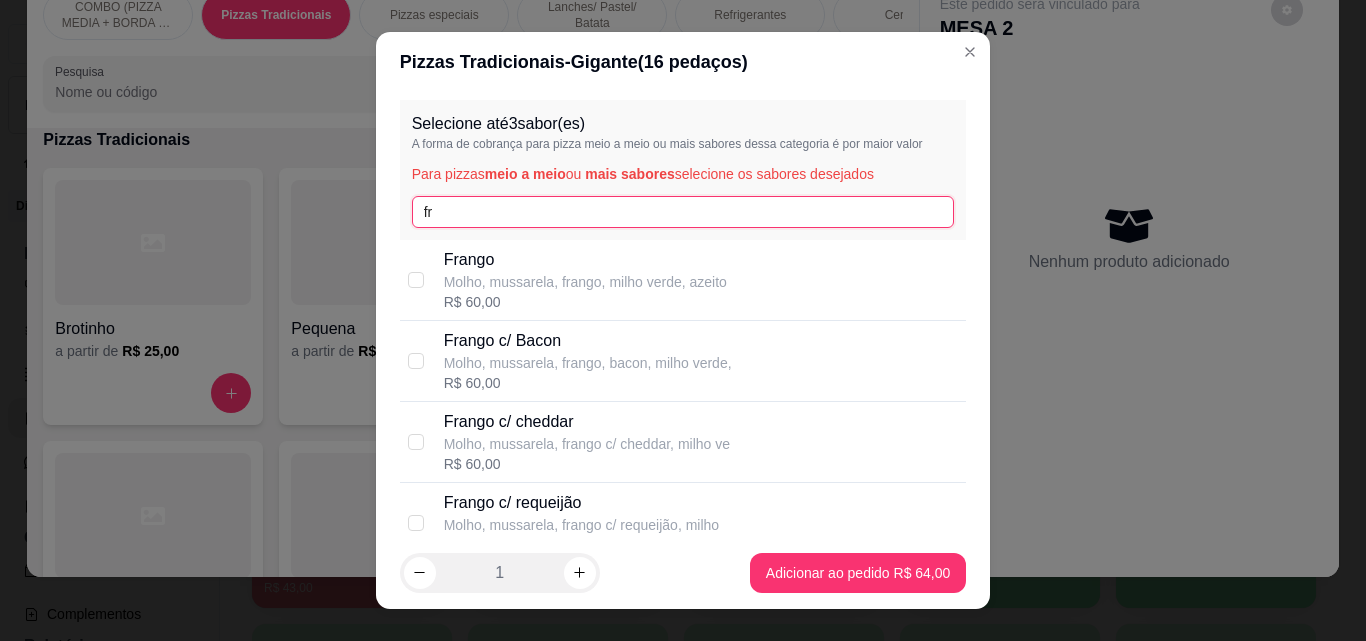 click on "fr" at bounding box center [683, 212] 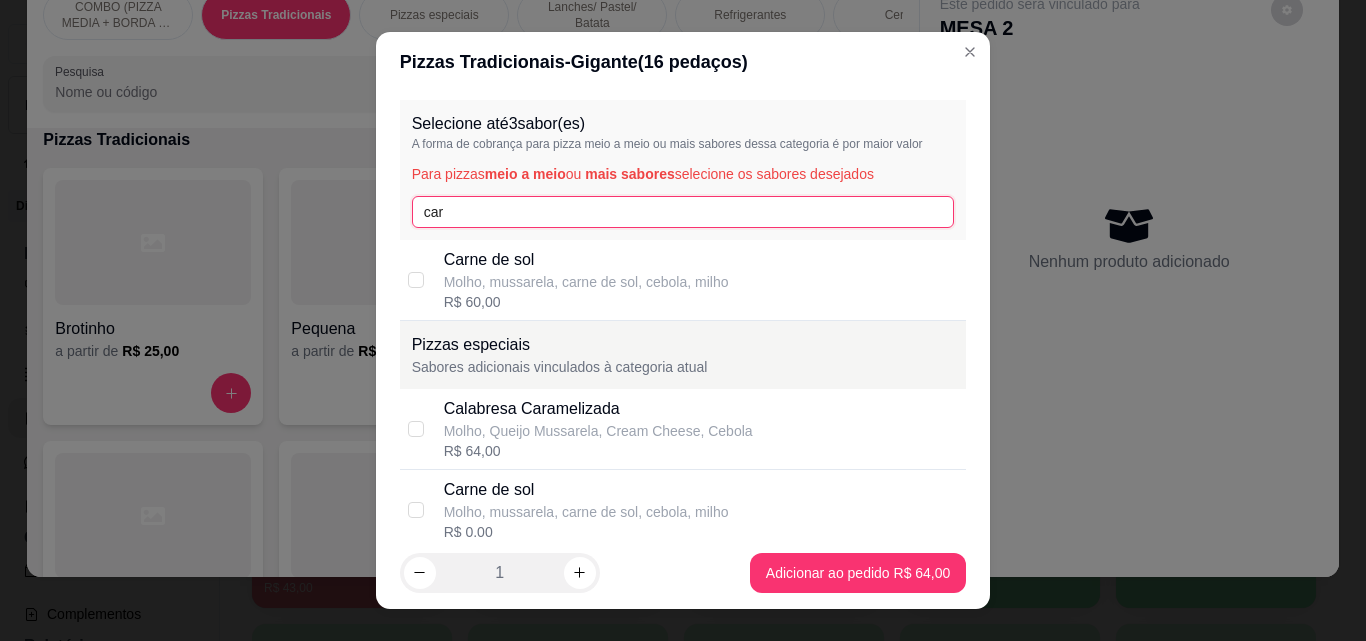 type on "car" 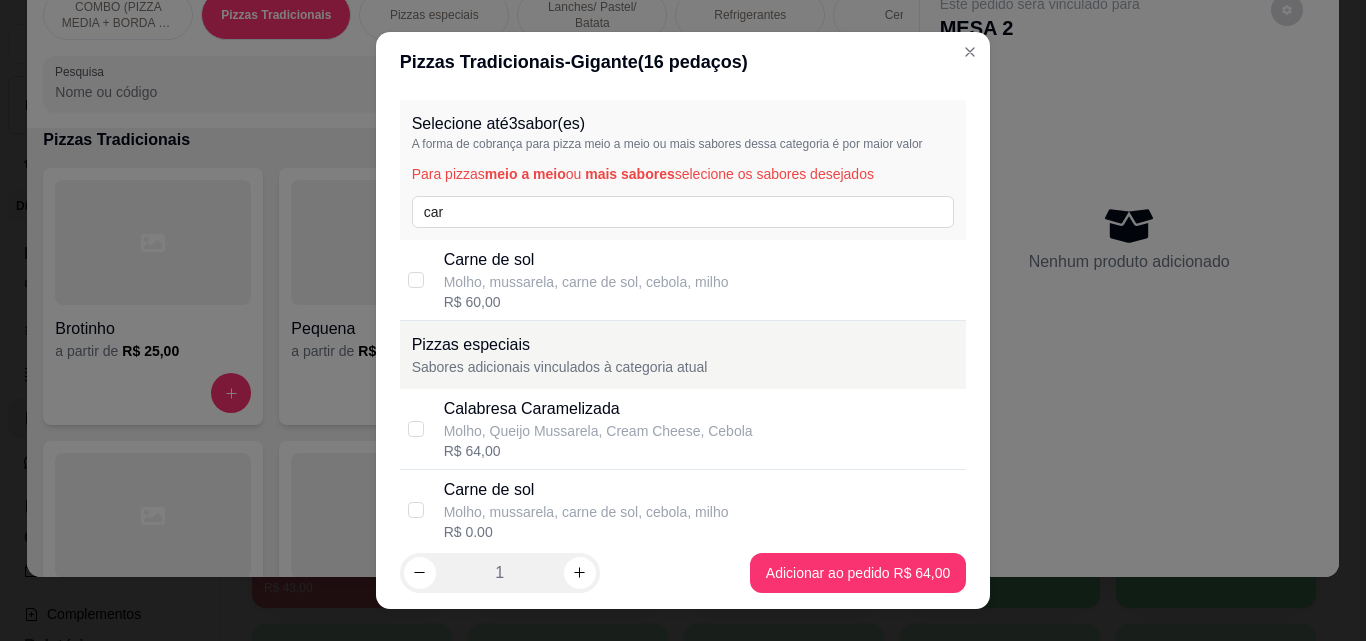 click on "Carne de sol Molho, mussarela, carne de sol, cebola, milho R$ 60,00" at bounding box center [683, 280] 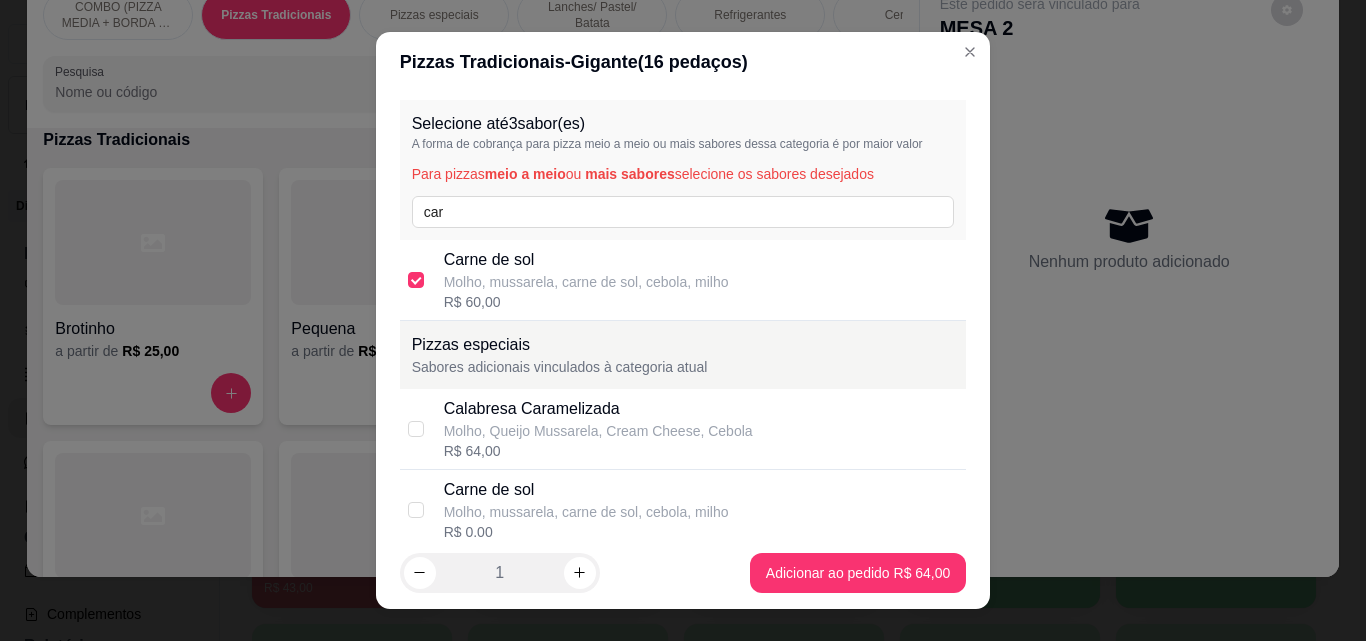 checkbox on "true" 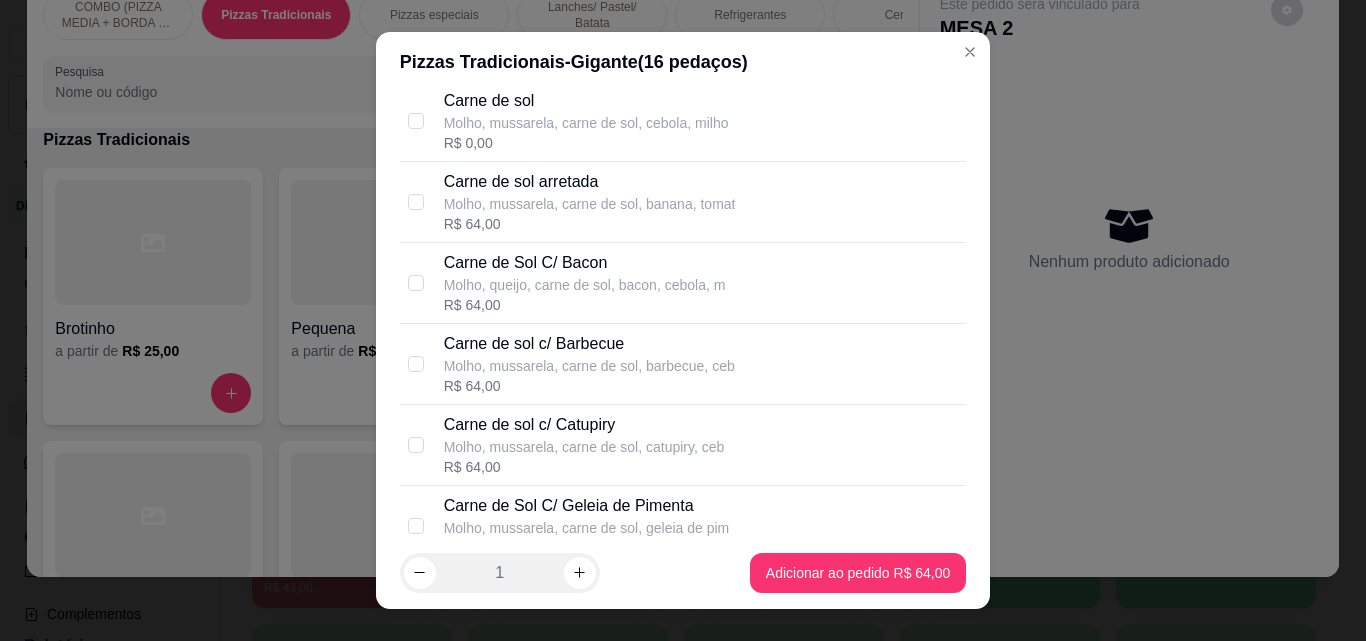 scroll, scrollTop: 823, scrollLeft: 0, axis: vertical 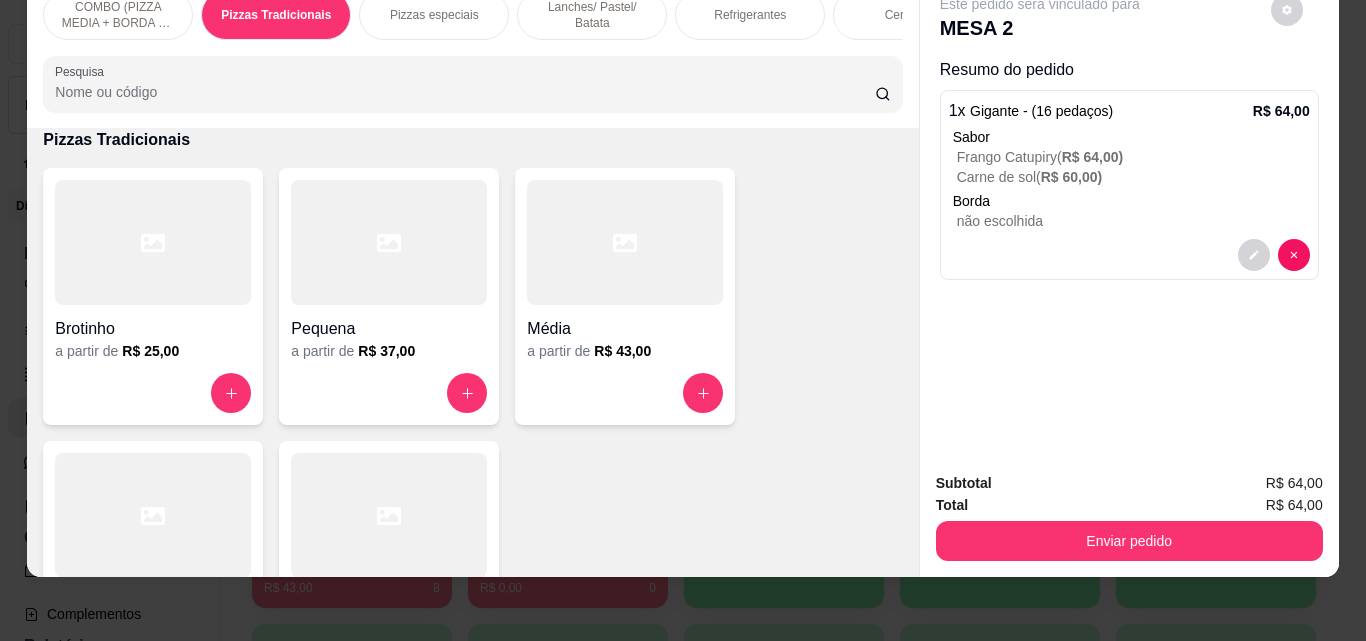 click on "Refrigerantes" at bounding box center (750, 15) 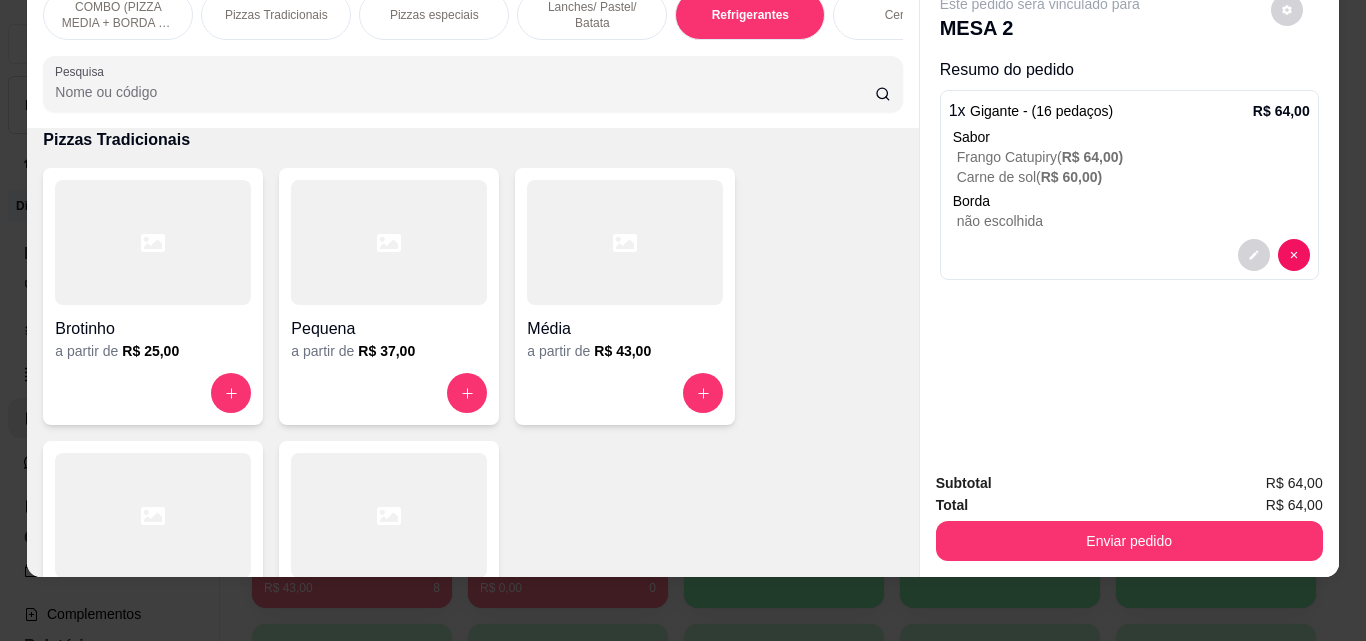 scroll, scrollTop: 3088, scrollLeft: 0, axis: vertical 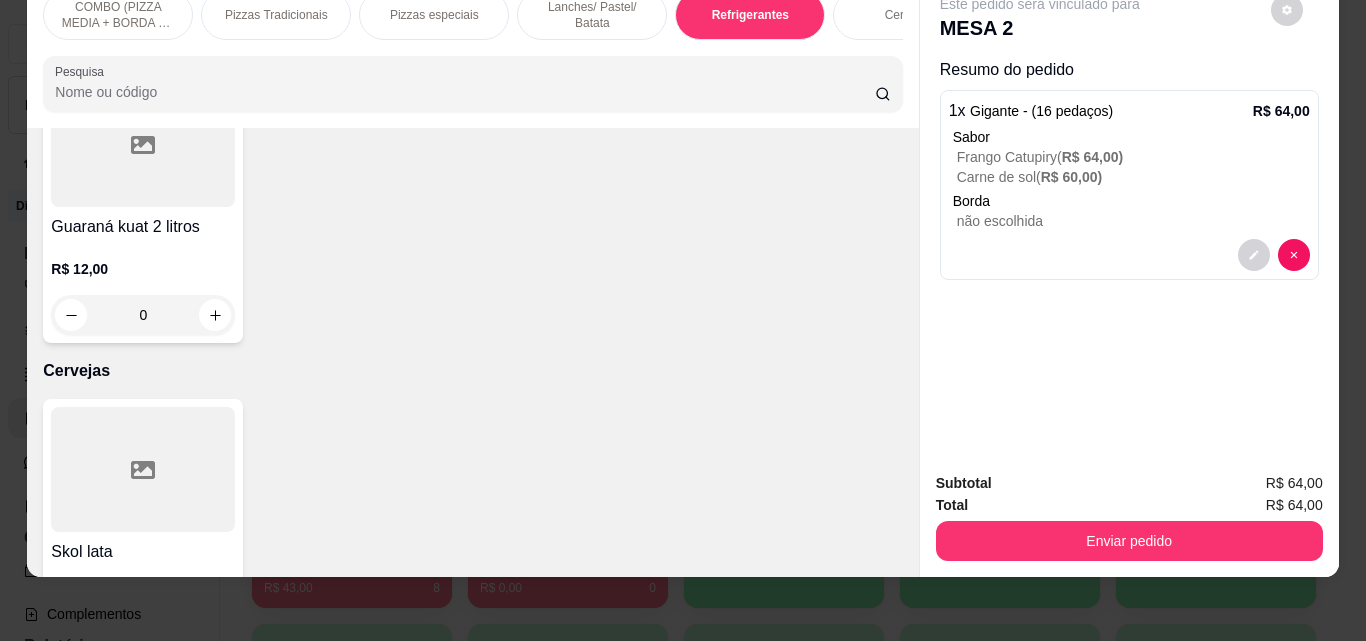 click at bounding box center (215, 30) 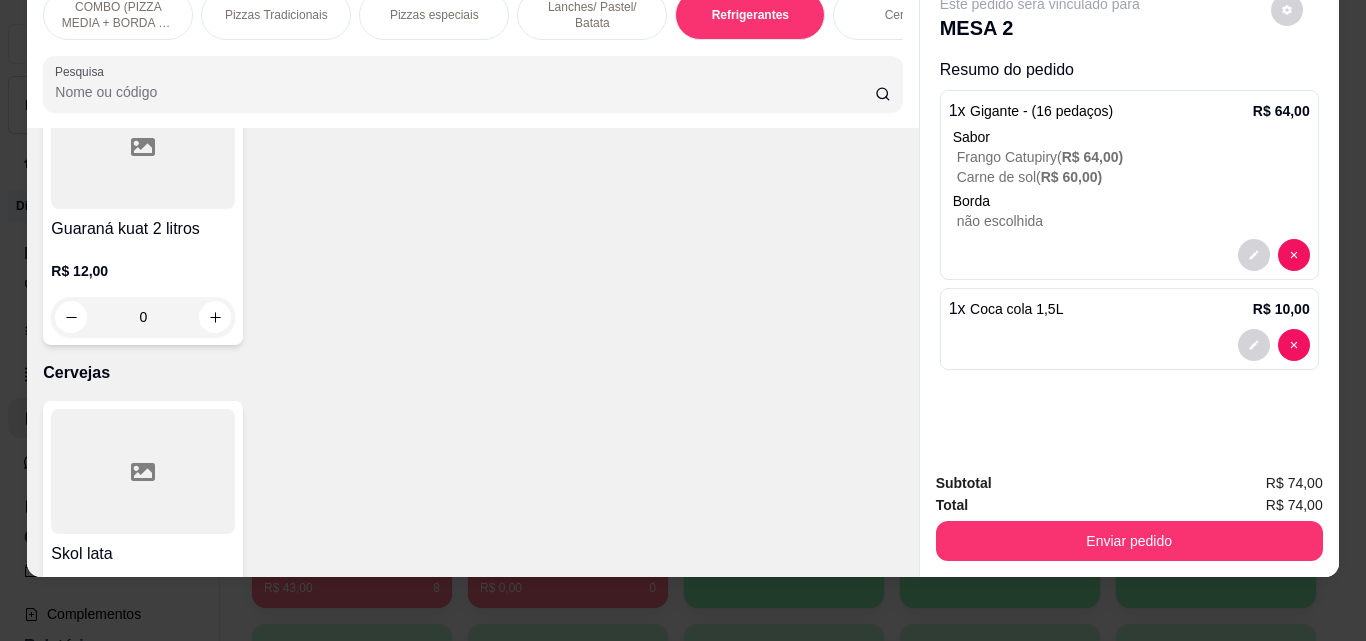 click on "Subtotal R$ 74,00 Total R$ 74,00 Enviar pedido" at bounding box center (1129, 516) 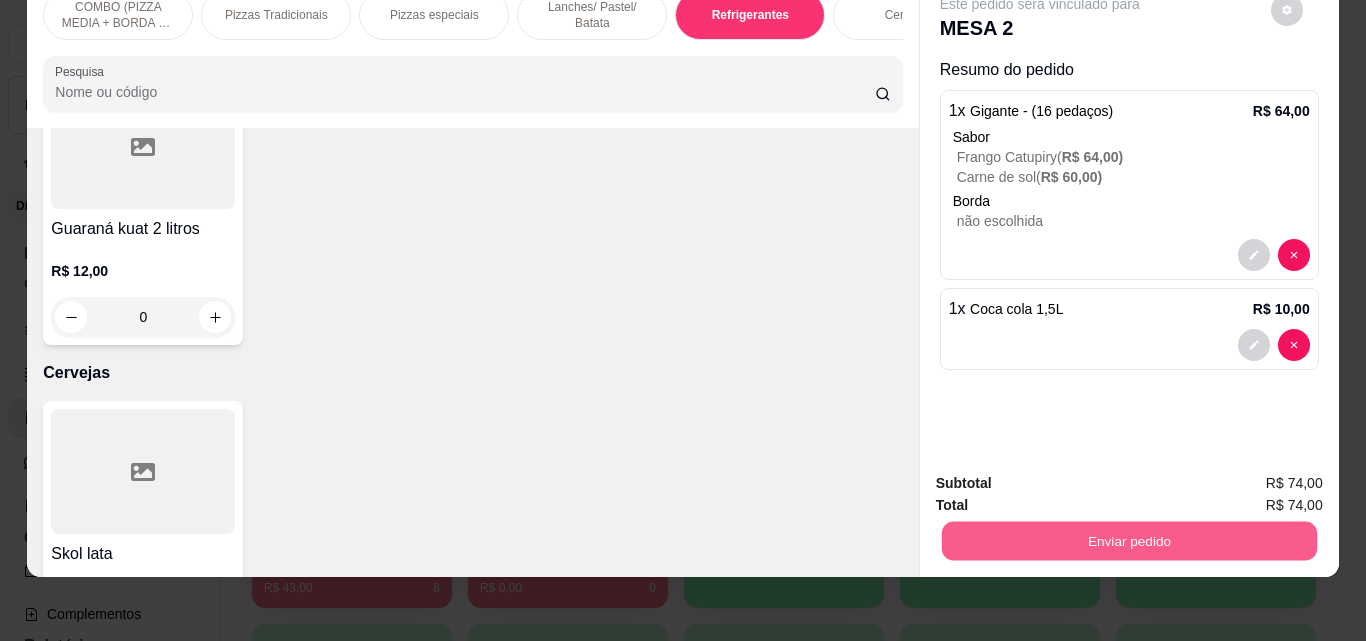 click on "Enviar pedido" at bounding box center [1128, 540] 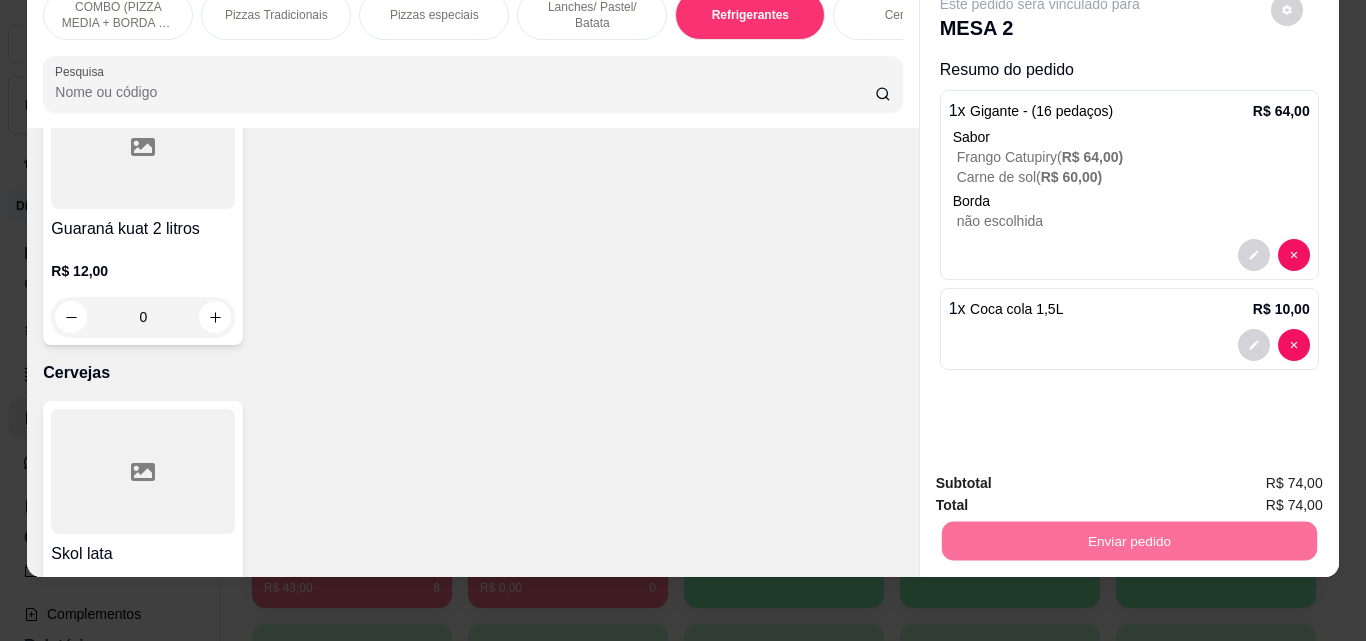click on "Não registrar e enviar pedido" at bounding box center (1063, 476) 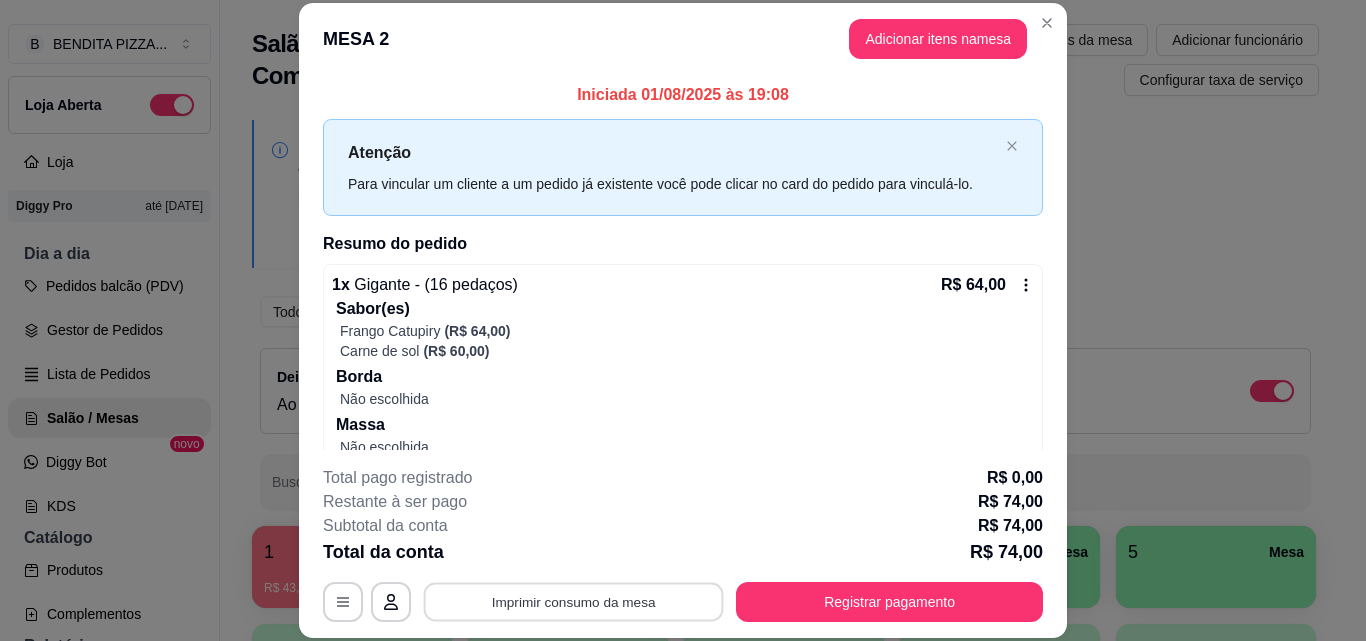 click on "Imprimir consumo da mesa" at bounding box center [574, 601] 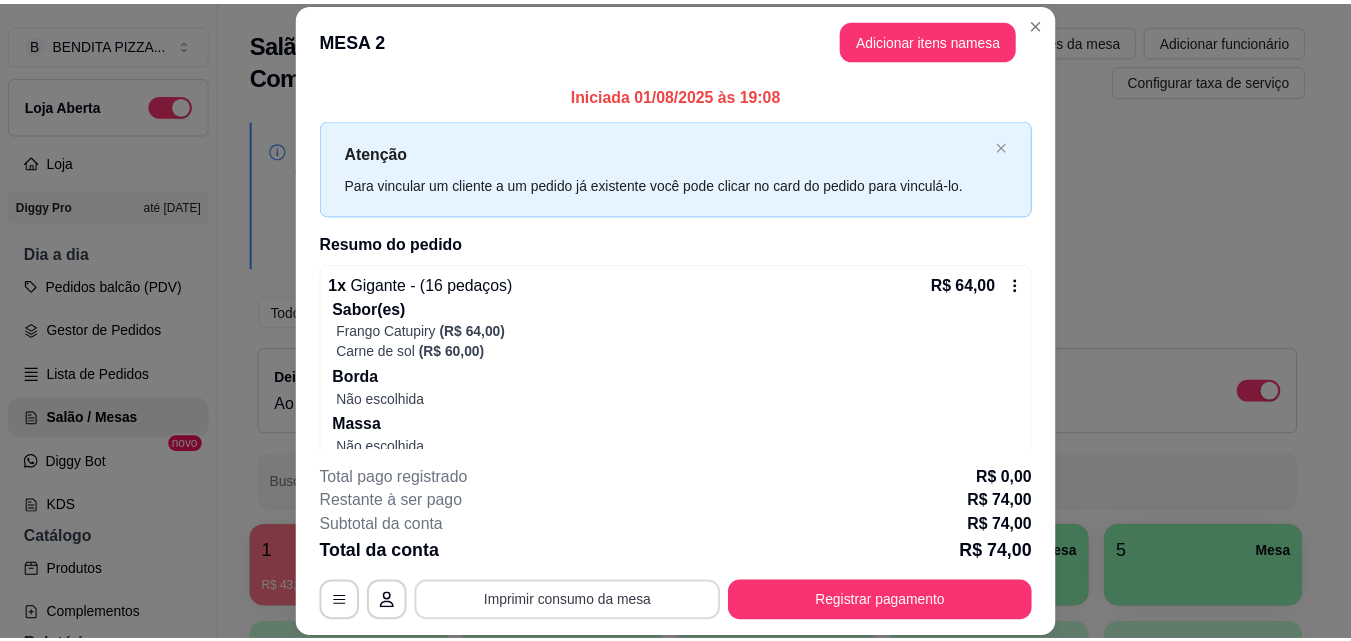 scroll, scrollTop: 0, scrollLeft: 0, axis: both 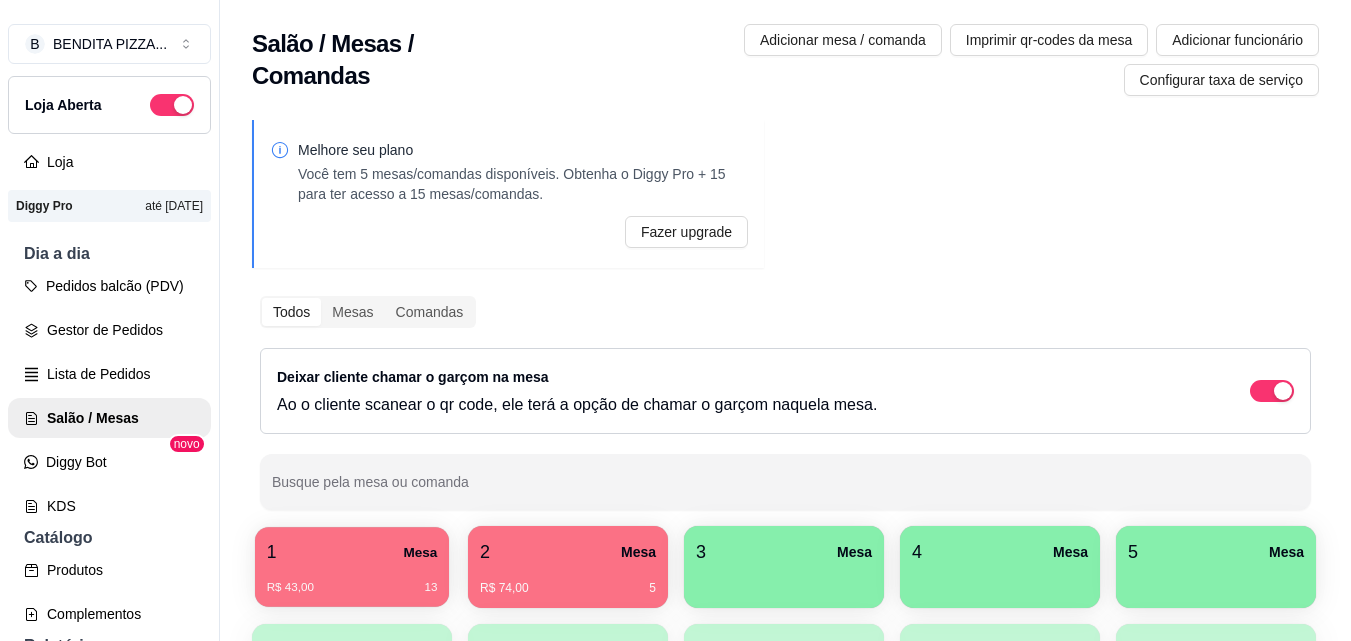 click on "R$ 43,00" at bounding box center [290, 588] 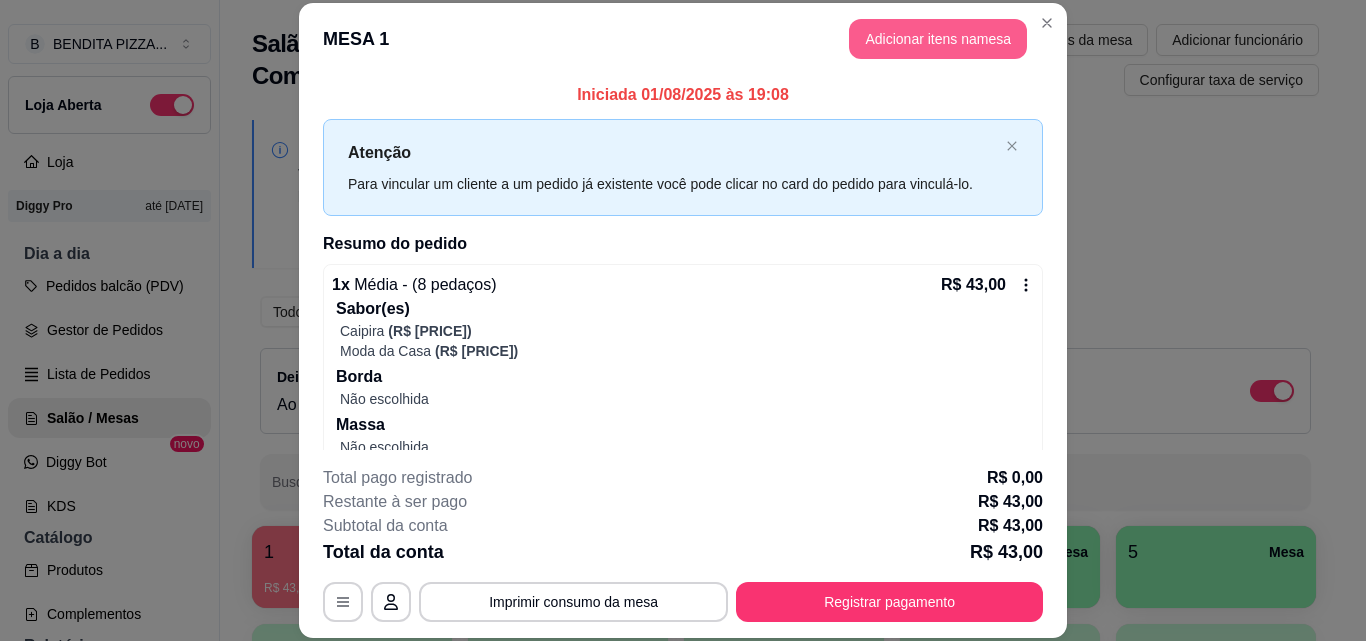 click on "Adicionar itens na  mesa" at bounding box center [938, 39] 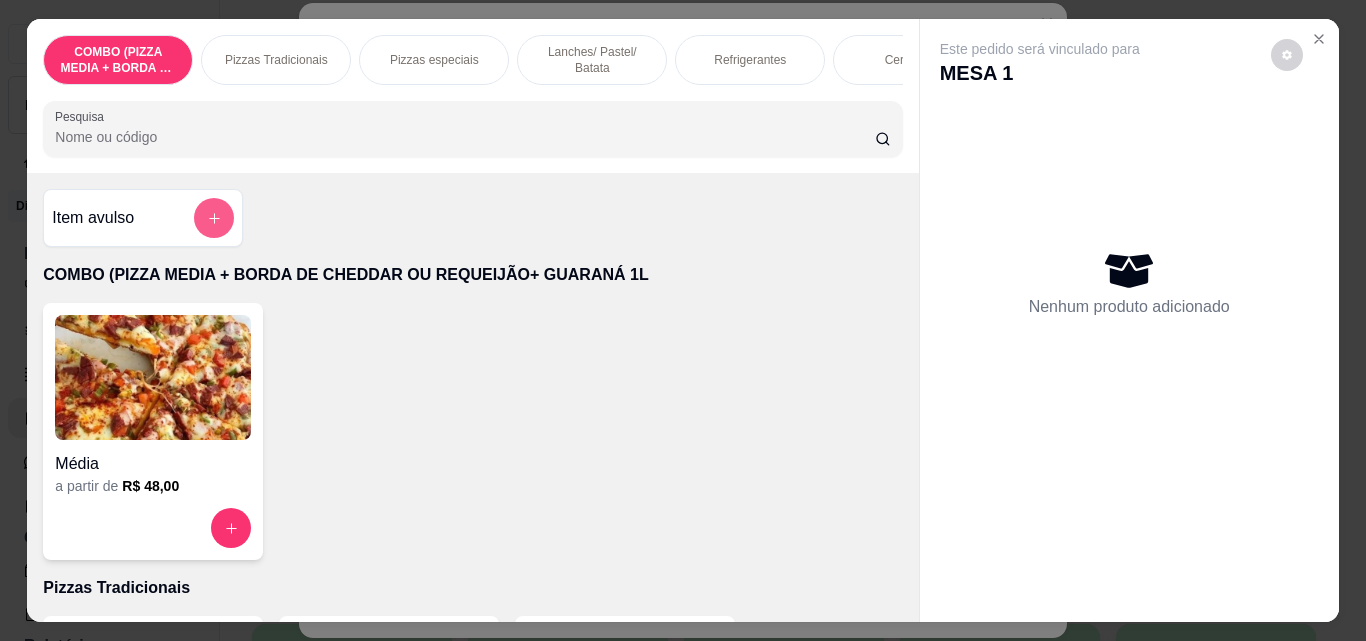 click 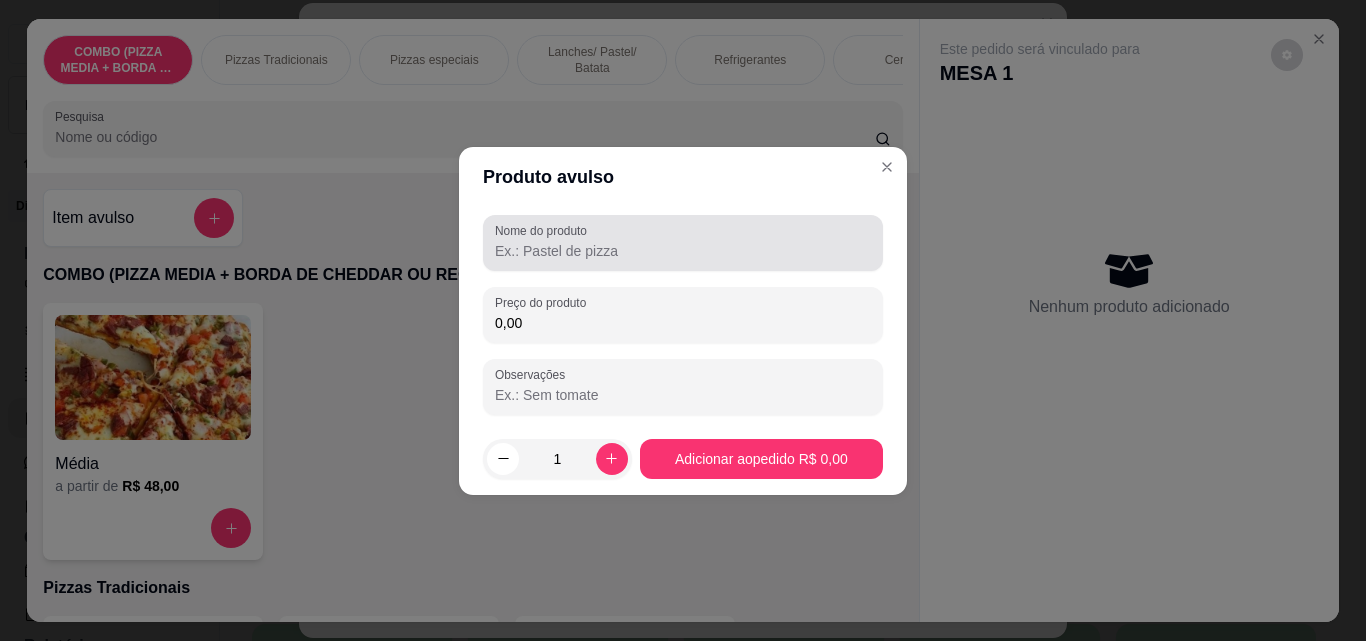 click on "Nome do produto" at bounding box center (683, 243) 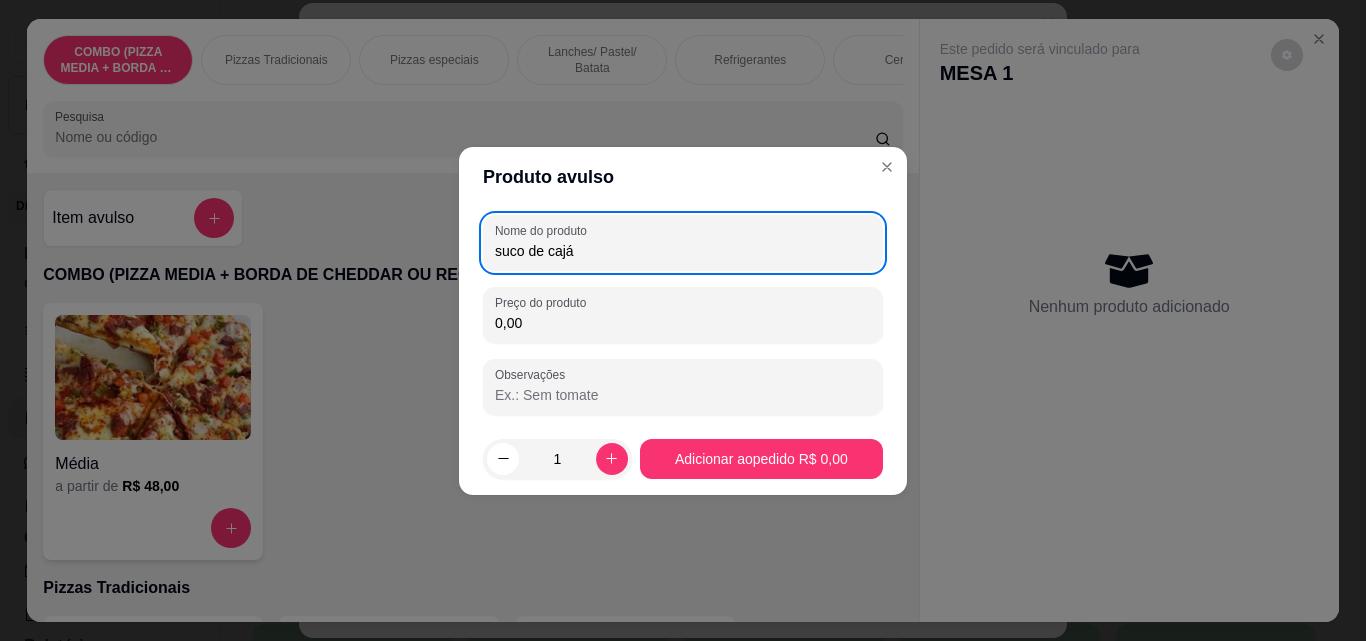 type on "suco de cajá" 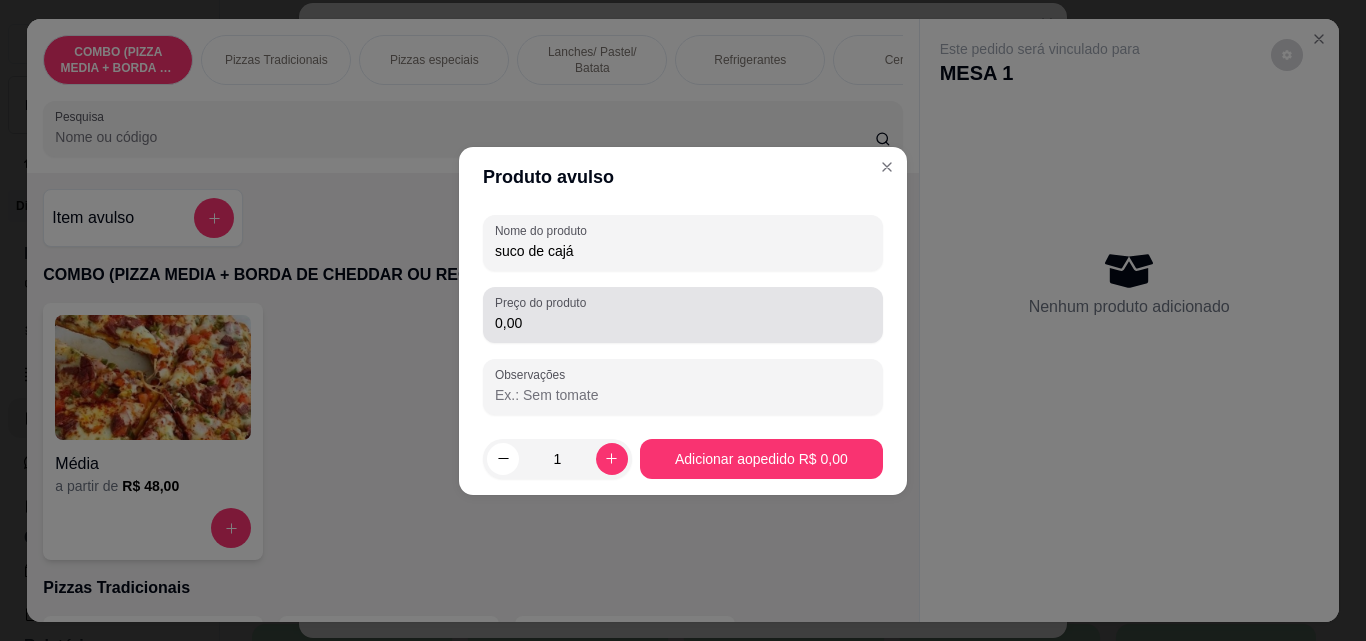 click on "Preço do produto 0,00" at bounding box center [683, 315] 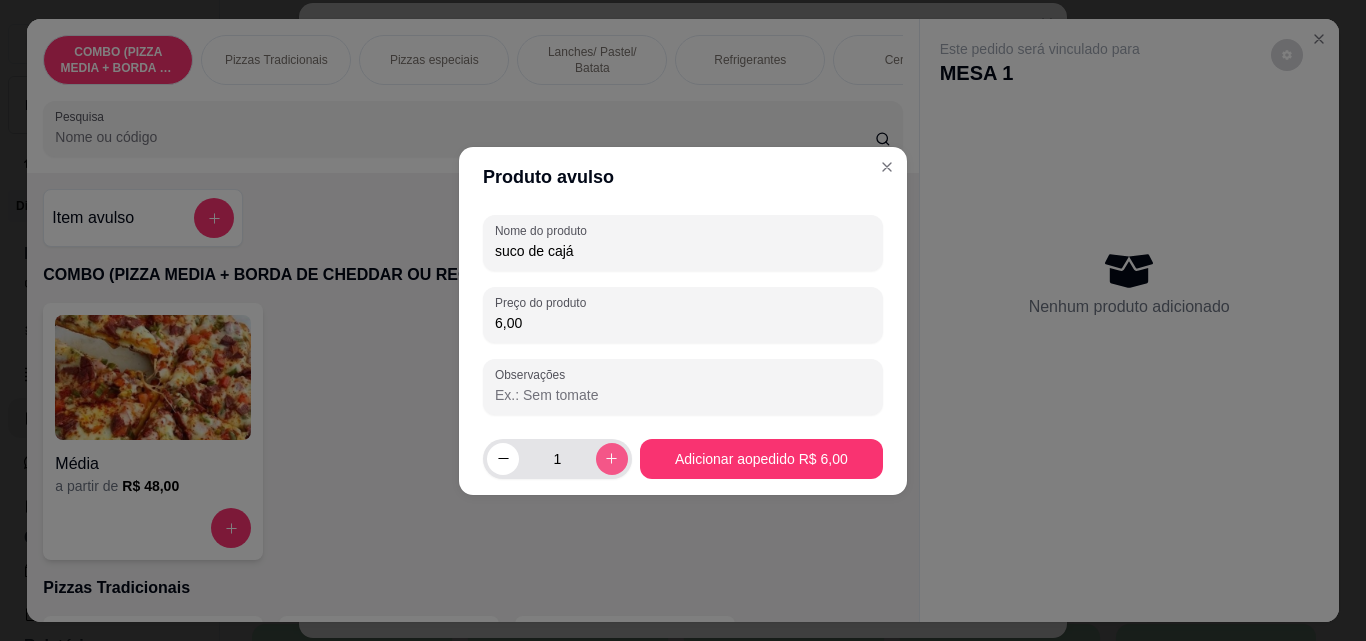 type on "6,00" 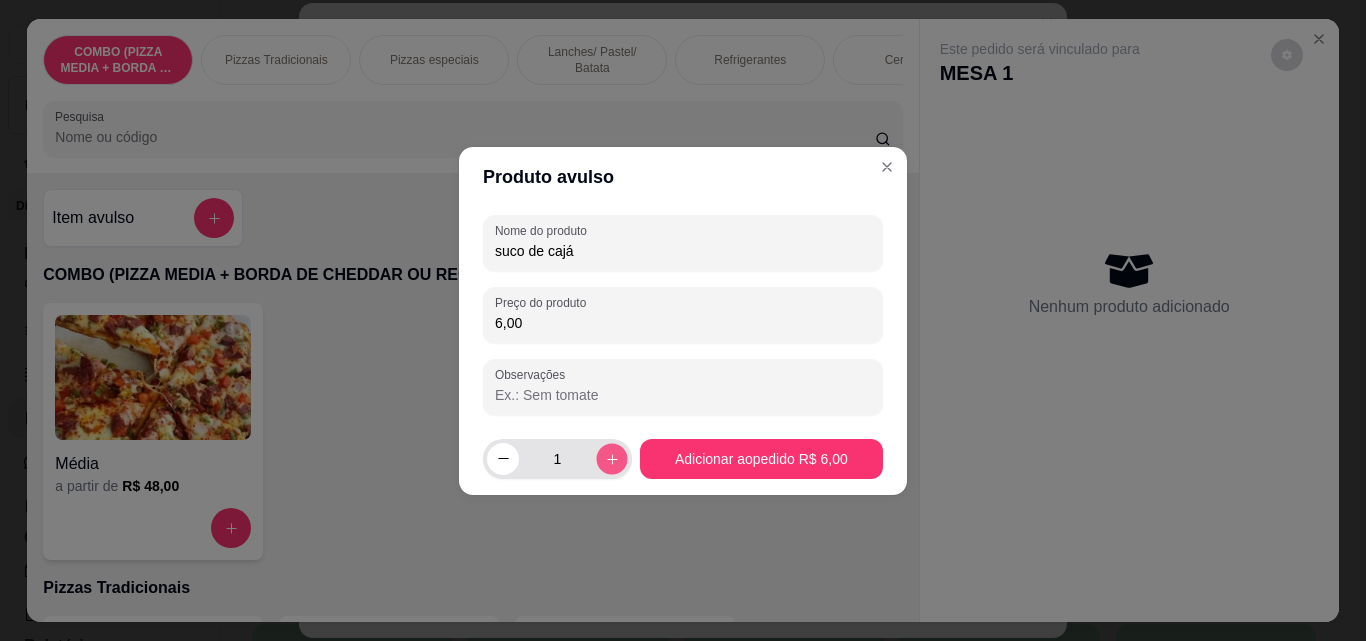 click at bounding box center [611, 458] 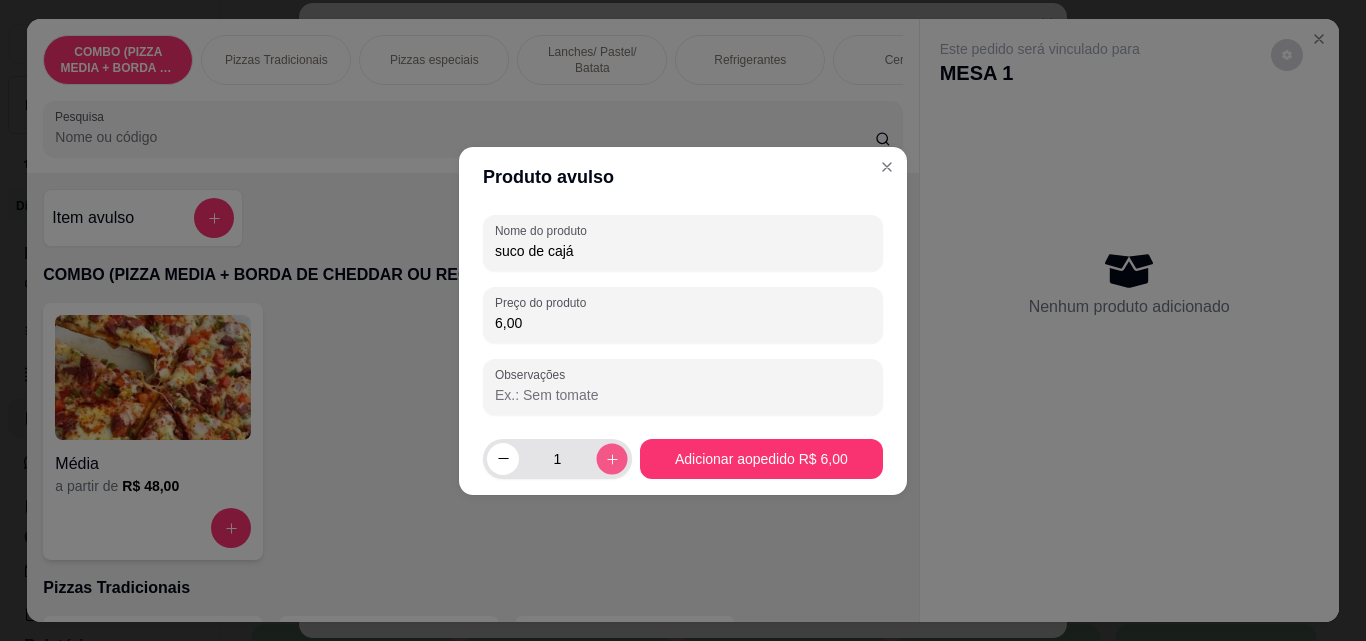 type on "2" 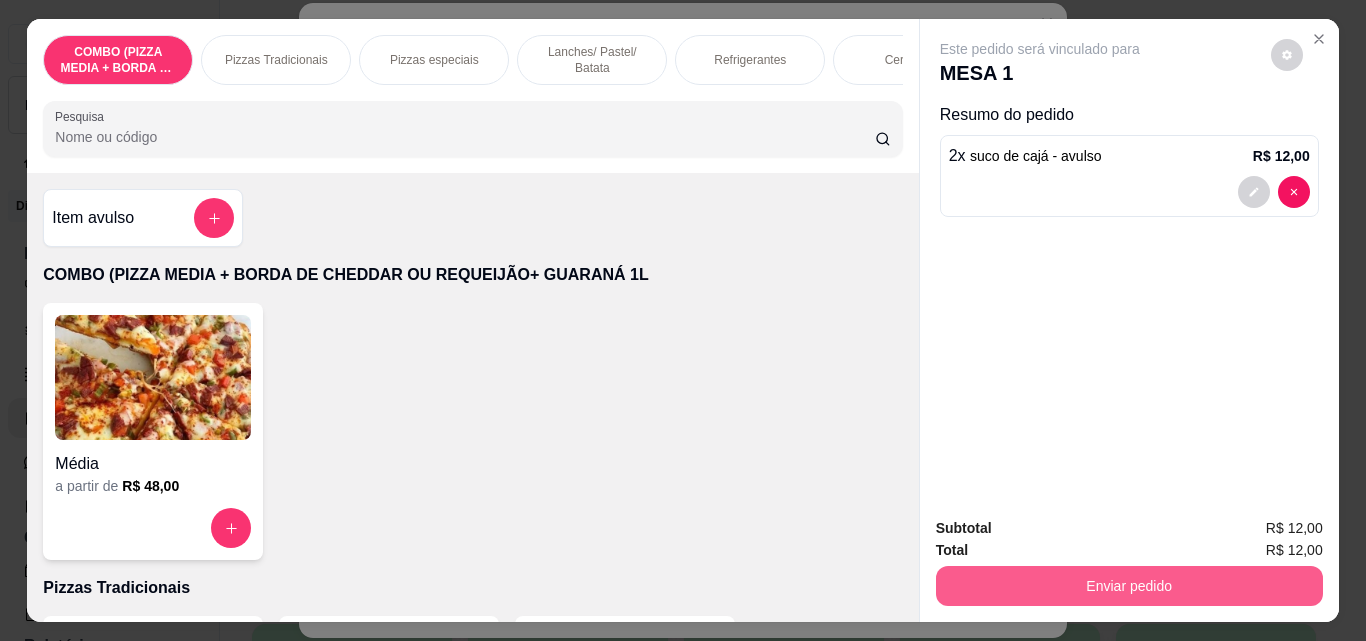 click on "Enviar pedido" at bounding box center [1129, 586] 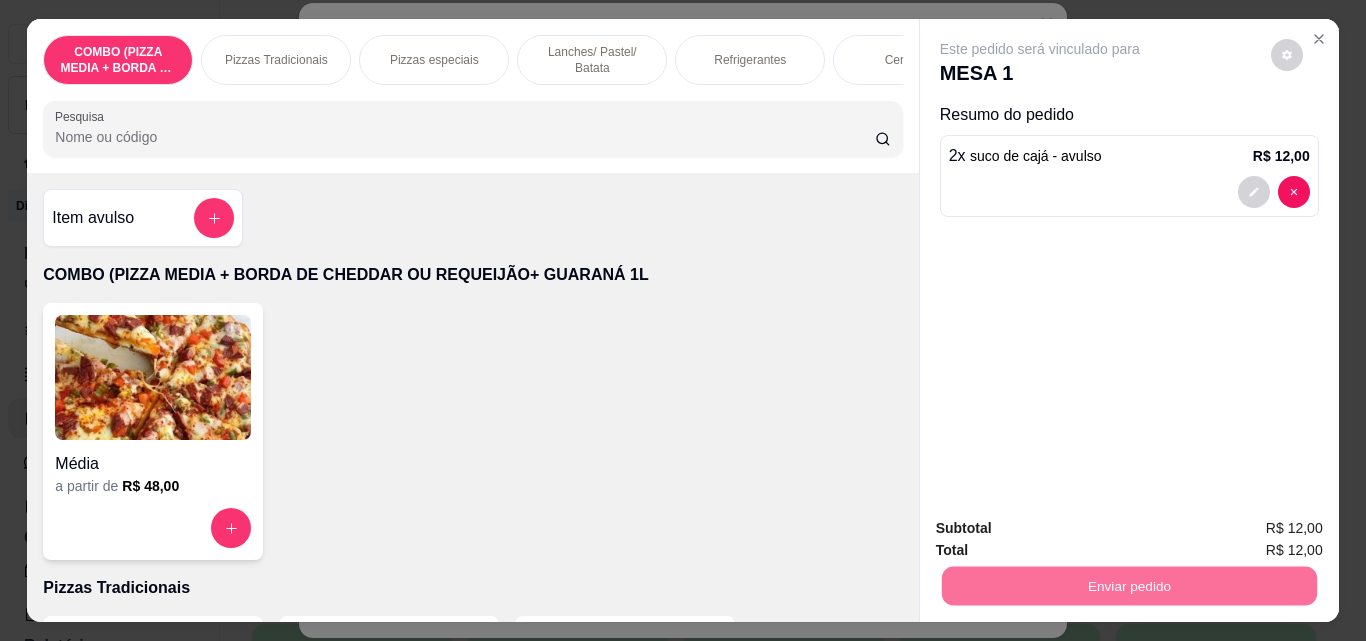 click on "Não registrar e enviar pedido" at bounding box center (1063, 529) 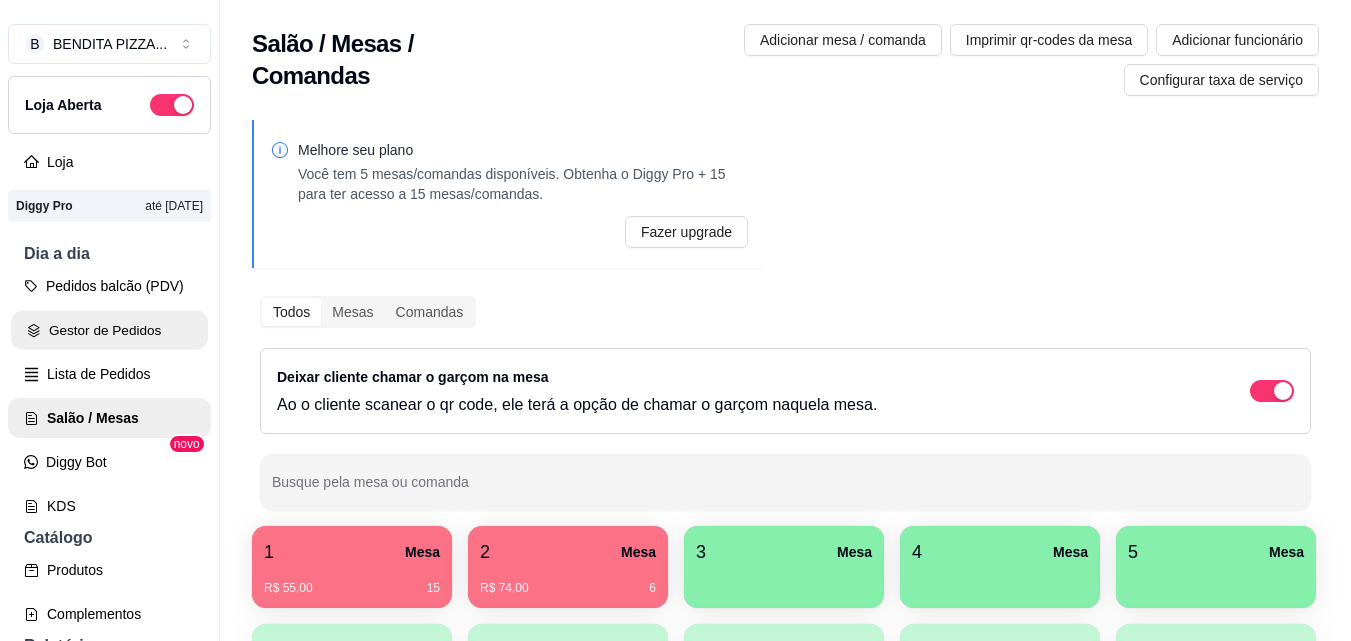 click on "Gestor de Pedidos" at bounding box center [109, 330] 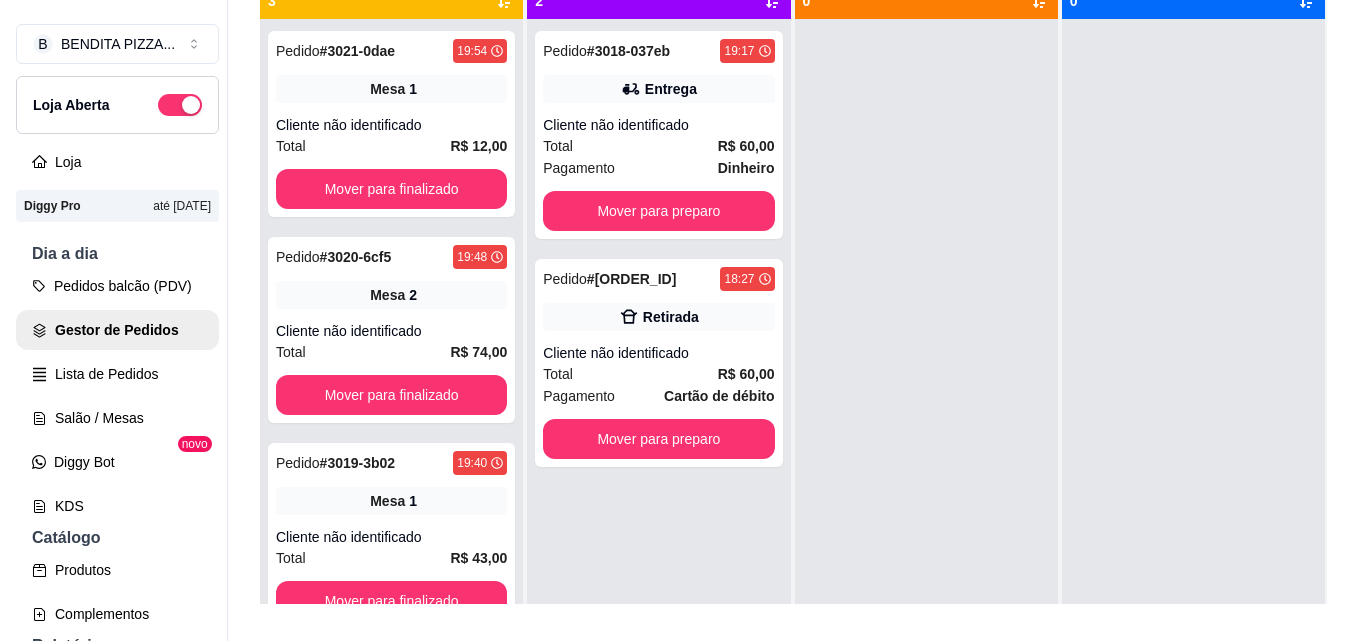 scroll, scrollTop: 273, scrollLeft: 0, axis: vertical 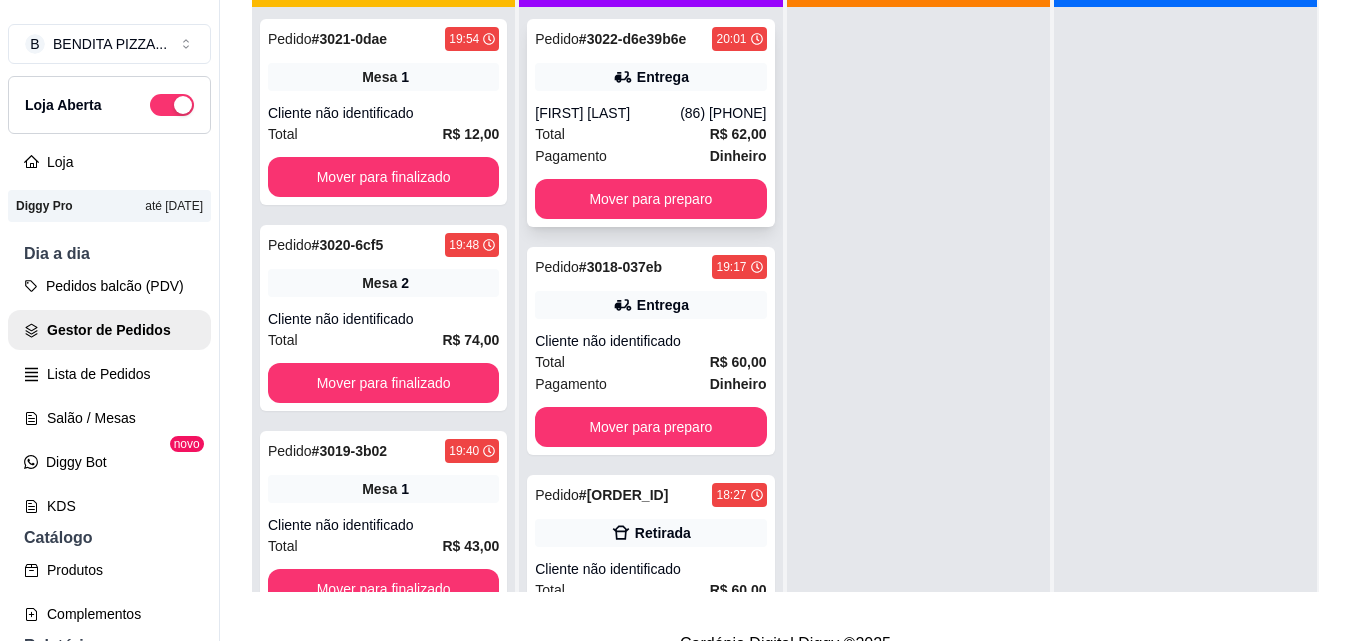 click on "Total R$ 62,00" at bounding box center (650, 134) 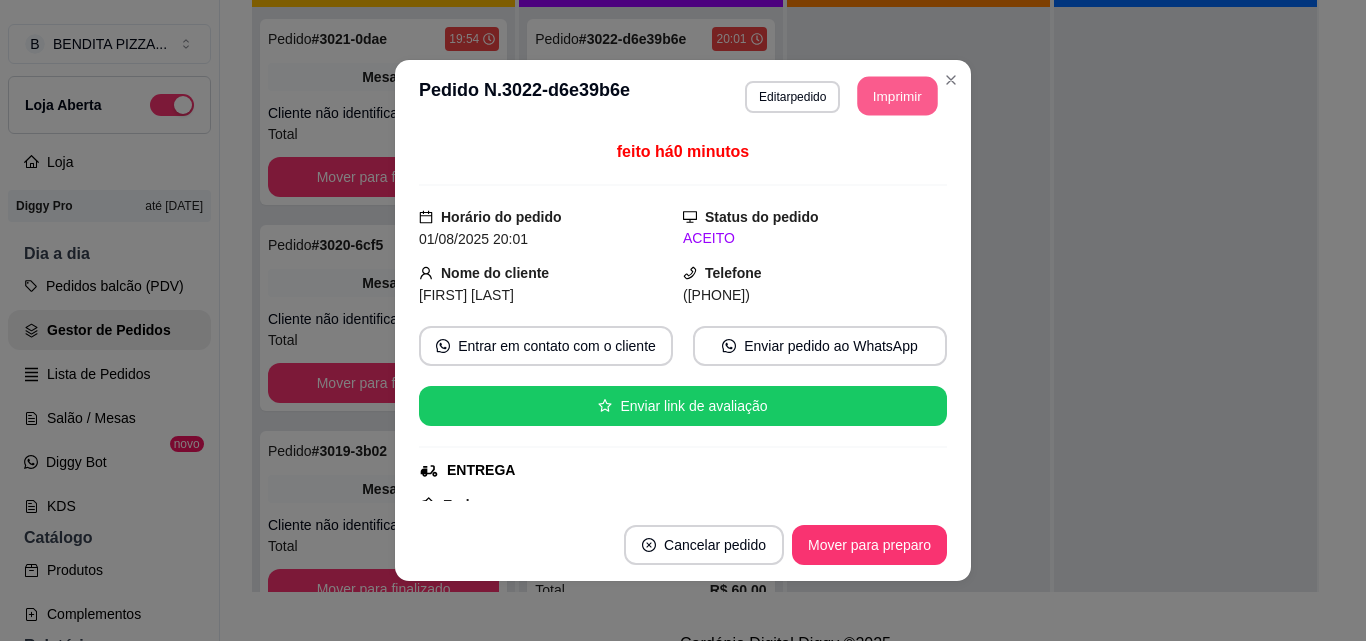 click on "Imprimir" at bounding box center [898, 96] 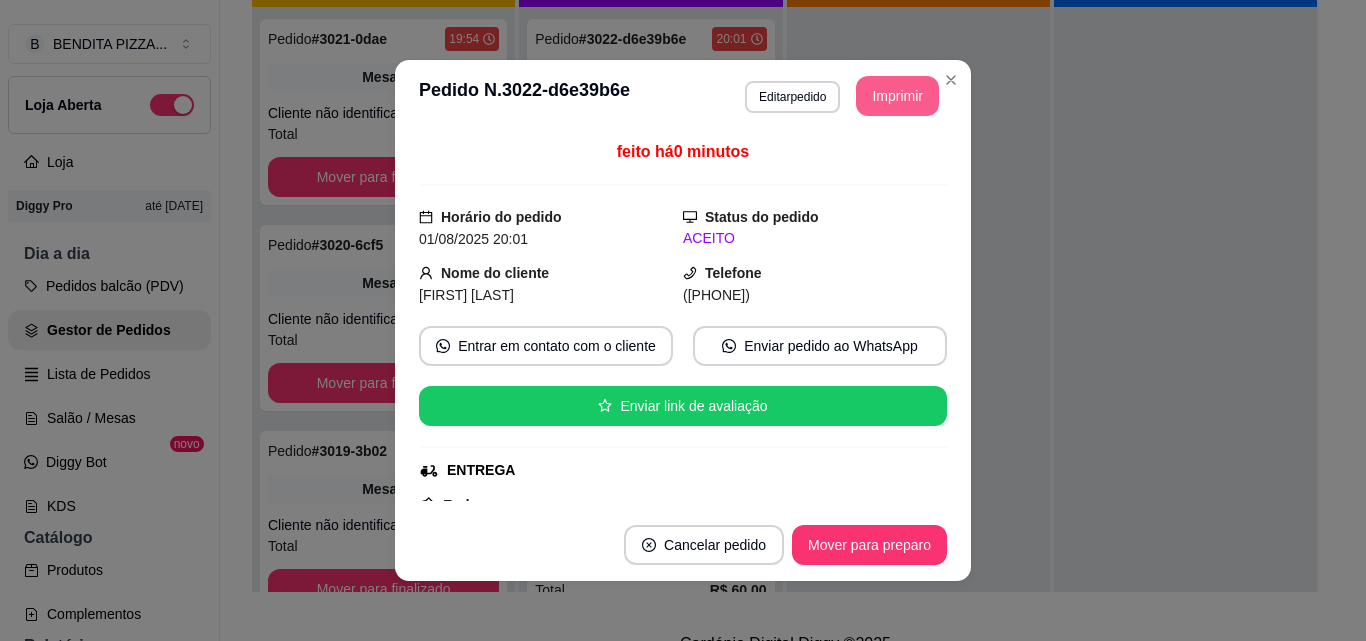 scroll, scrollTop: 0, scrollLeft: 0, axis: both 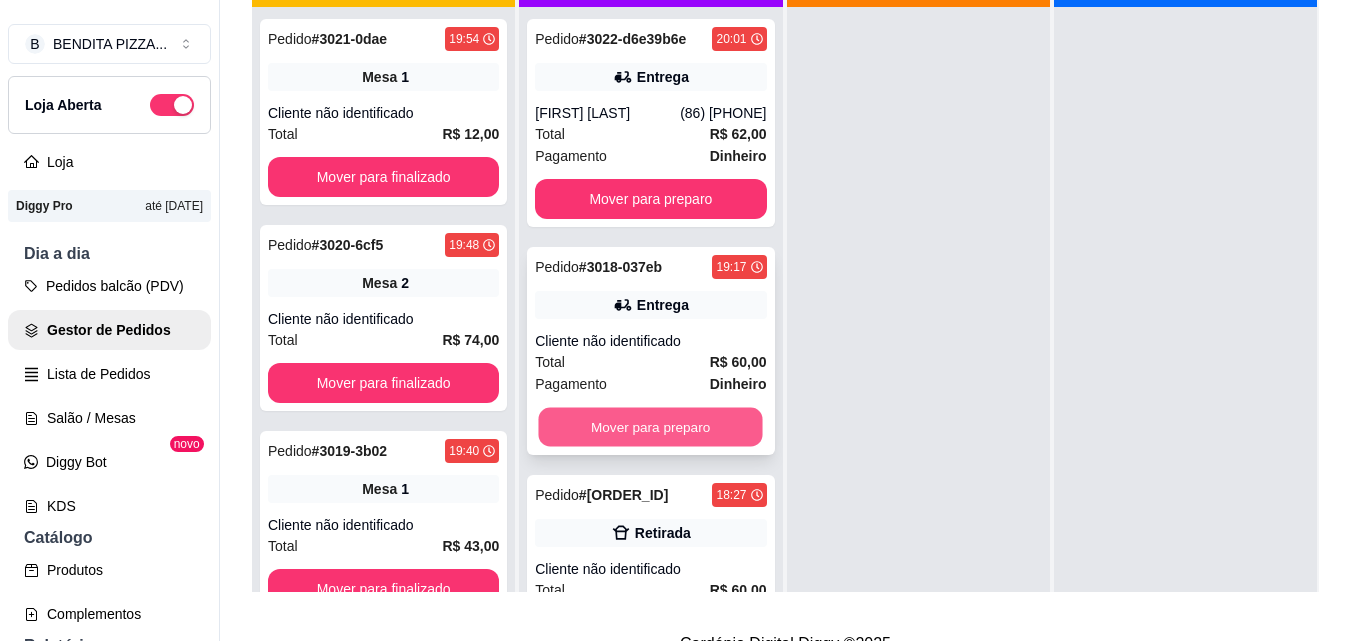 click on "Mover para preparo" at bounding box center [651, 427] 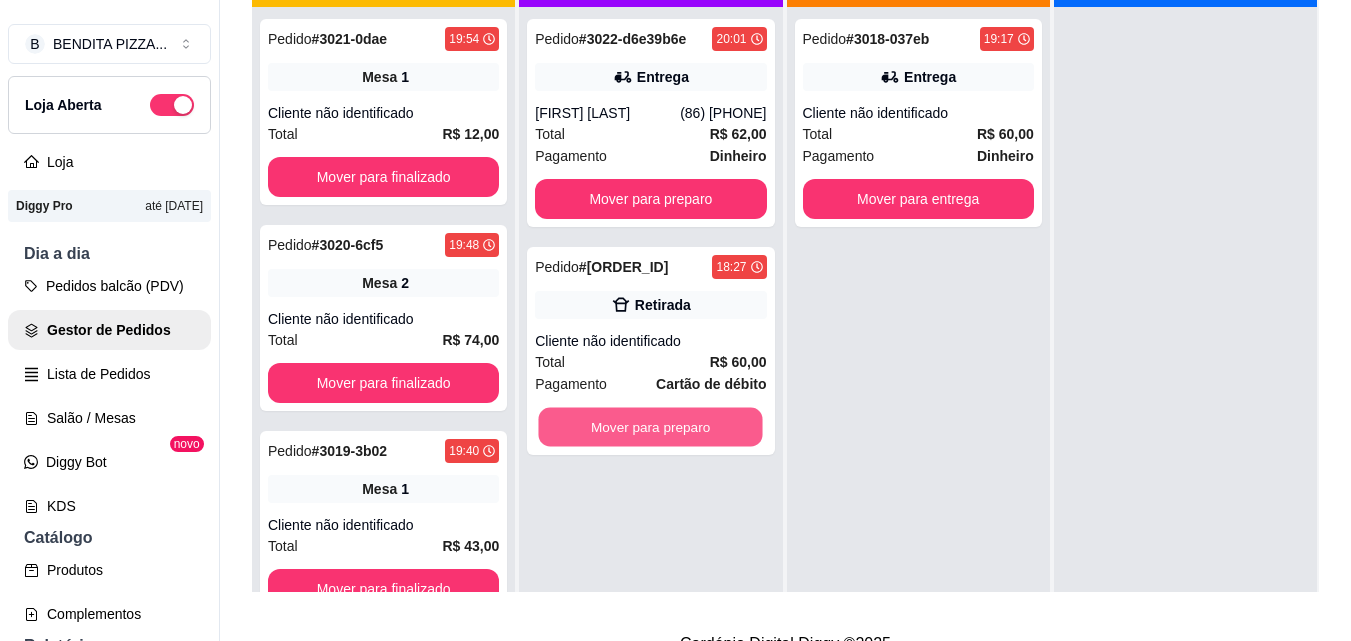 click on "Mover para preparo" at bounding box center [651, 427] 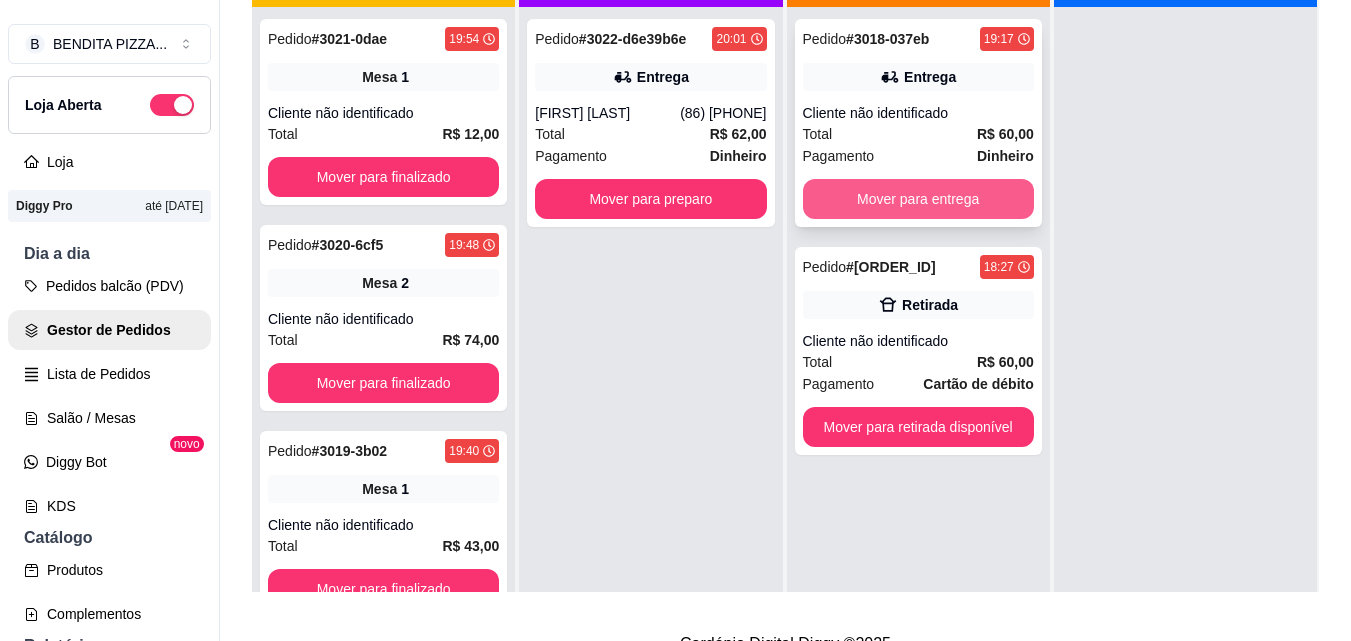 click on "Mover para entrega" at bounding box center [918, 199] 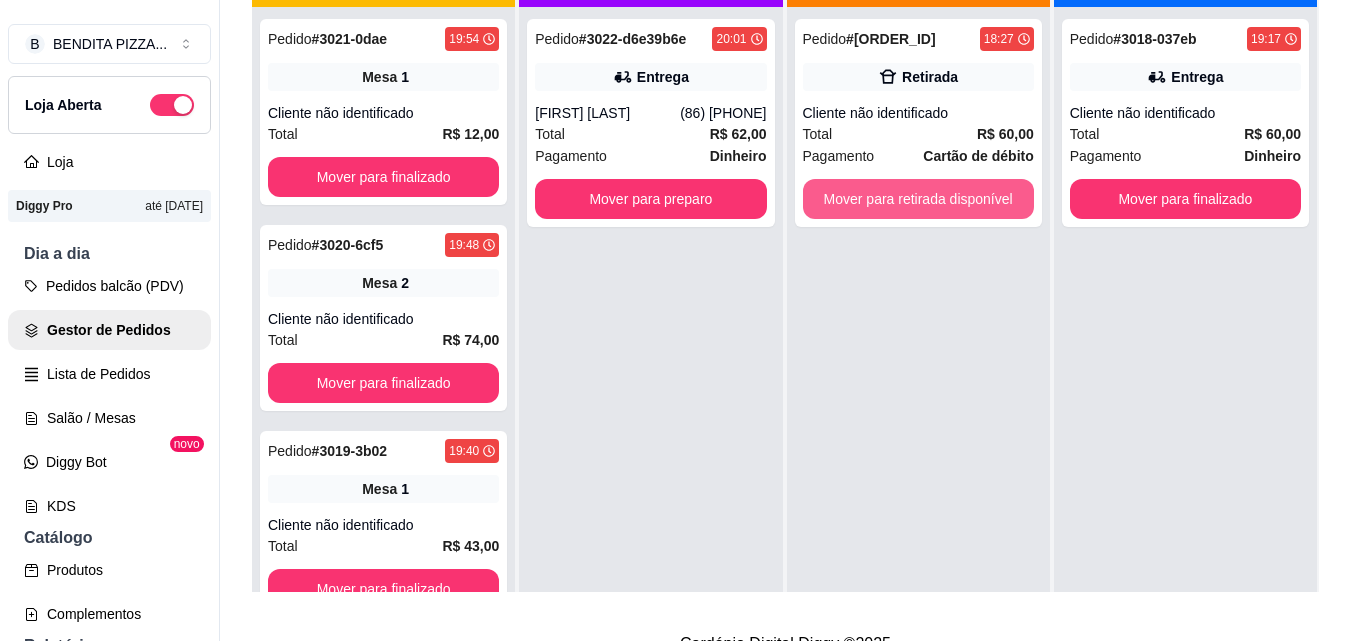 click on "Mover para retirada disponível" at bounding box center [918, 199] 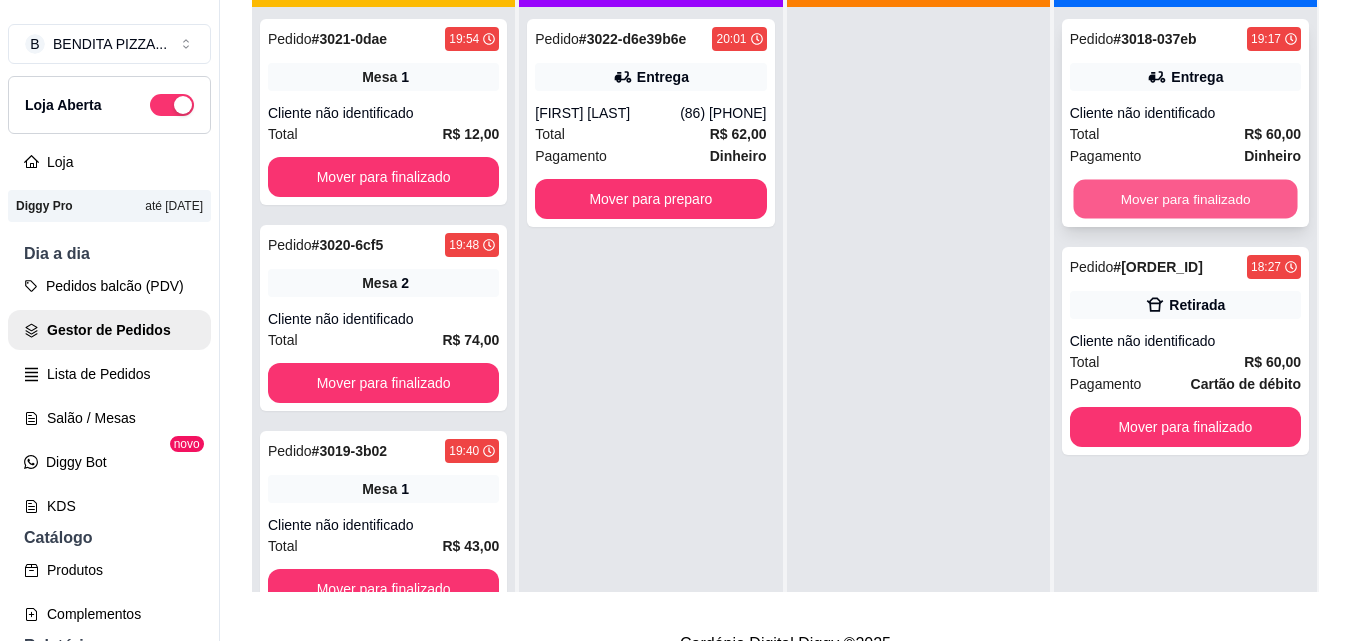 click on "Mover para finalizado" at bounding box center (1185, 199) 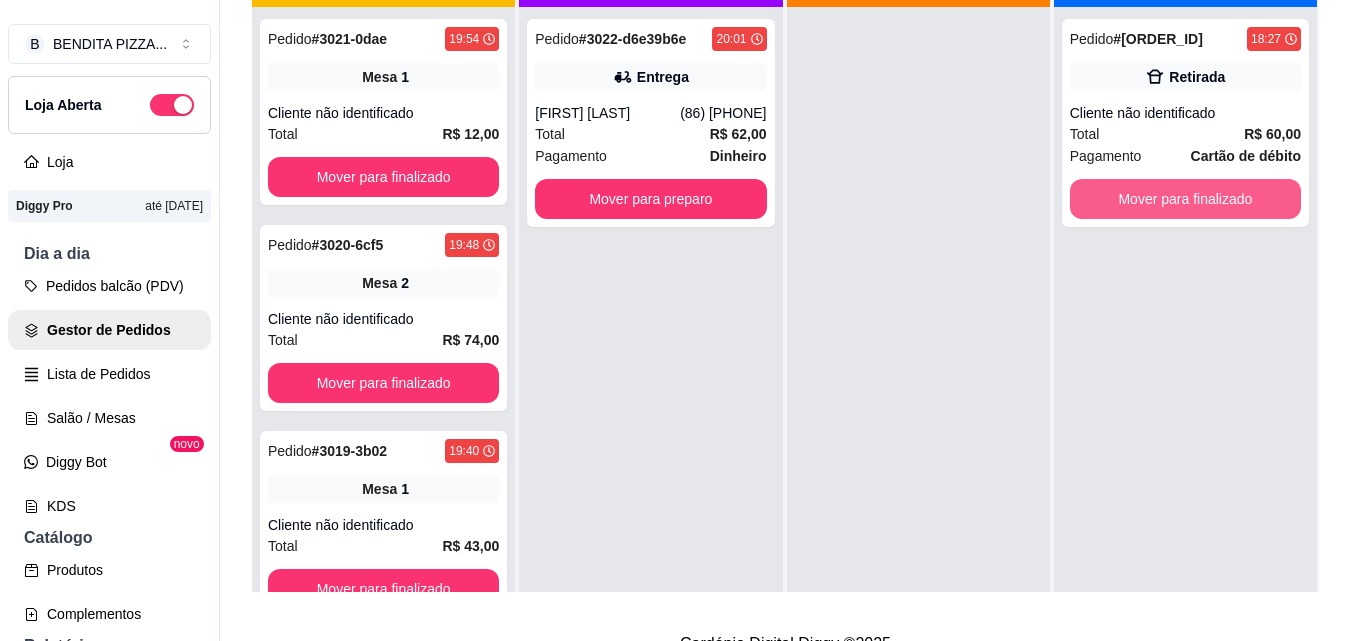 click on "Mover para finalizado" at bounding box center (1185, 199) 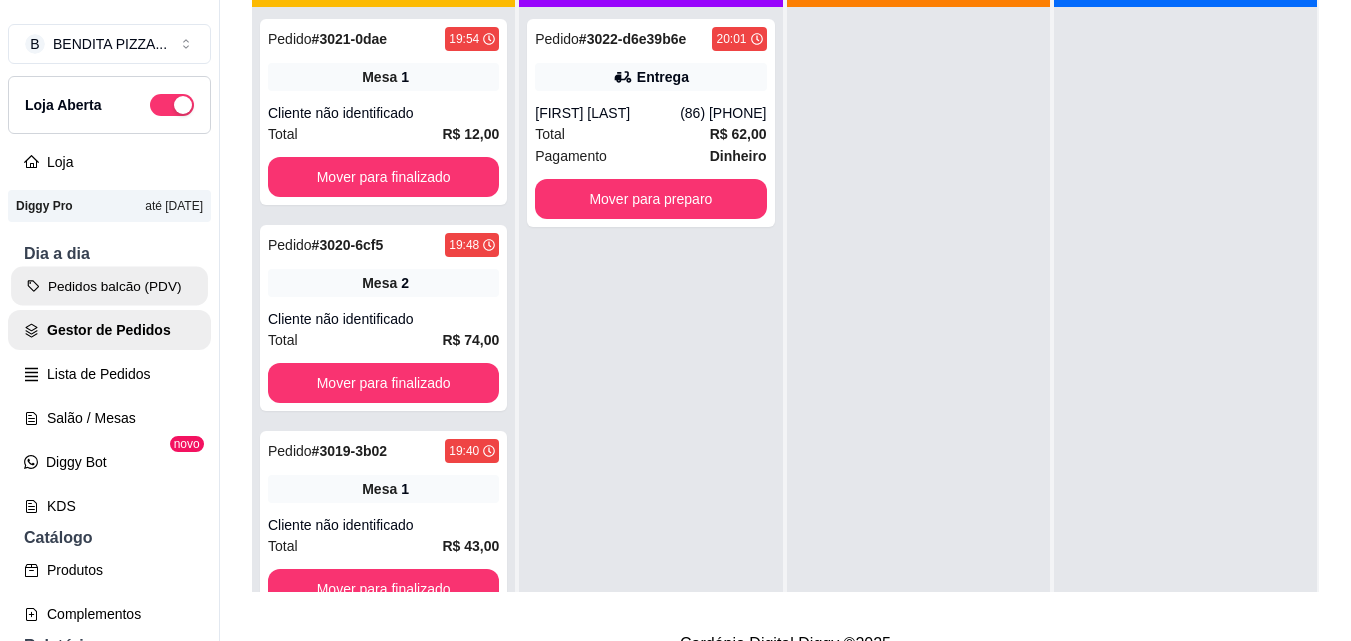 click on "Pedidos balcão (PDV)" at bounding box center [109, 286] 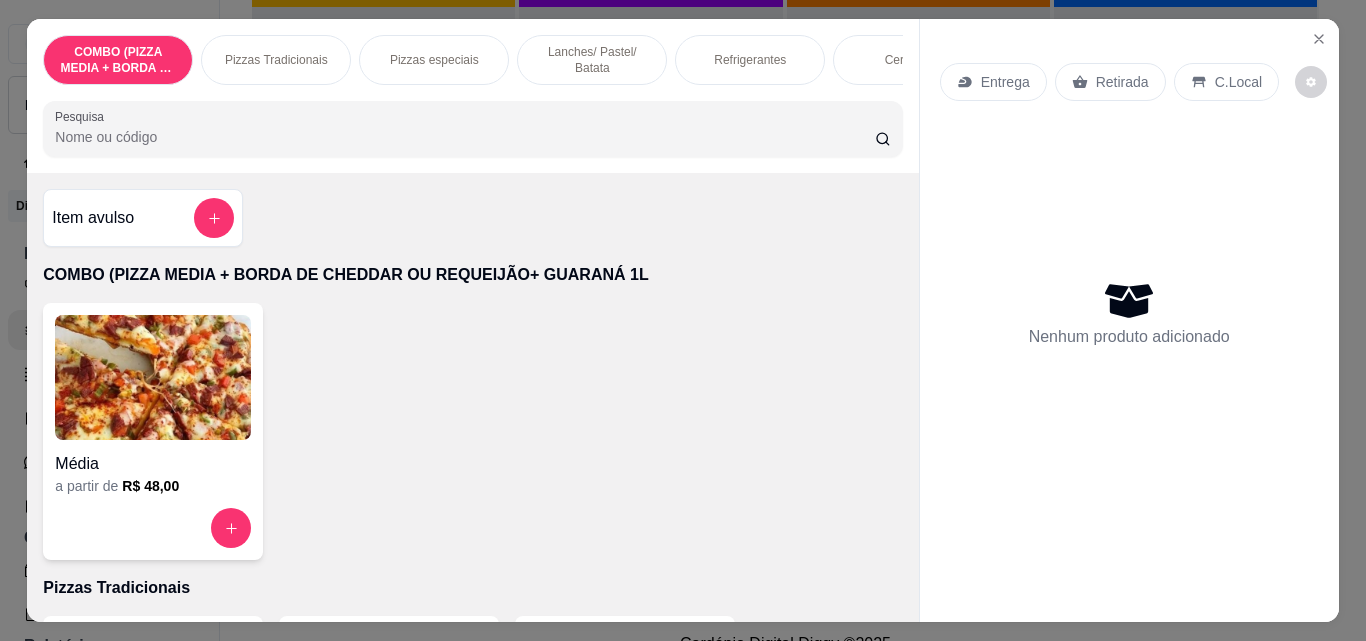 click on "Pizzas Tradicionais" at bounding box center (276, 60) 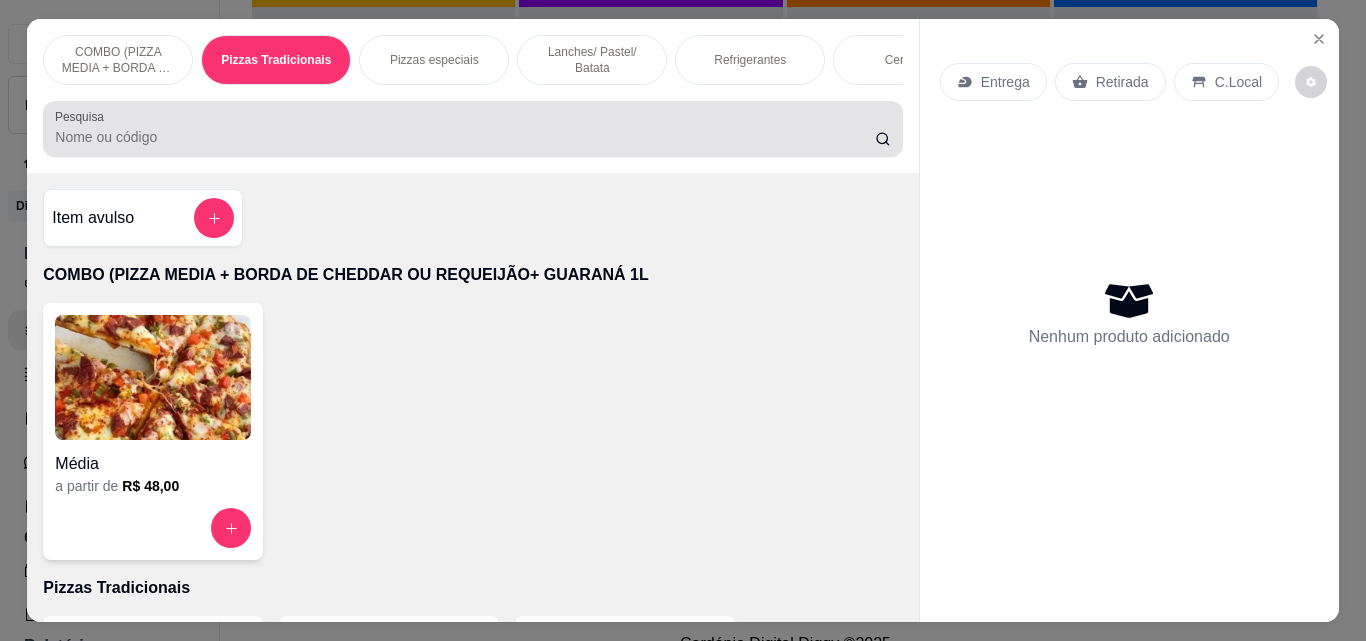 scroll, scrollTop: 403, scrollLeft: 0, axis: vertical 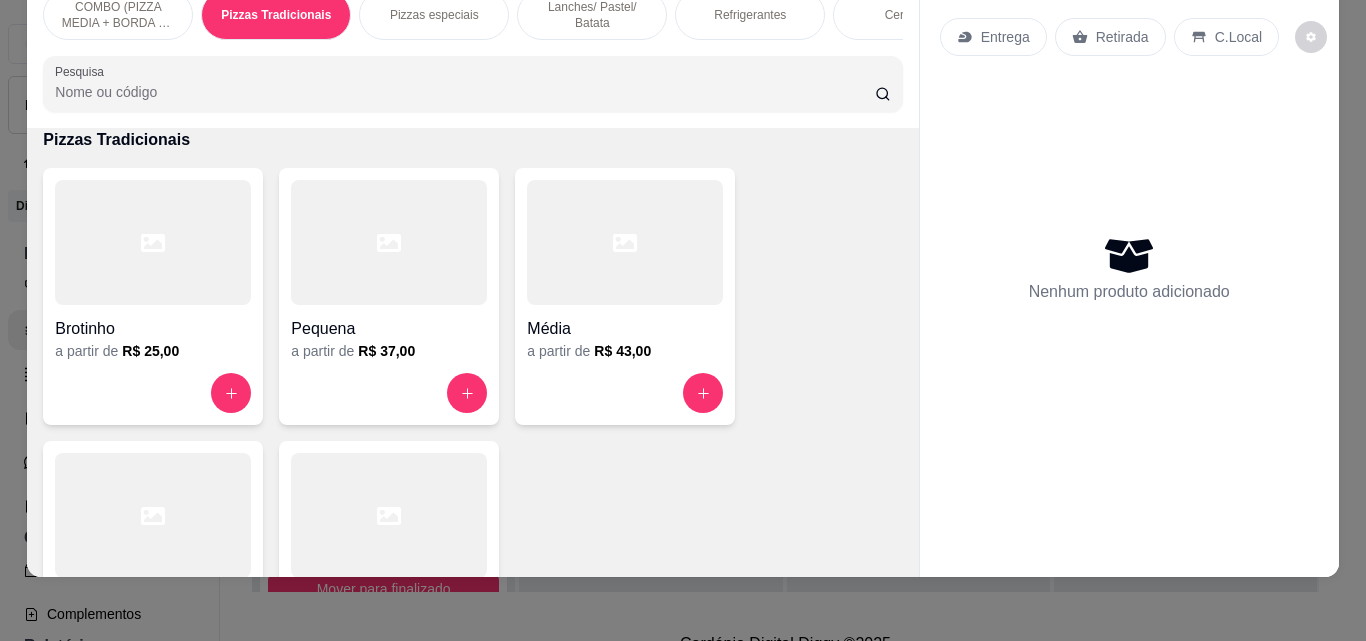 click at bounding box center [389, 515] 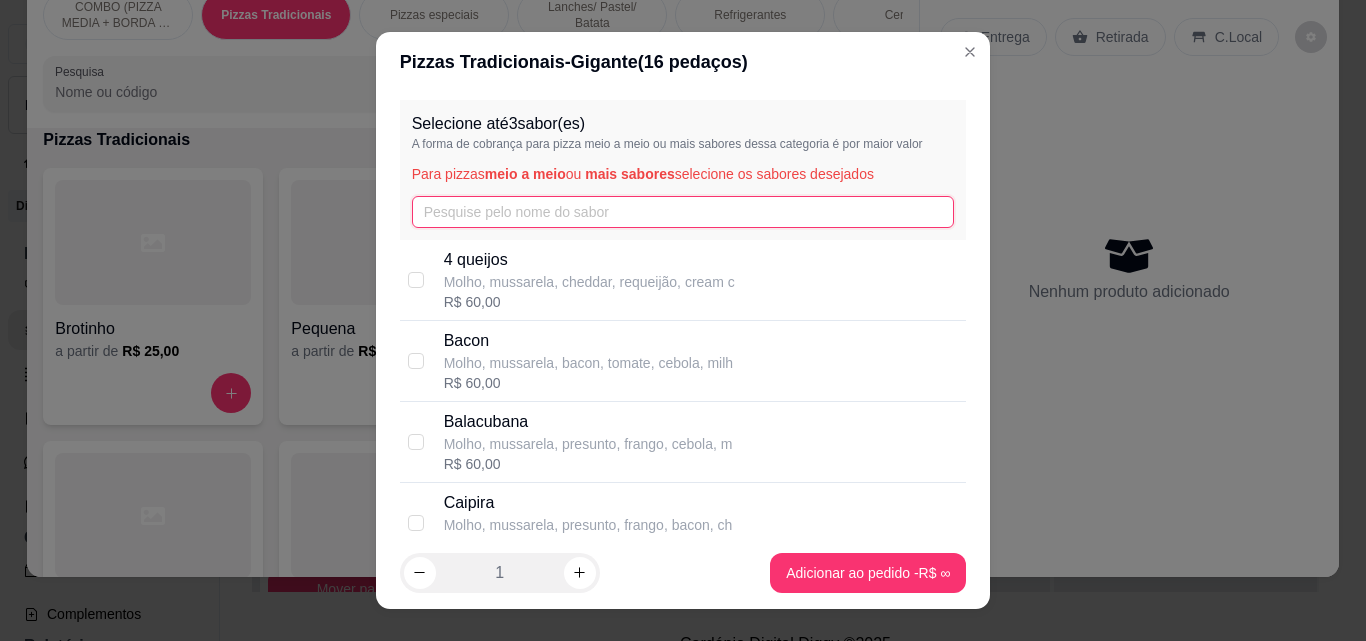 click at bounding box center (683, 212) 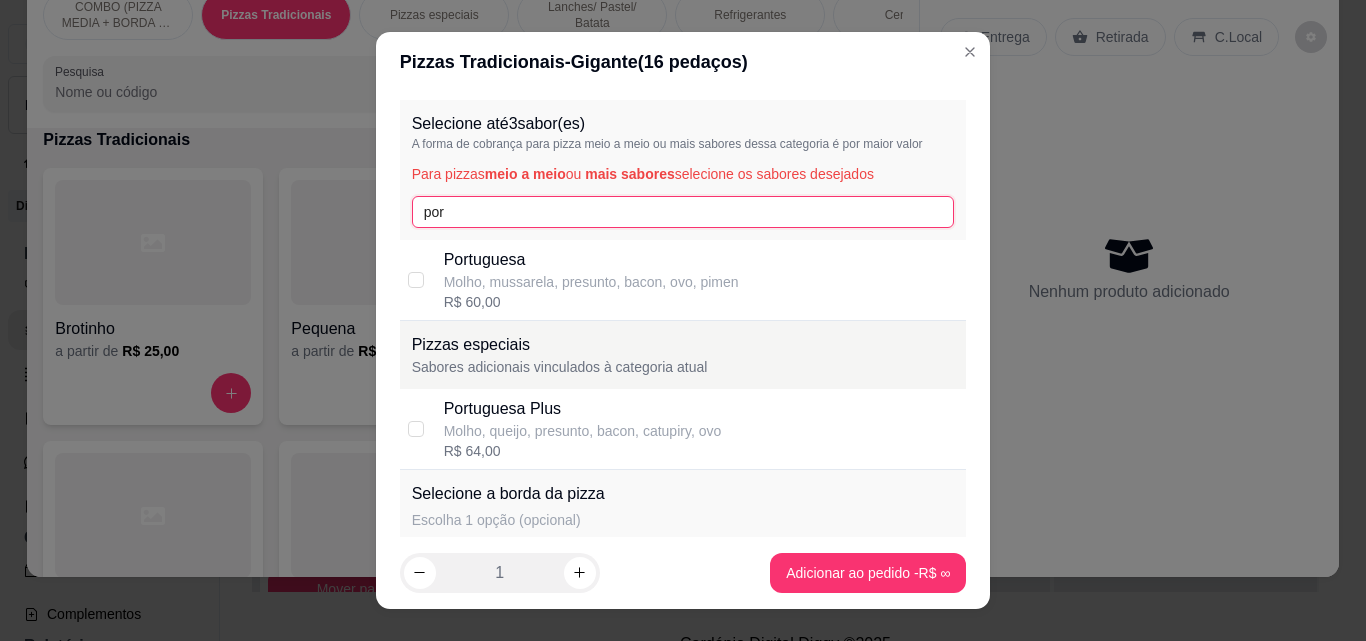 type on "por" 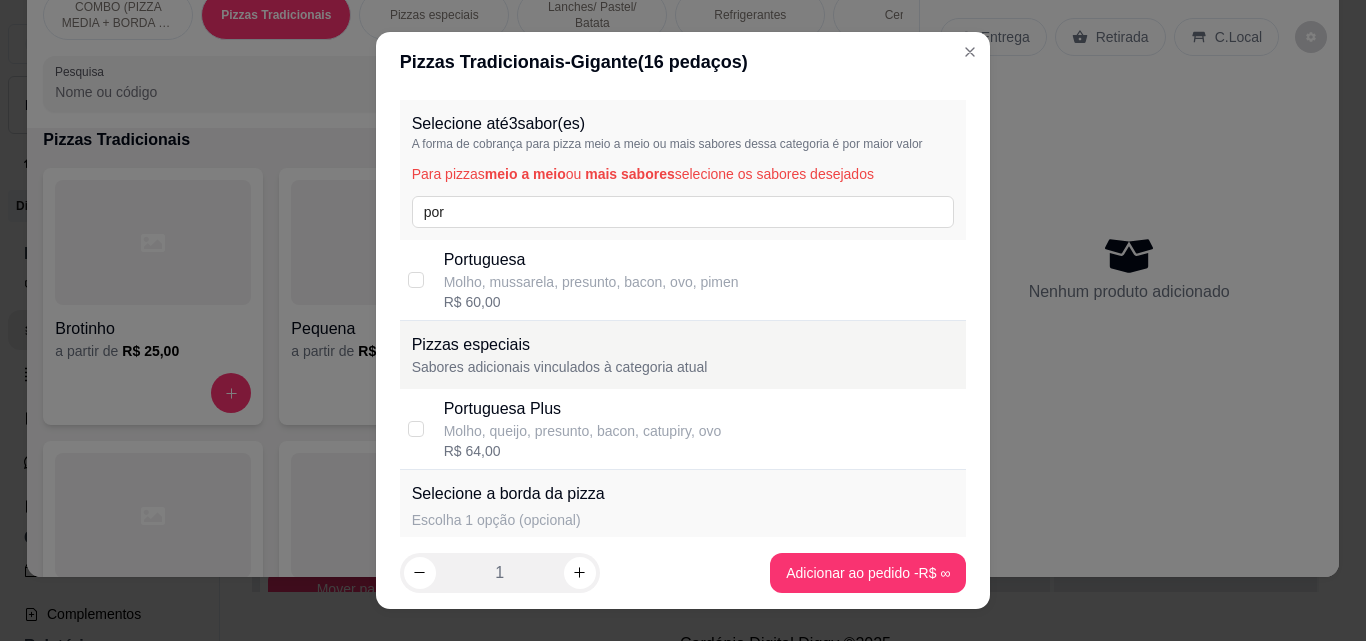 click on "Molho, mussarela, presunto, bacon, ovo, pimen" at bounding box center (591, 282) 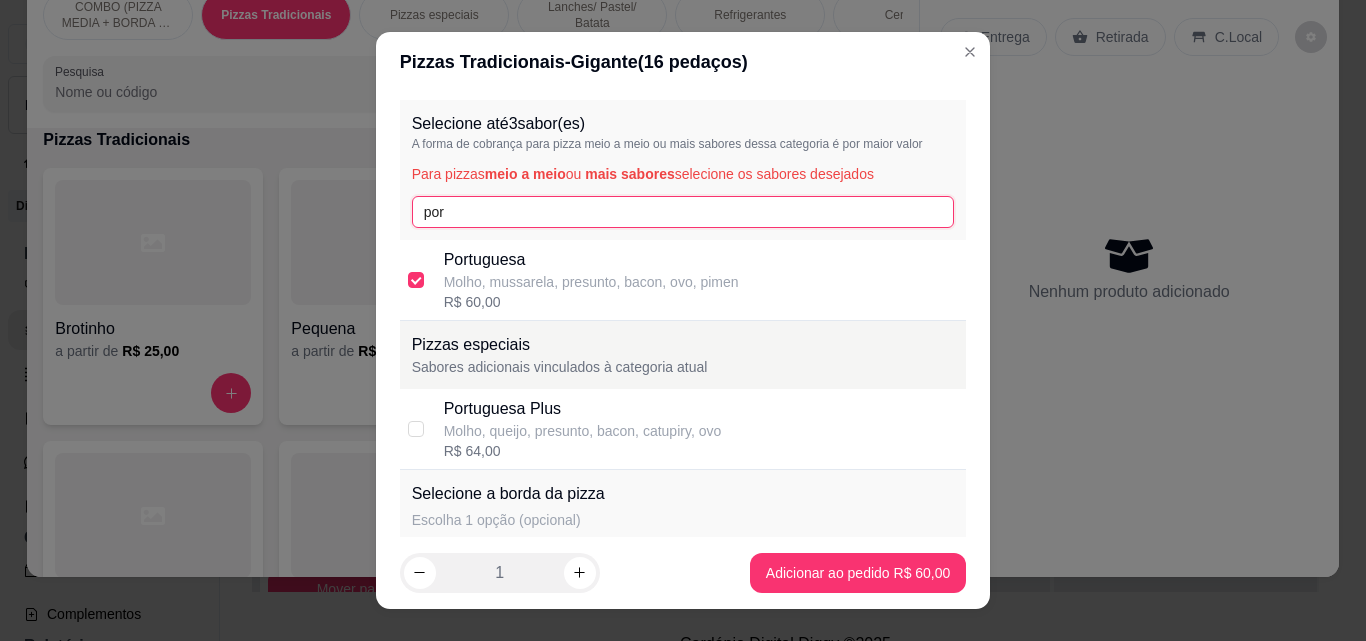 click on "por" at bounding box center [683, 212] 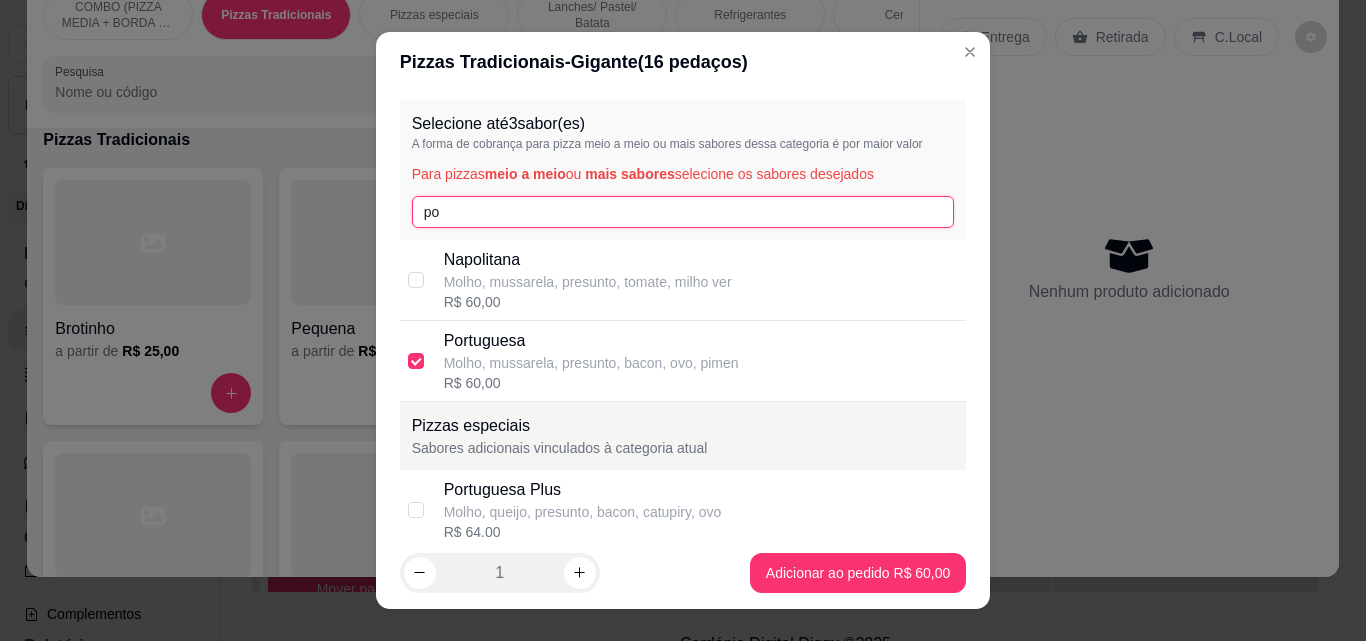 type on "p" 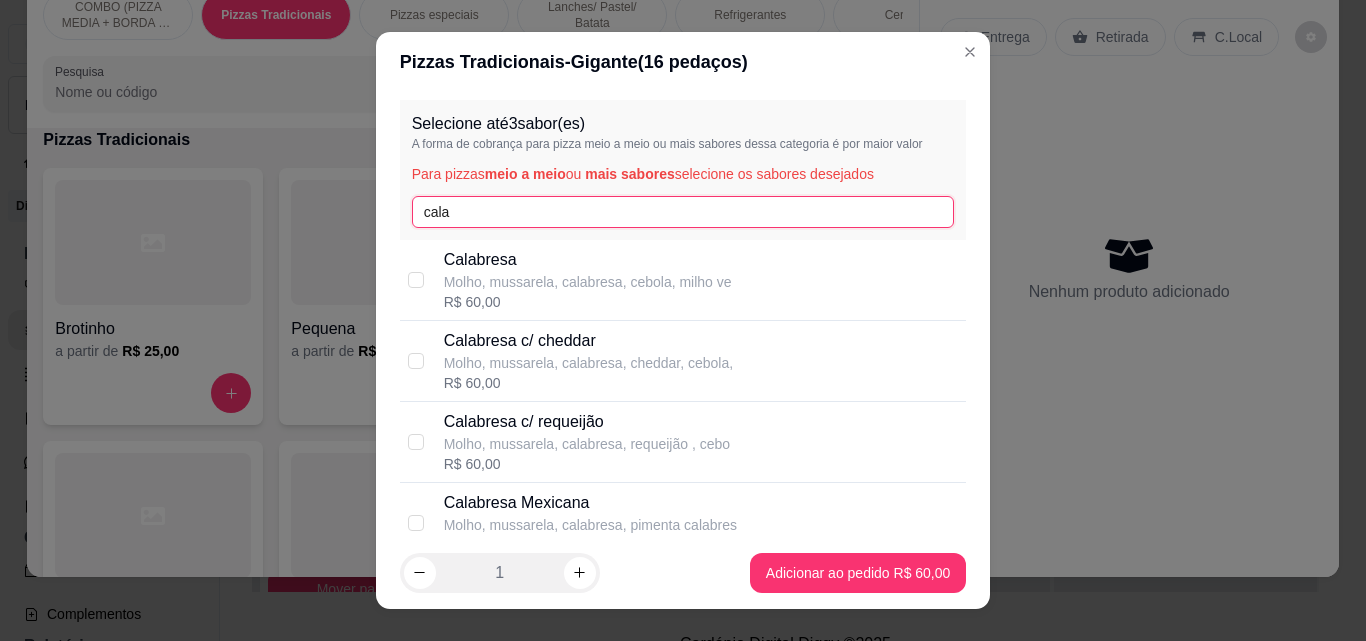 type on "cala" 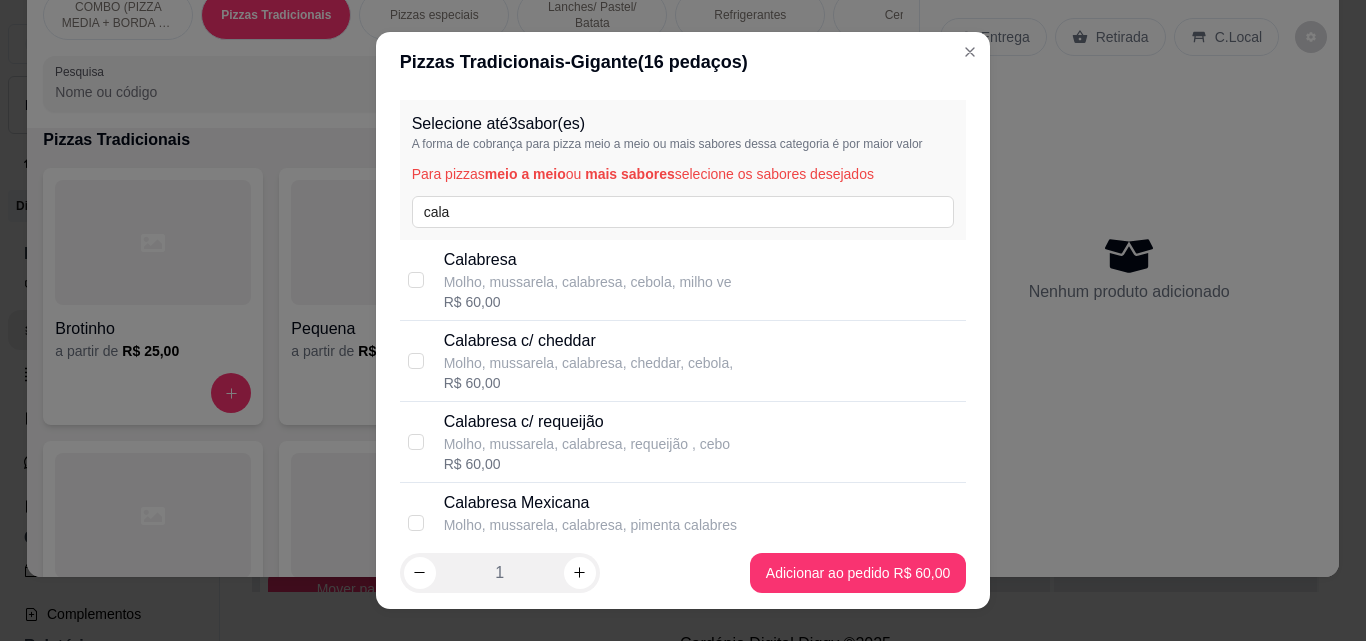 click on "Molho, mussarela, calabresa, cebola, milho ve" at bounding box center (588, 282) 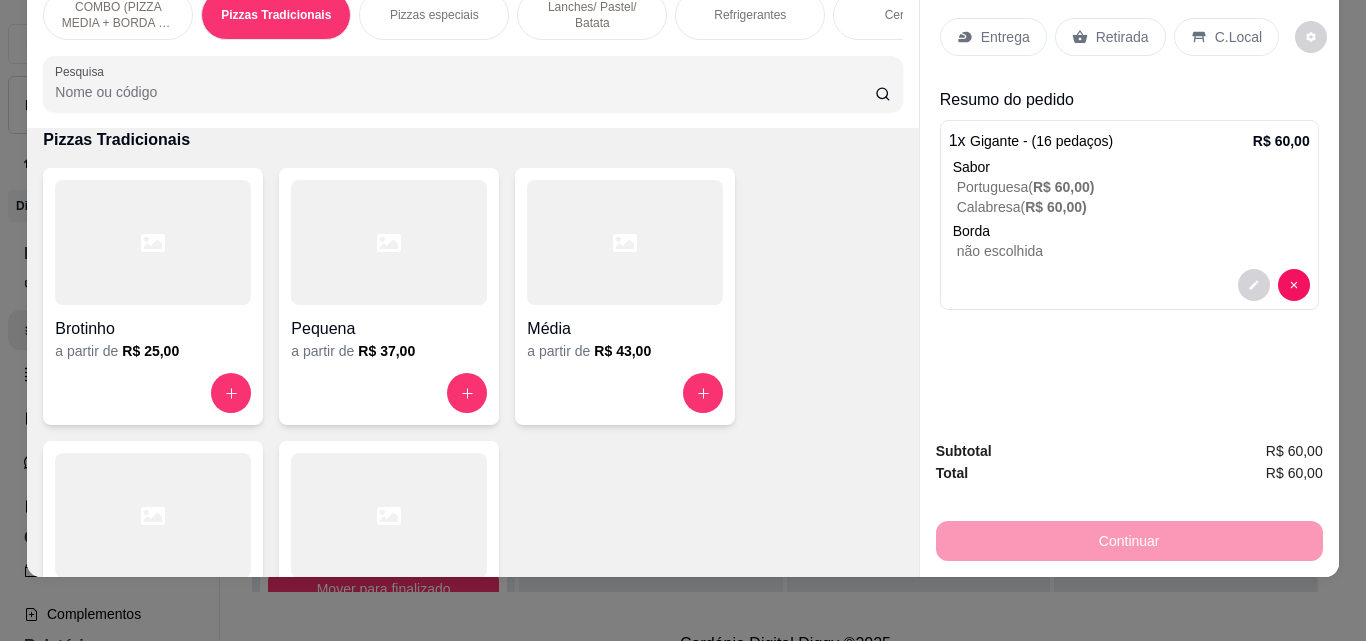 click on "Entrega" at bounding box center [1005, 37] 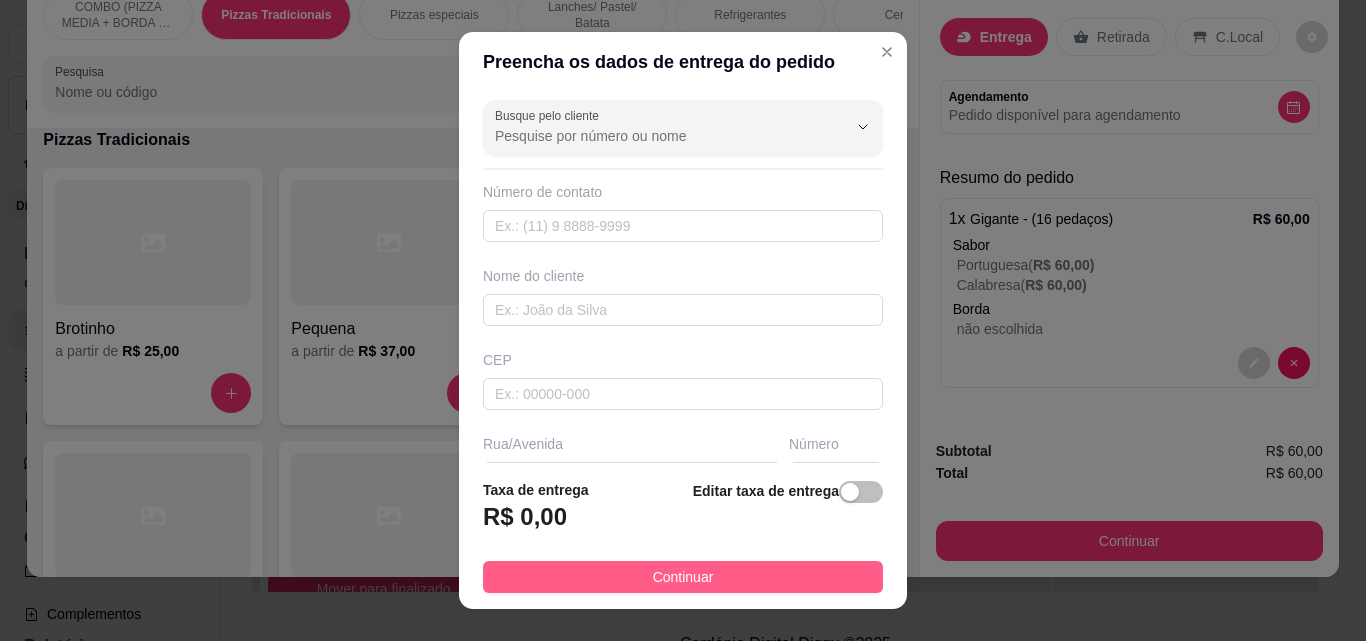 click on "Continuar" at bounding box center [683, 577] 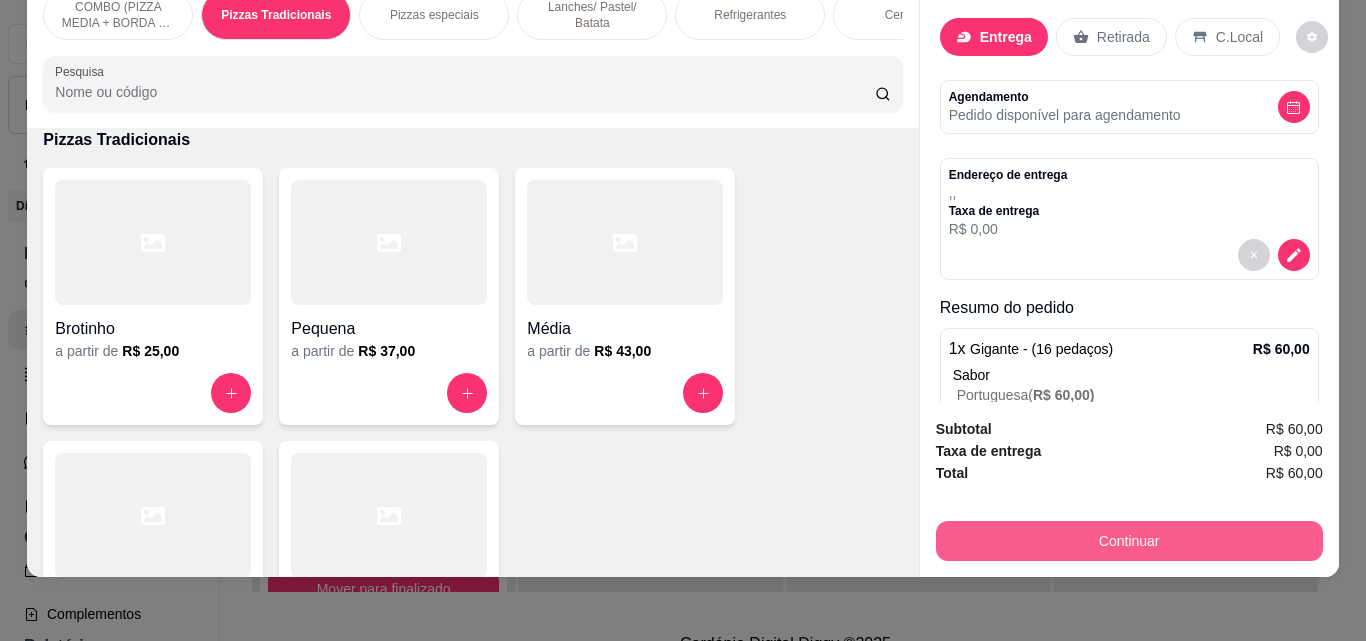 click on "Continuar" at bounding box center (1129, 541) 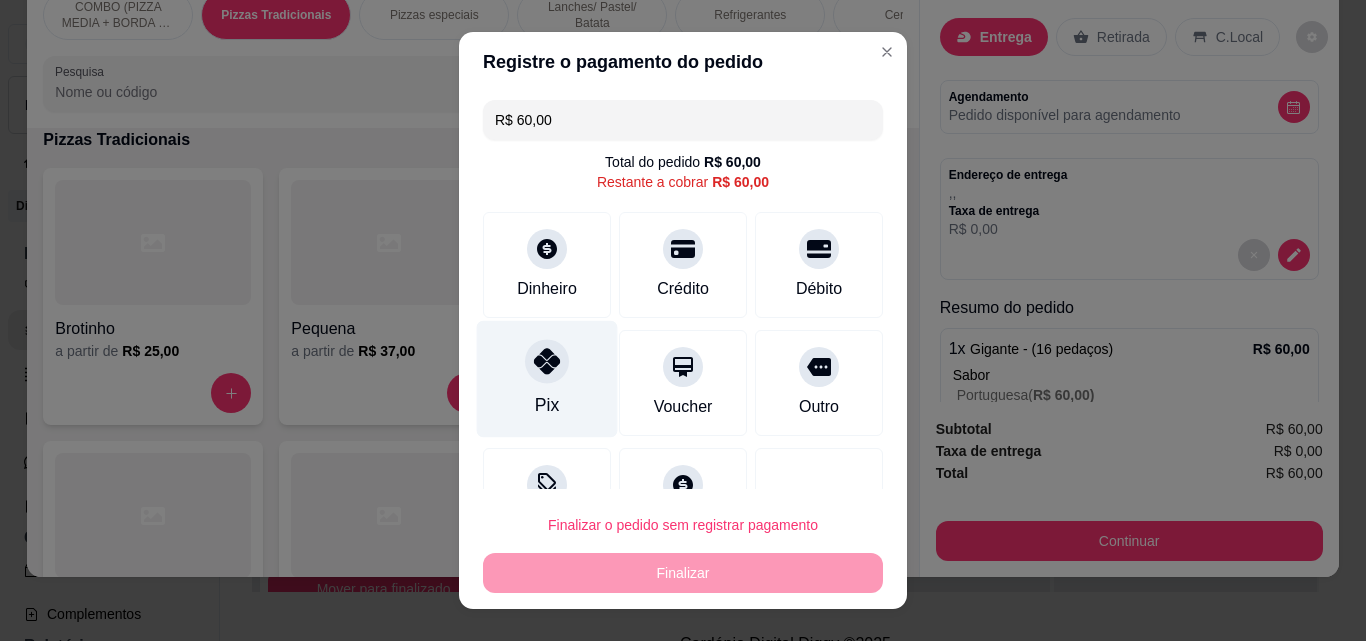 click on "Pix" at bounding box center (547, 379) 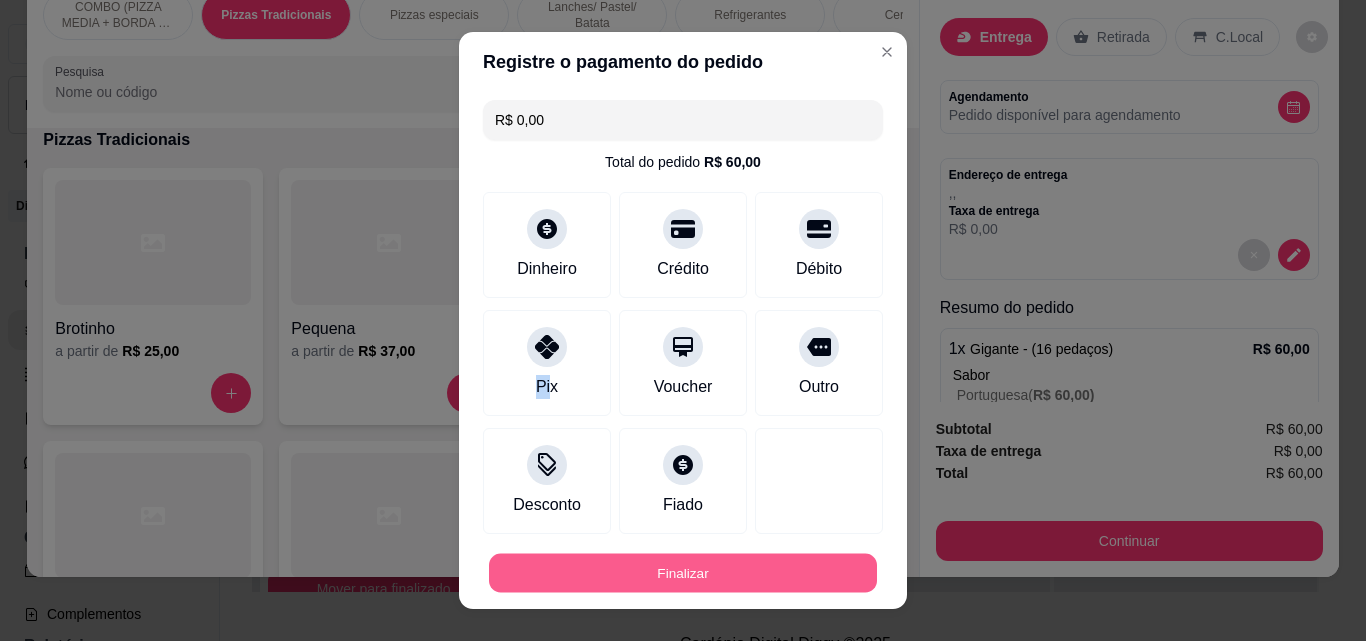 click on "Finalizar" at bounding box center [683, 573] 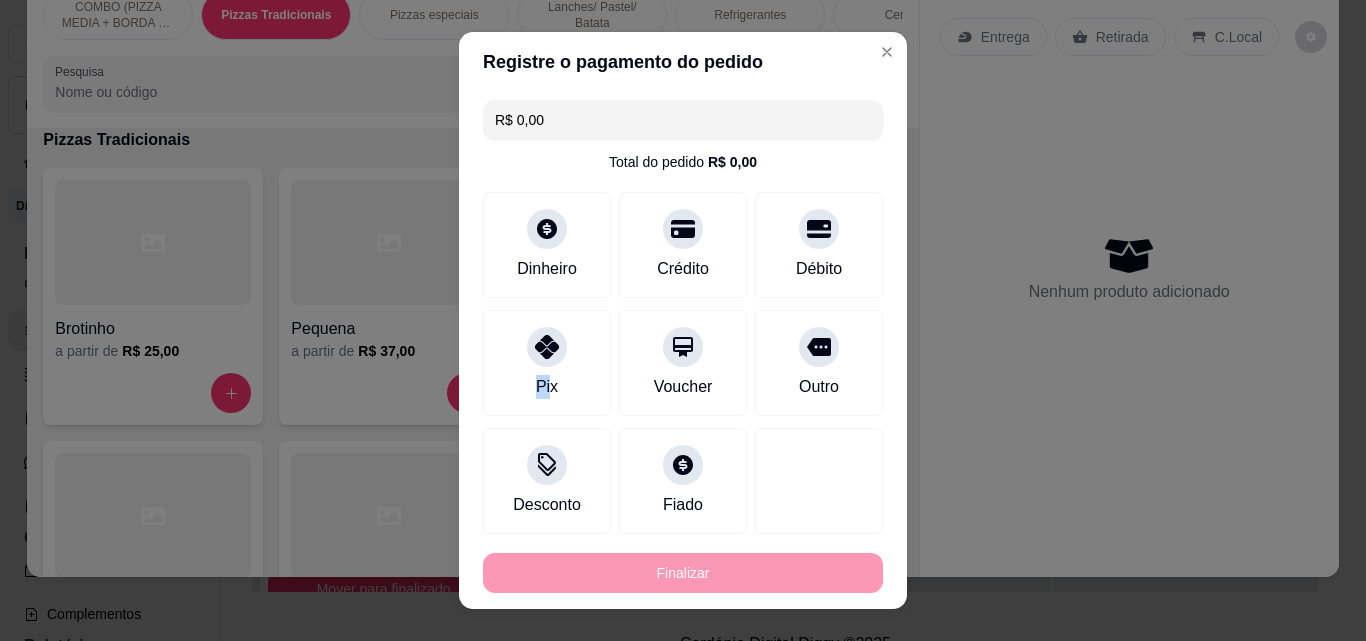 type on "-R$ 60,00" 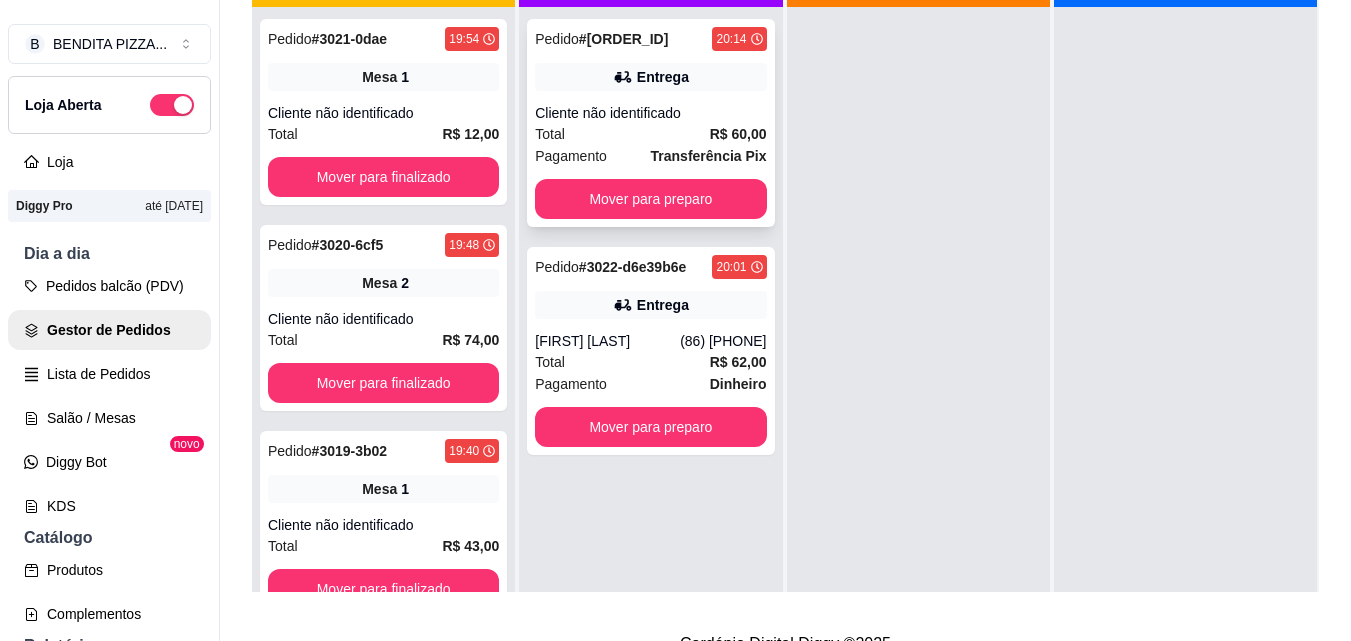 click on "Cliente não identificado" at bounding box center (650, 113) 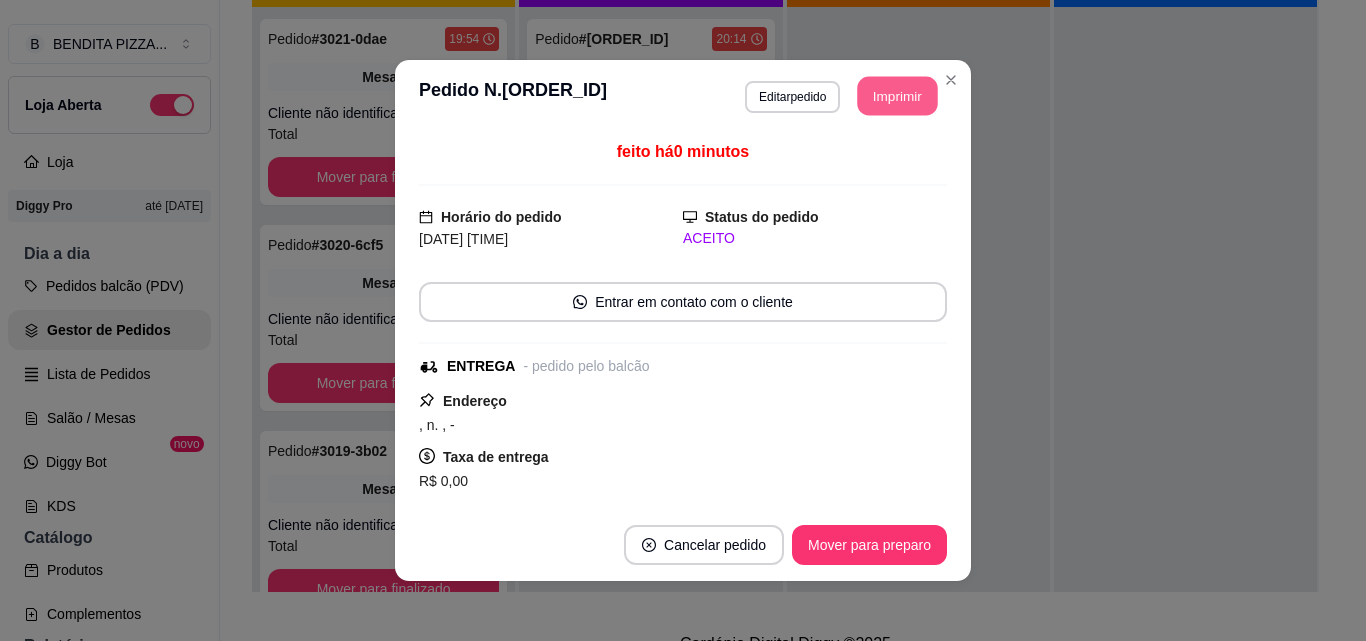 click on "Imprimir" at bounding box center (898, 96) 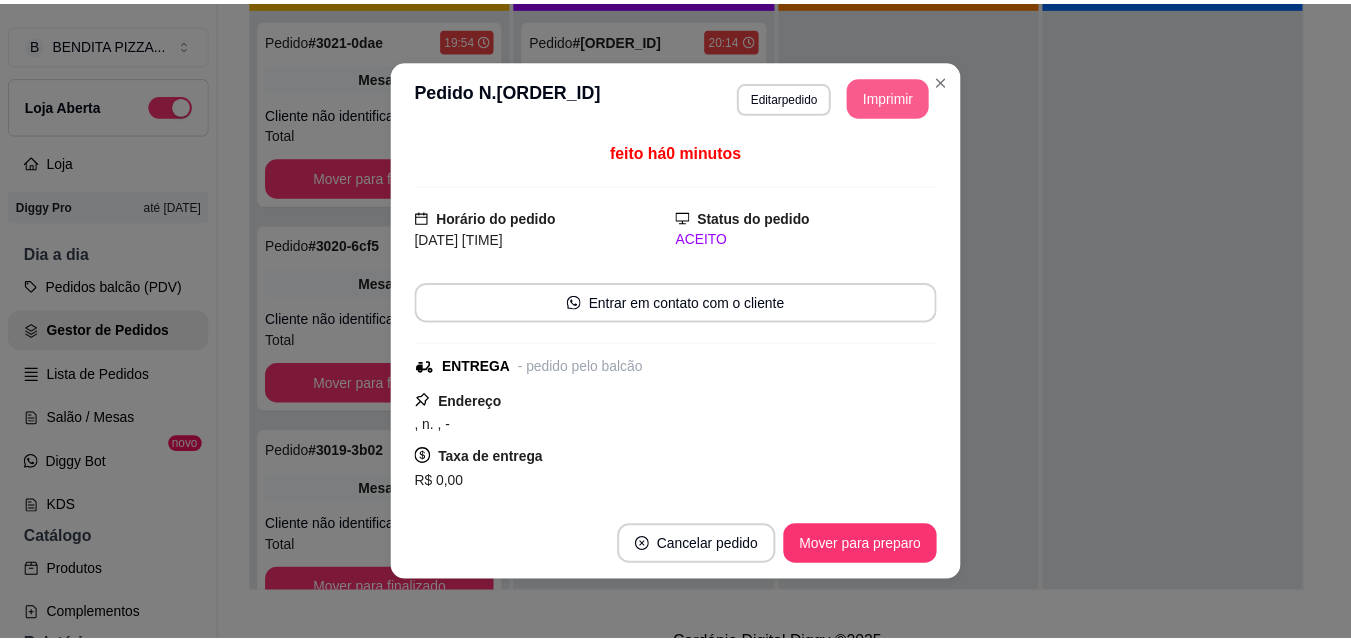 scroll, scrollTop: 0, scrollLeft: 0, axis: both 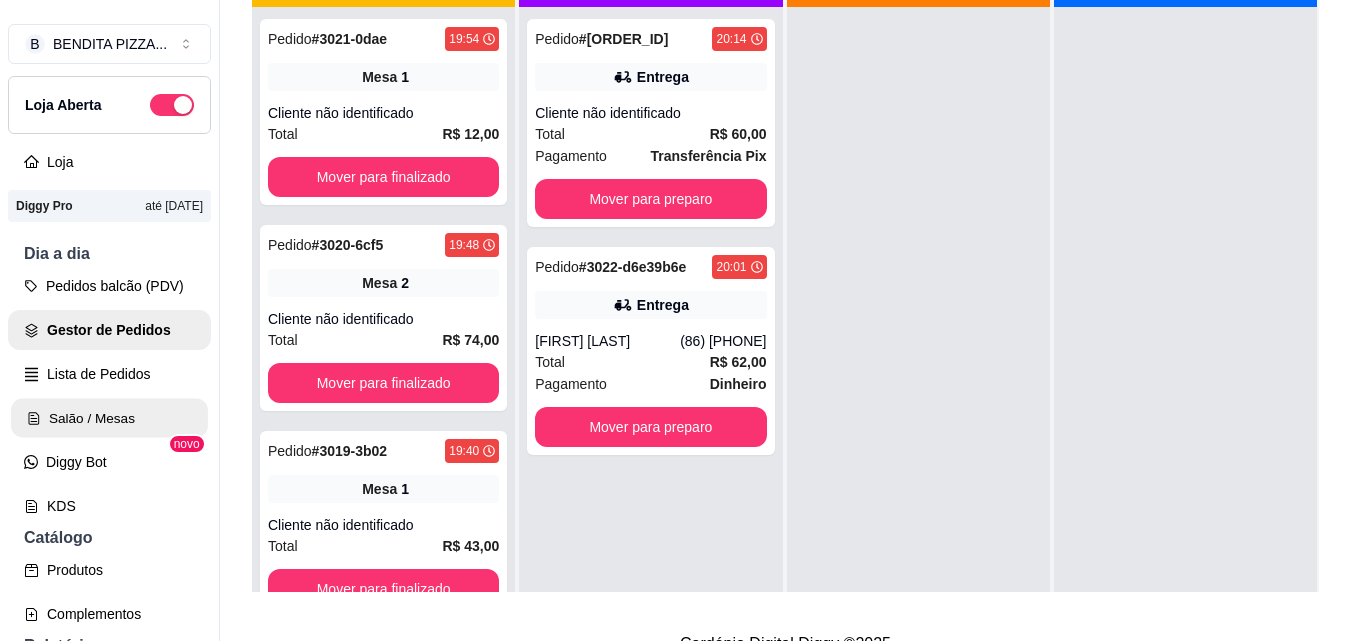 click on "Salão / Mesas" at bounding box center [109, 418] 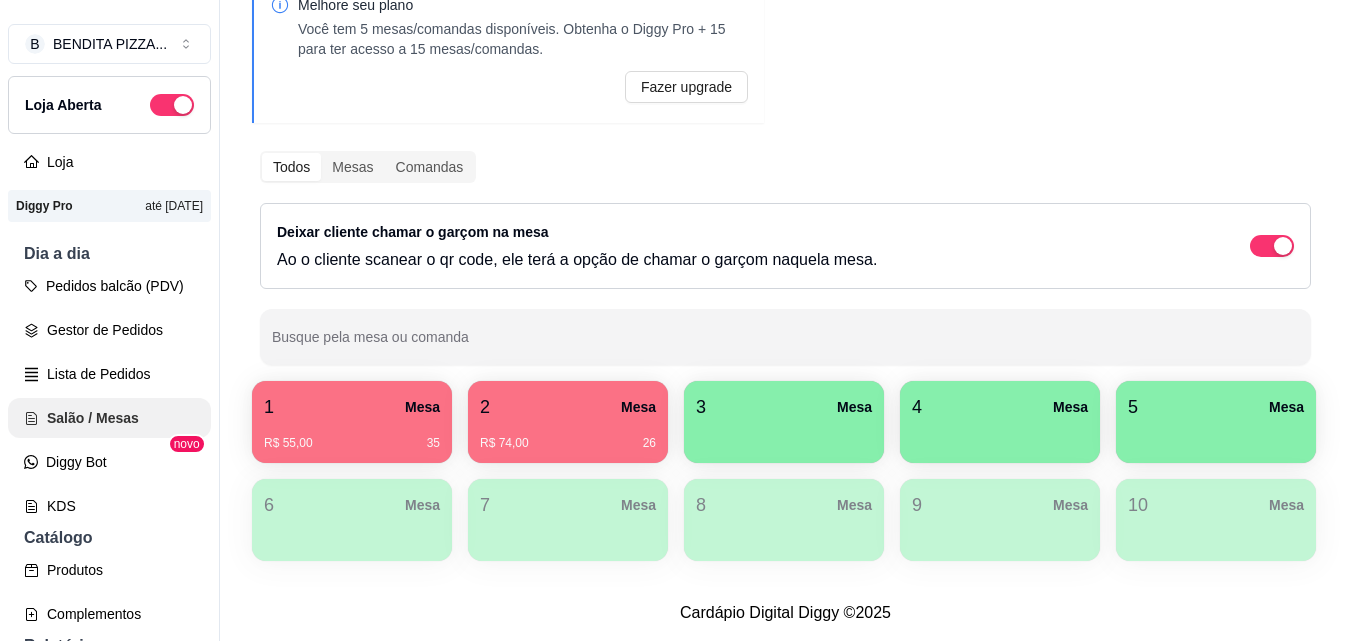 scroll, scrollTop: 0, scrollLeft: 0, axis: both 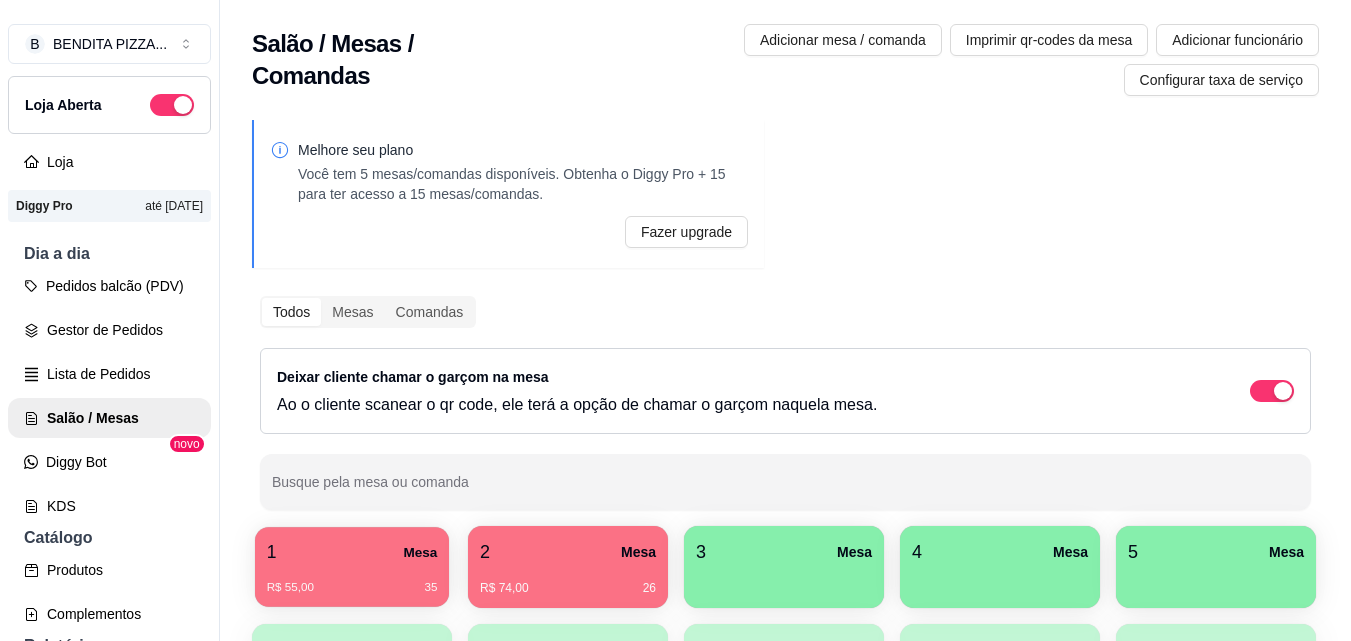 click on "R$ [PRICE] 35" at bounding box center [352, 588] 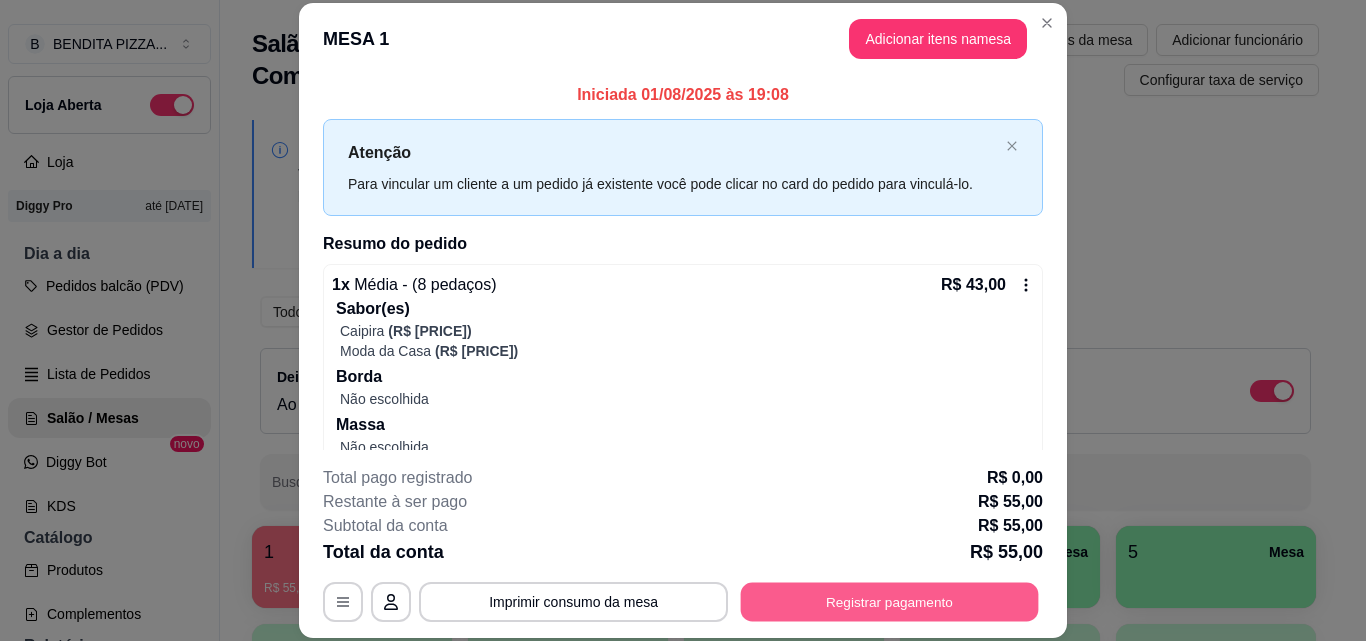 click on "Registrar pagamento" at bounding box center [890, 601] 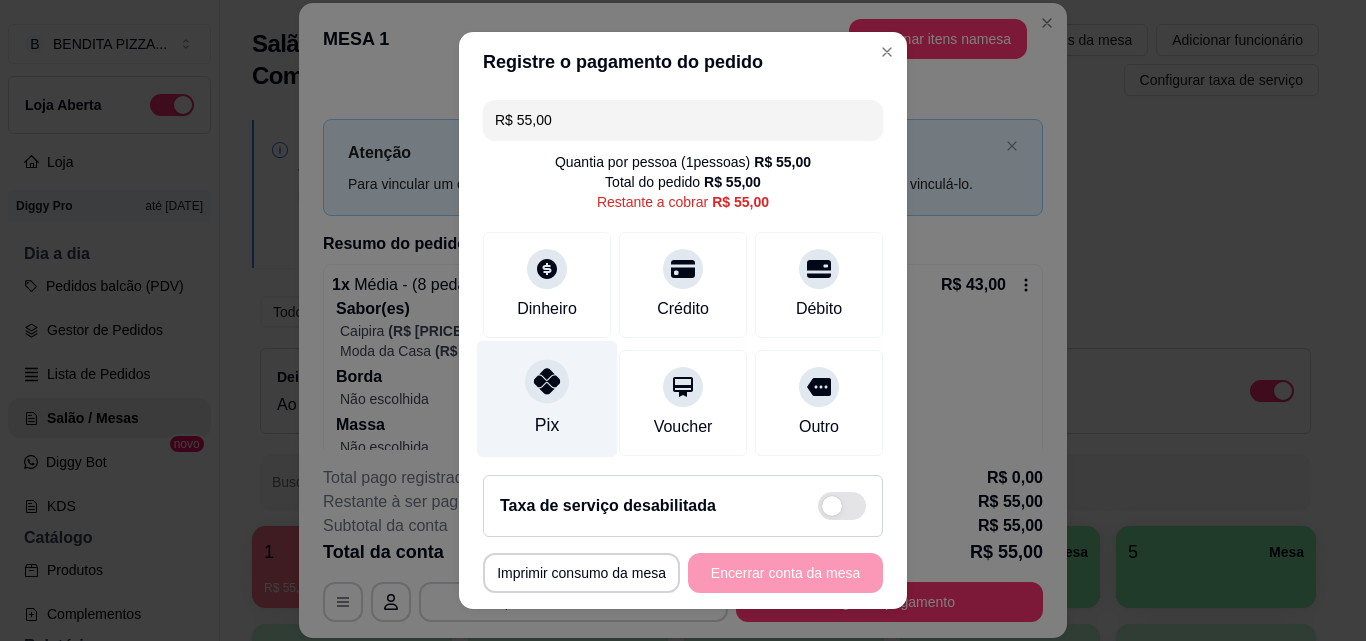 click on "Pix" at bounding box center [547, 399] 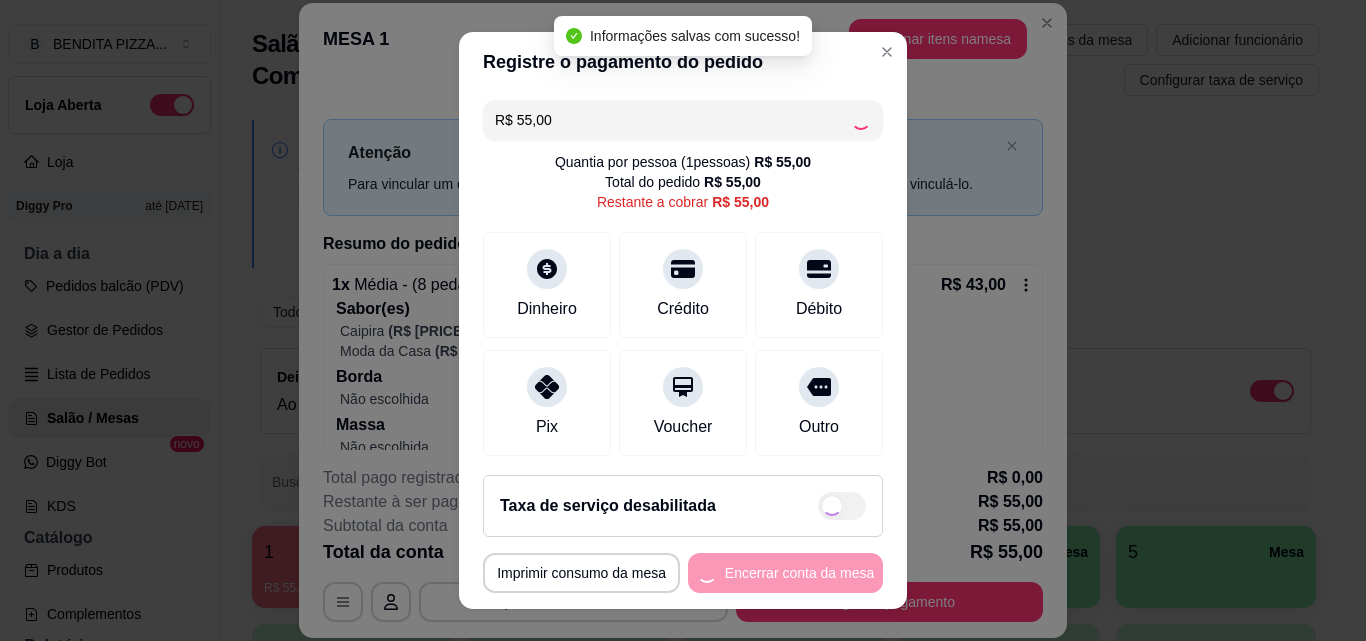 type on "R$ 0,00" 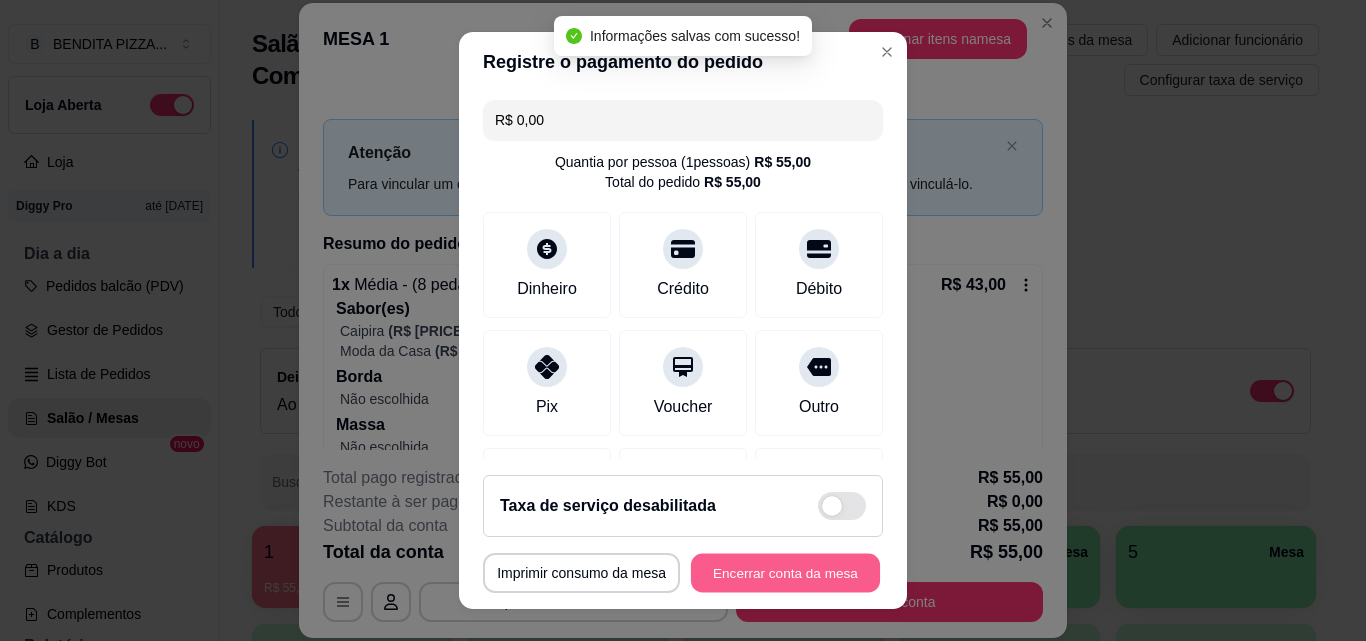 click on "Encerrar conta da mesa" at bounding box center (785, 573) 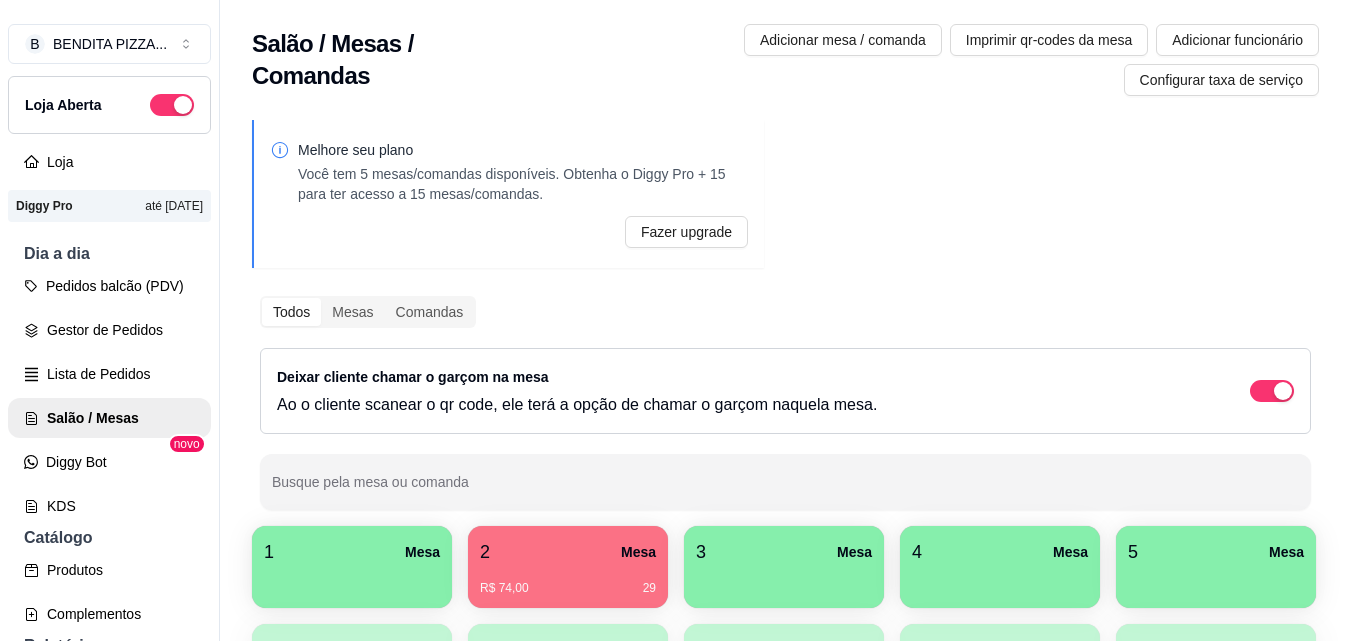 click on "R$ 74,00 29" at bounding box center [568, 588] 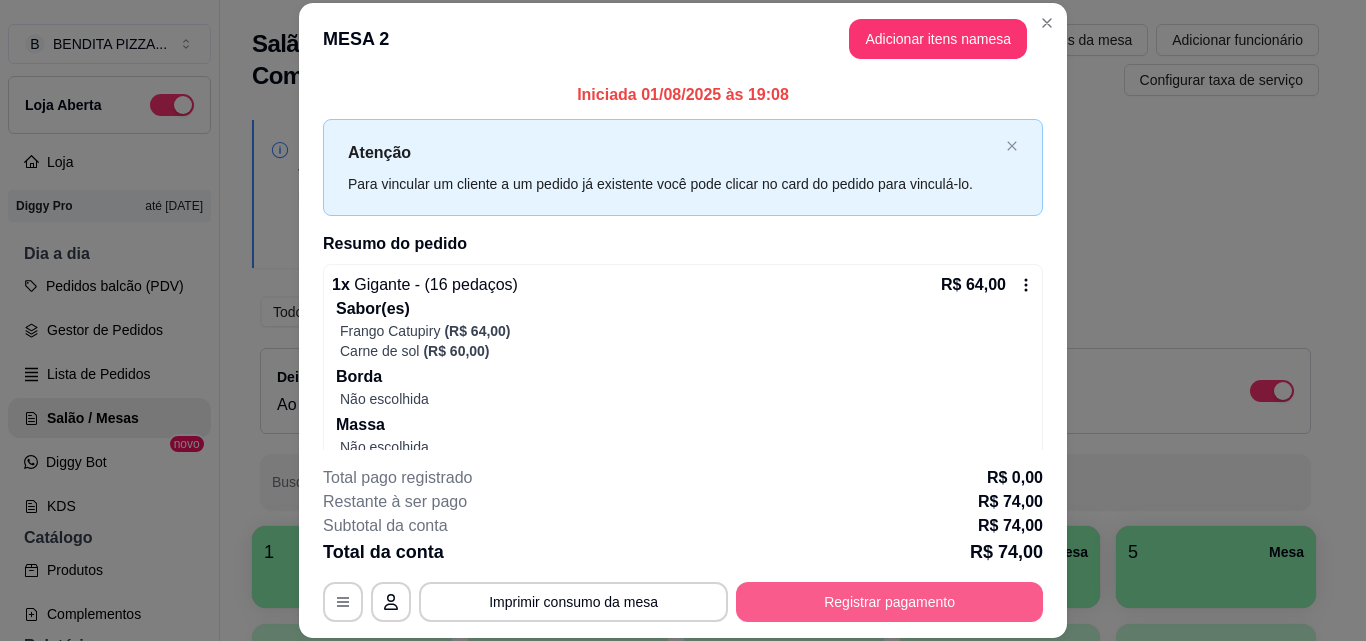 click on "Registrar pagamento" at bounding box center [889, 602] 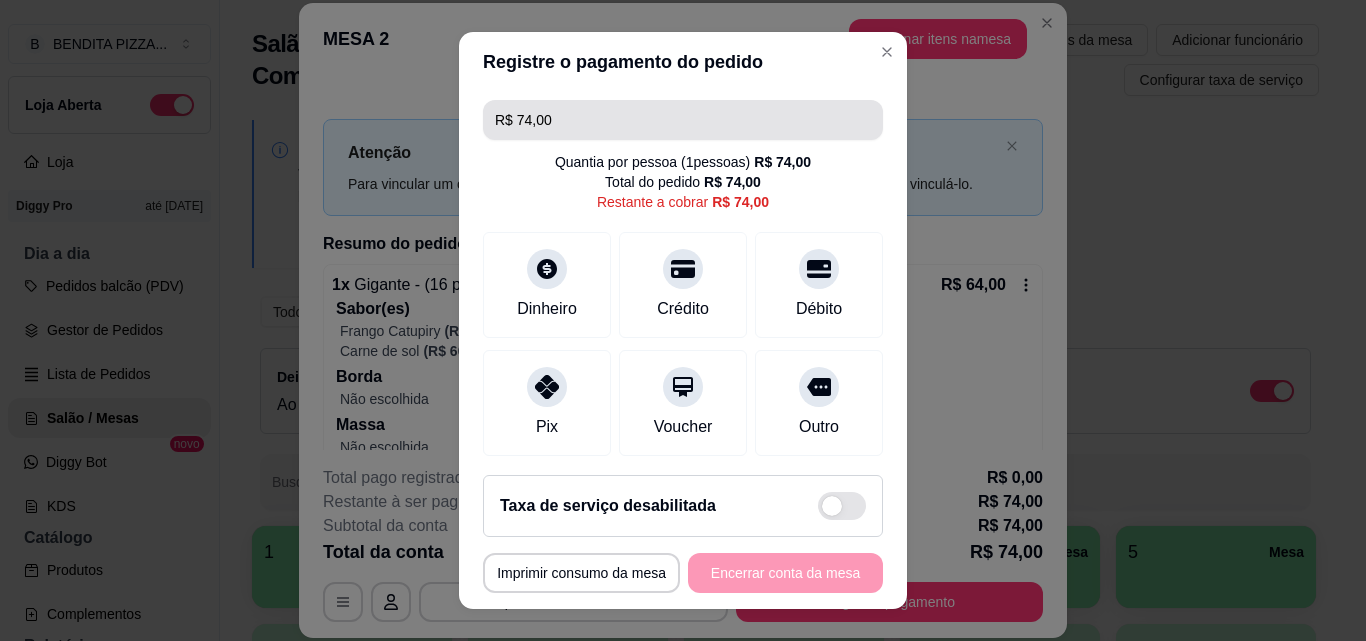 click on "R$ 74,00" at bounding box center (683, 120) 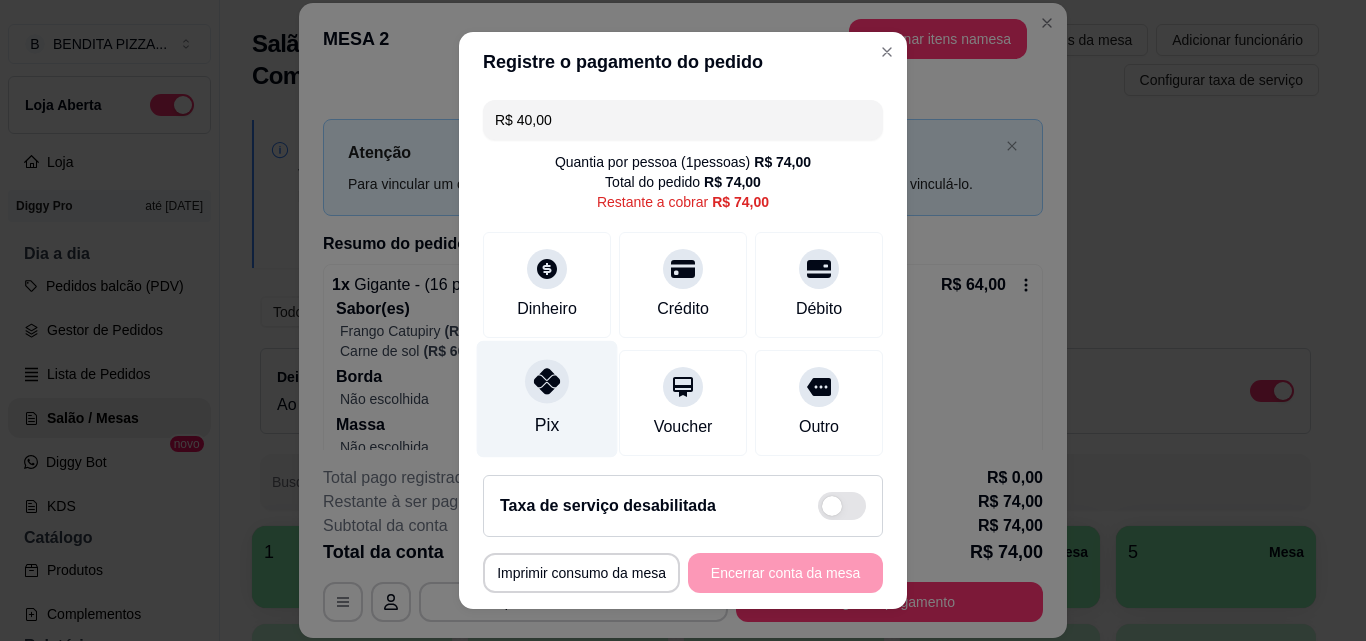 click at bounding box center (547, 381) 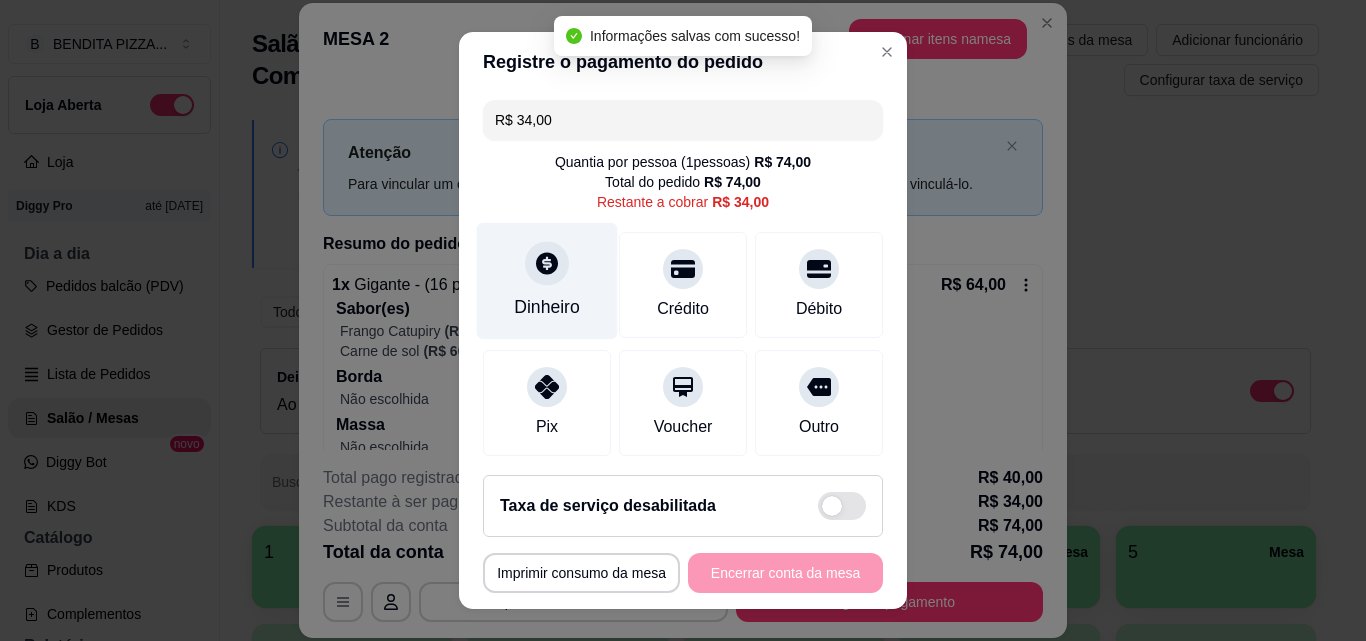 click on "Dinheiro" at bounding box center (547, 307) 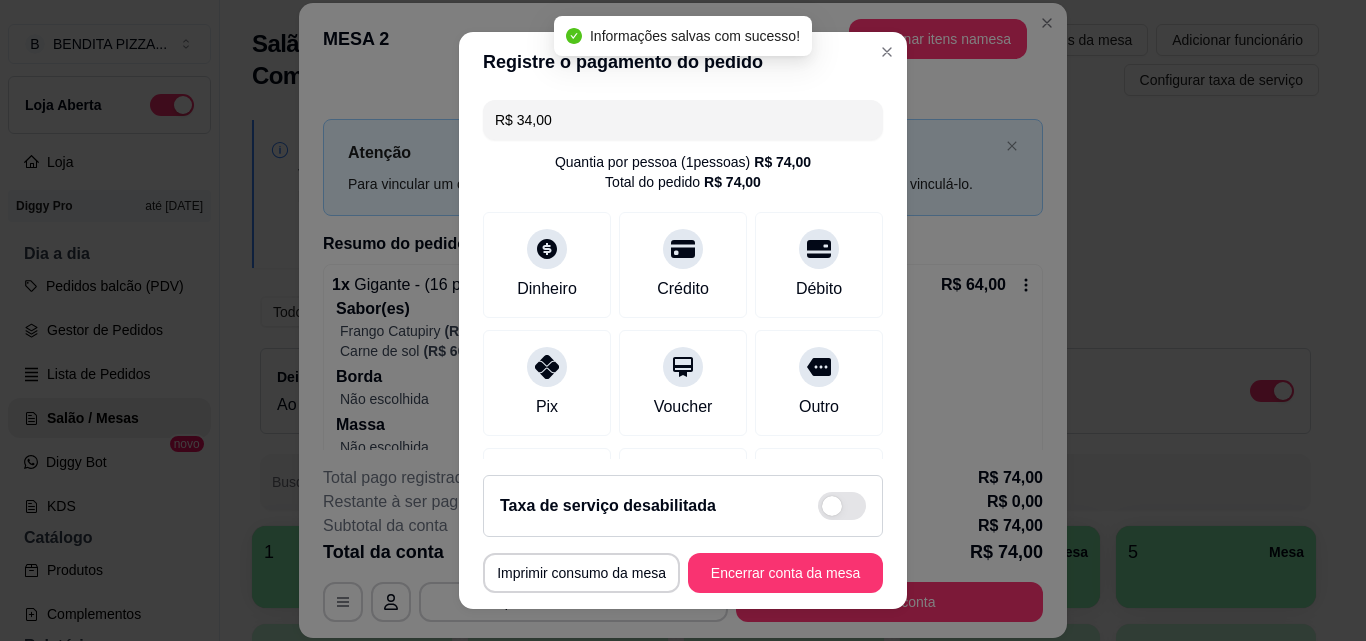 type on "R$ 0,00" 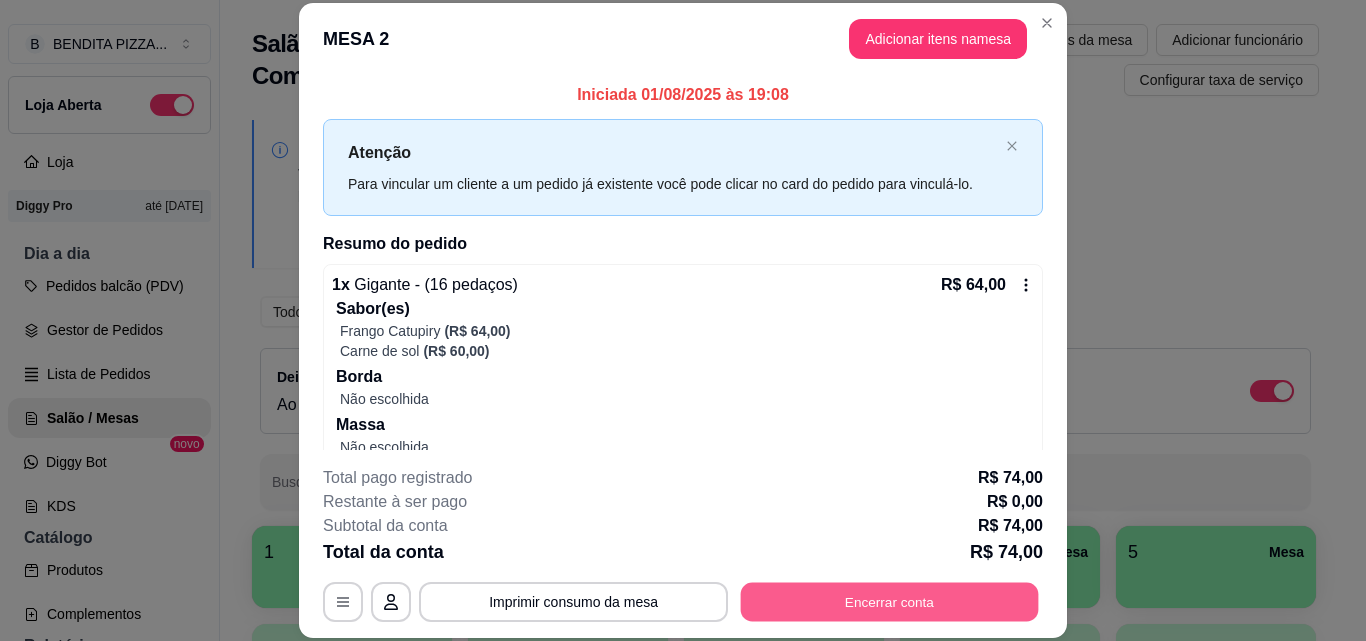 click on "Encerrar conta" at bounding box center (890, 601) 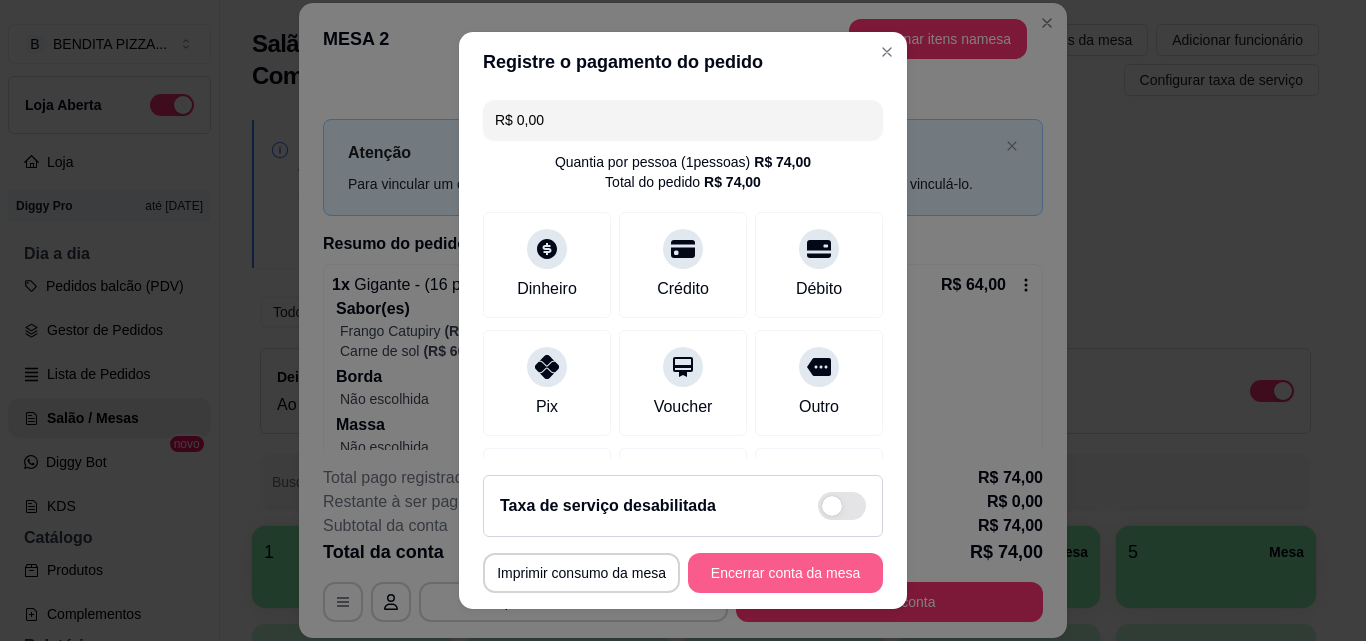 click on "Encerrar conta da mesa" at bounding box center [785, 573] 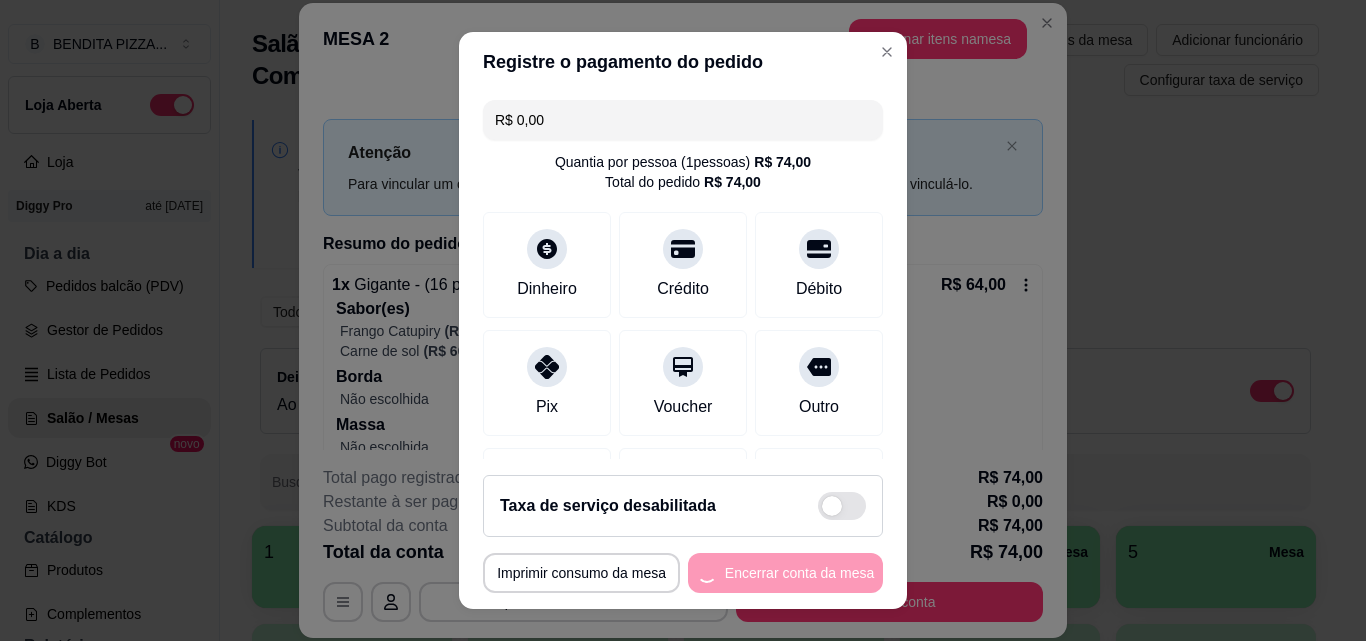click on "**********" at bounding box center (683, 573) 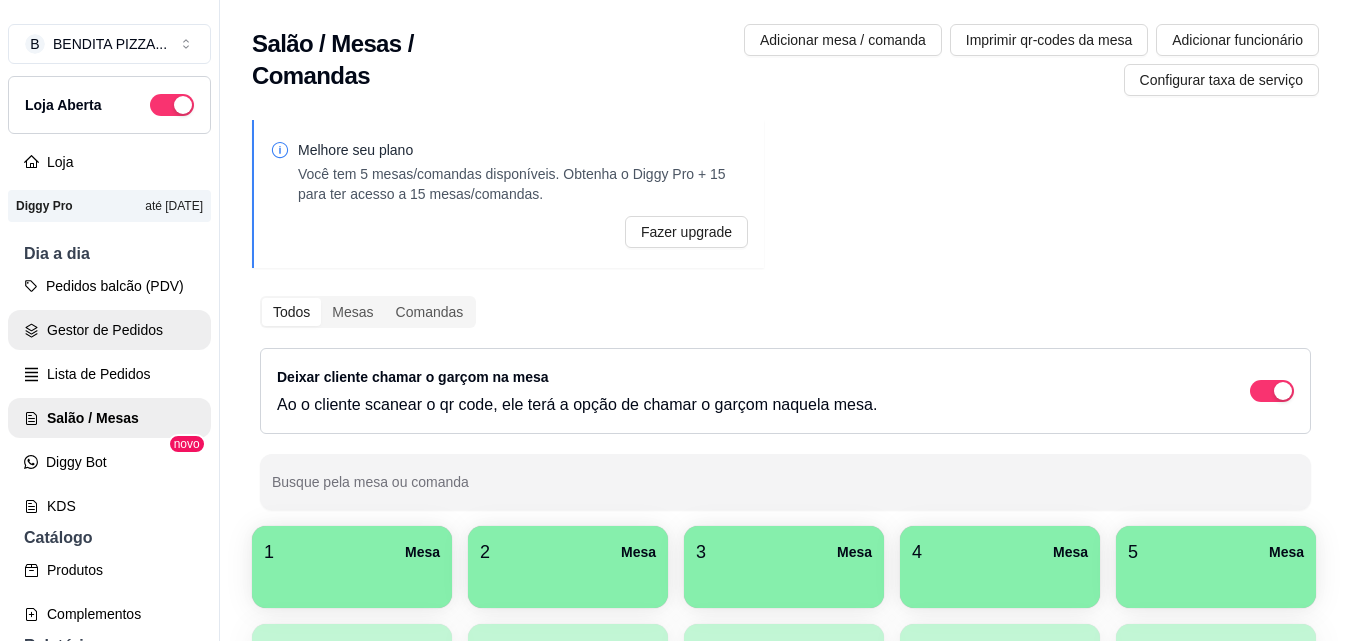 click on "Gestor de Pedidos" at bounding box center [109, 330] 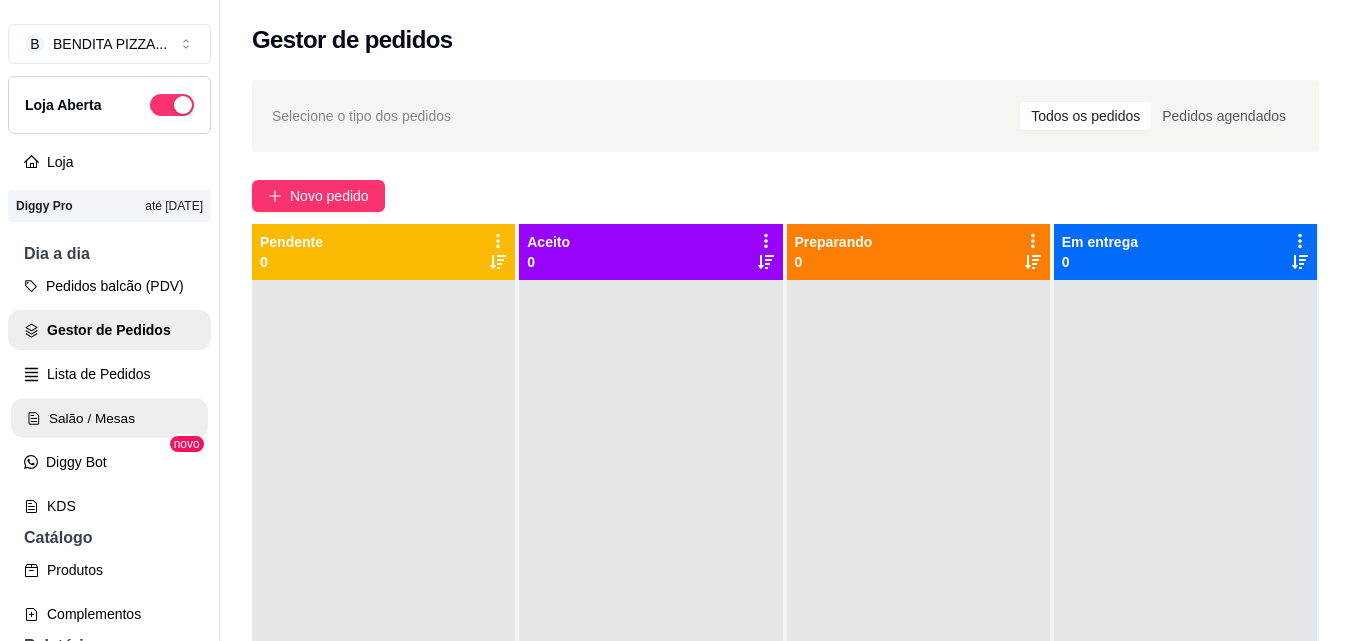 click on "Salão / Mesas" at bounding box center (109, 418) 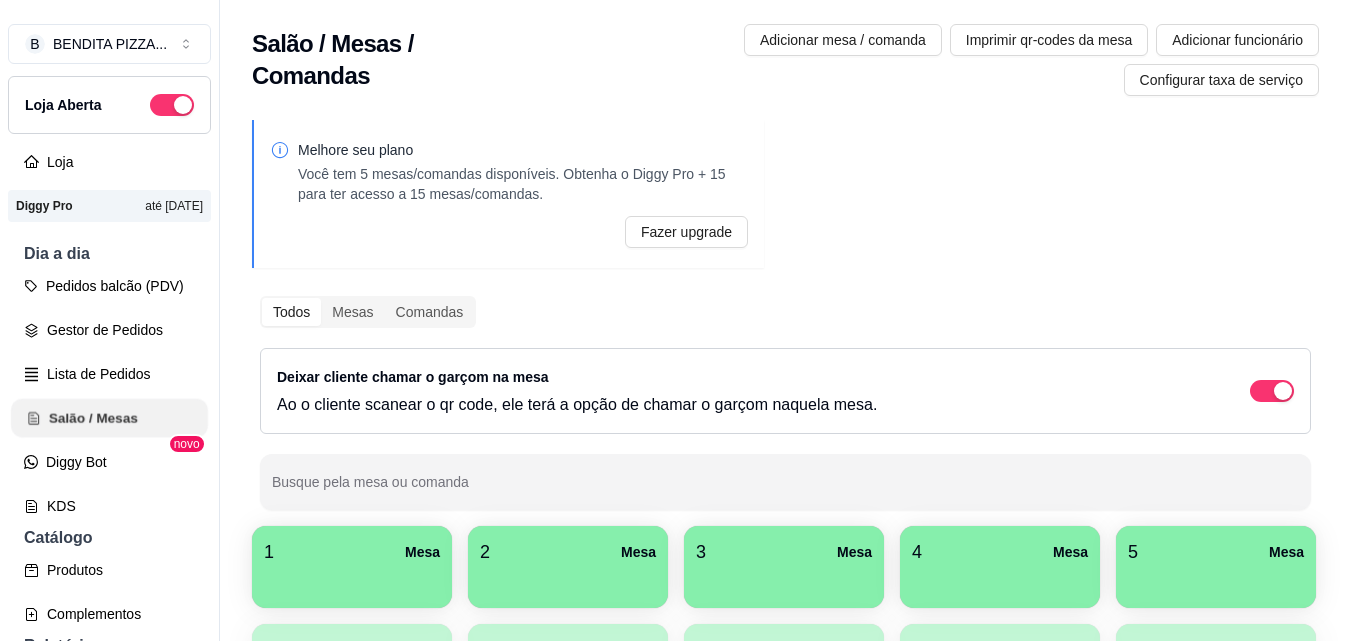 click on "Salão / Mesas" at bounding box center (109, 418) 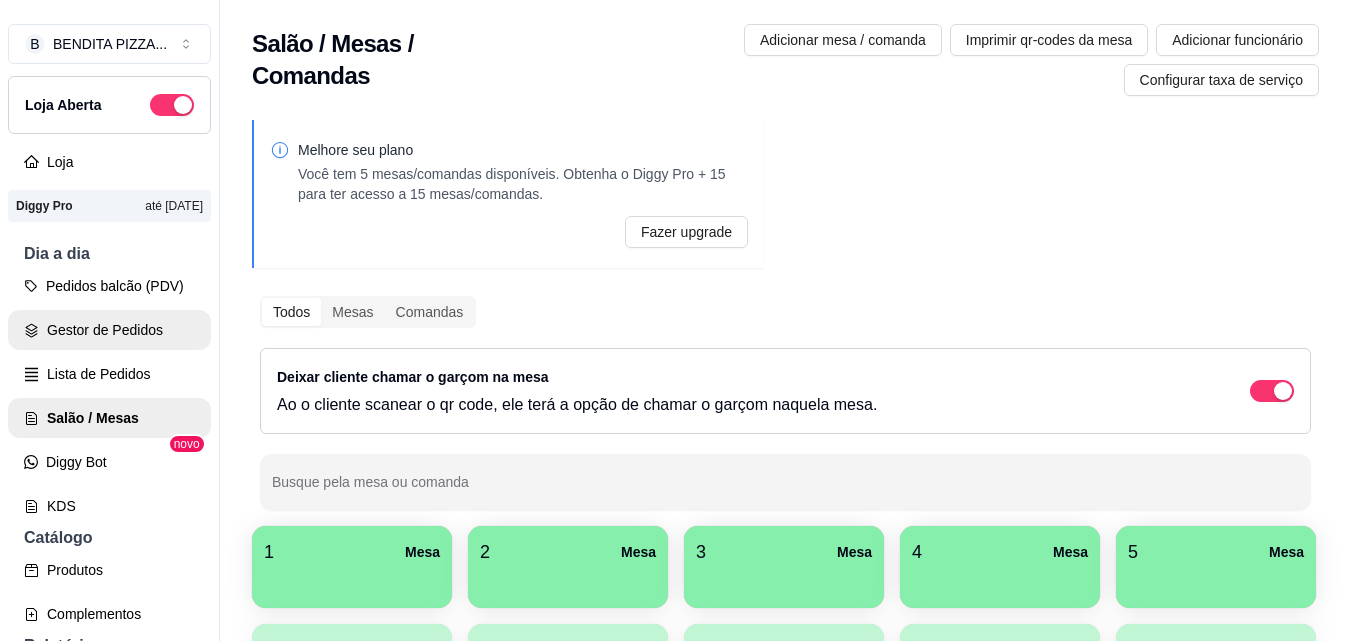 click on "Gestor de Pedidos" at bounding box center (109, 330) 